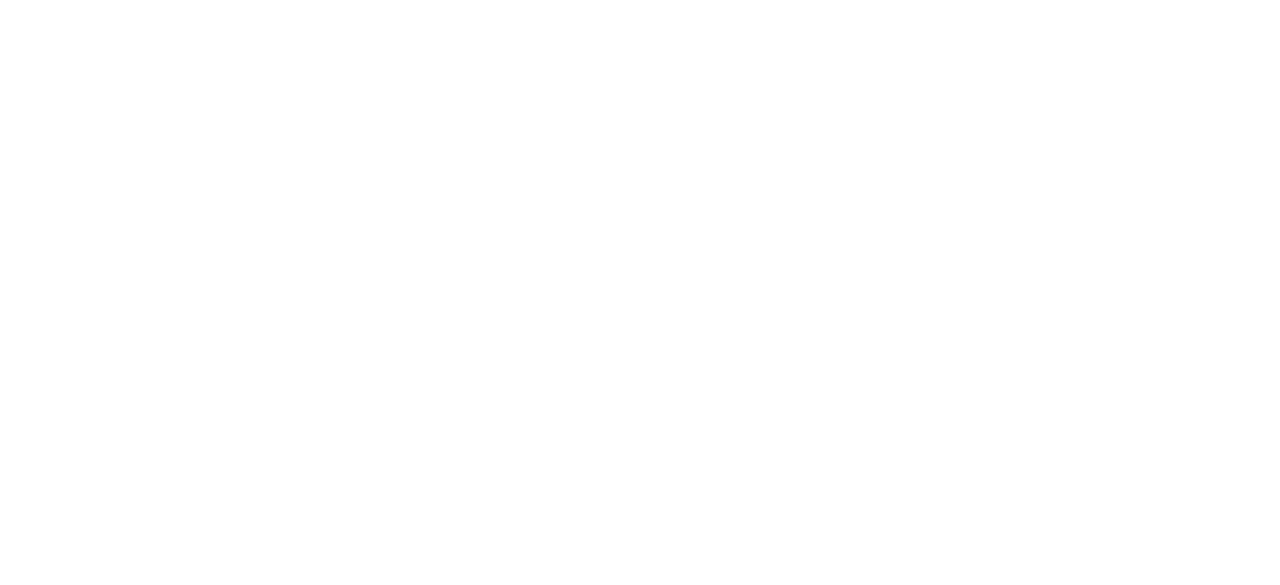 scroll, scrollTop: 0, scrollLeft: 0, axis: both 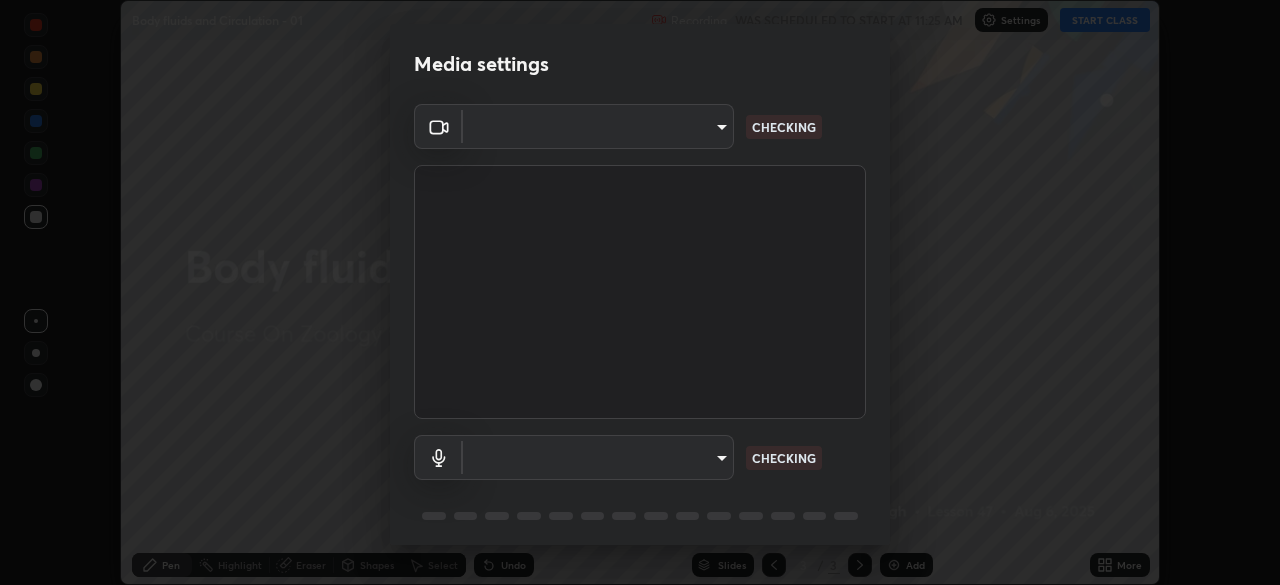 type on "8e51ced37930e971e34d94304a72bdf124377ca82fa83f25b6b4e34e328f1921" 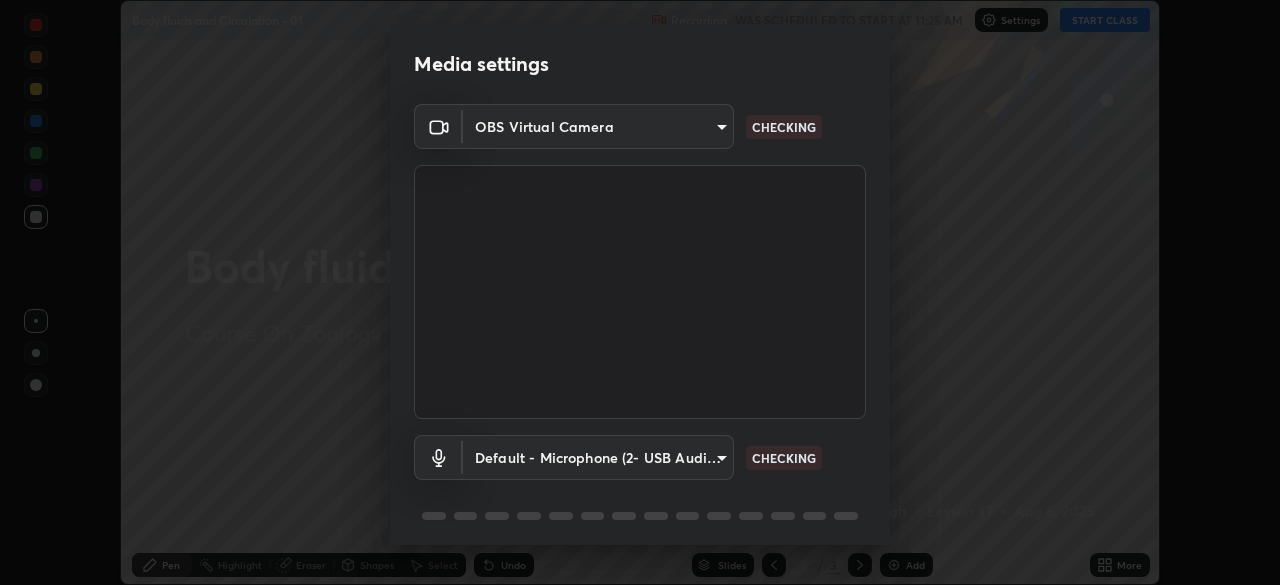 scroll, scrollTop: 71, scrollLeft: 0, axis: vertical 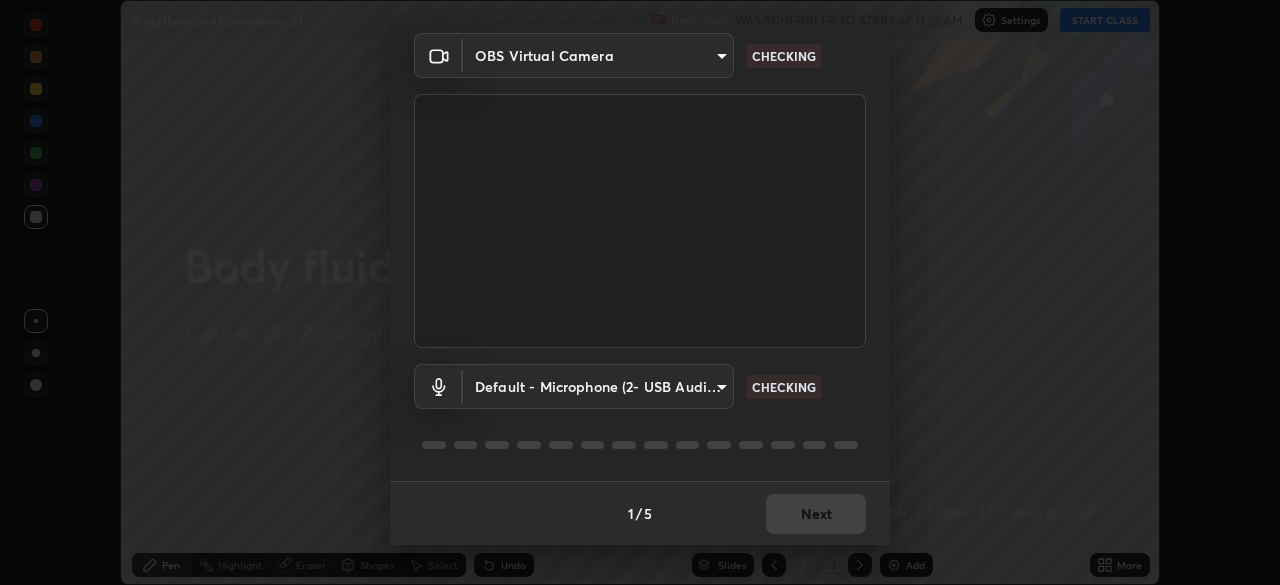 click on "Erase all Body fluids and Circulation - 01 Recording WAS SCHEDULED TO START AT  11:25 AM Settings START CLASS Setting up your live class Body fluids and Circulation - 01 • L47 of Course On Zoology for NEET Conquer 1 2026 [FIRST] [LAST] Pen Highlight Eraser Shapes Select Undo Slides 3 / 3 Add More No doubts shared Encourage your learners to ask a doubt for better clarity Report an issue Reason for reporting Buffering Chat not working Audio - Video sync issue Educator video quality low ​ Attach an image Report Media settings OBS Virtual Camera 8e51ced37930e971e34d94304a72bdf124377ca82fa83f25b6b4e34e328f1921 CHECKING Default - Microphone (2- USB Audio Device) default CHECKING 1 / 5 Next" at bounding box center (640, 292) 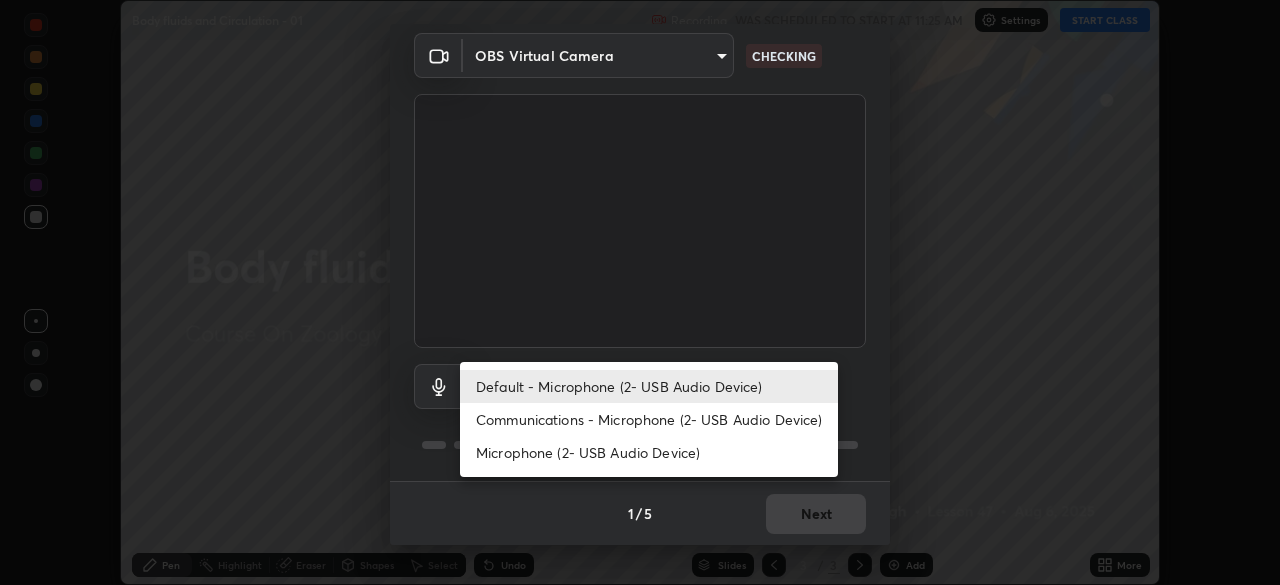 click on "Communications - Microphone (2- USB Audio Device)" at bounding box center (649, 419) 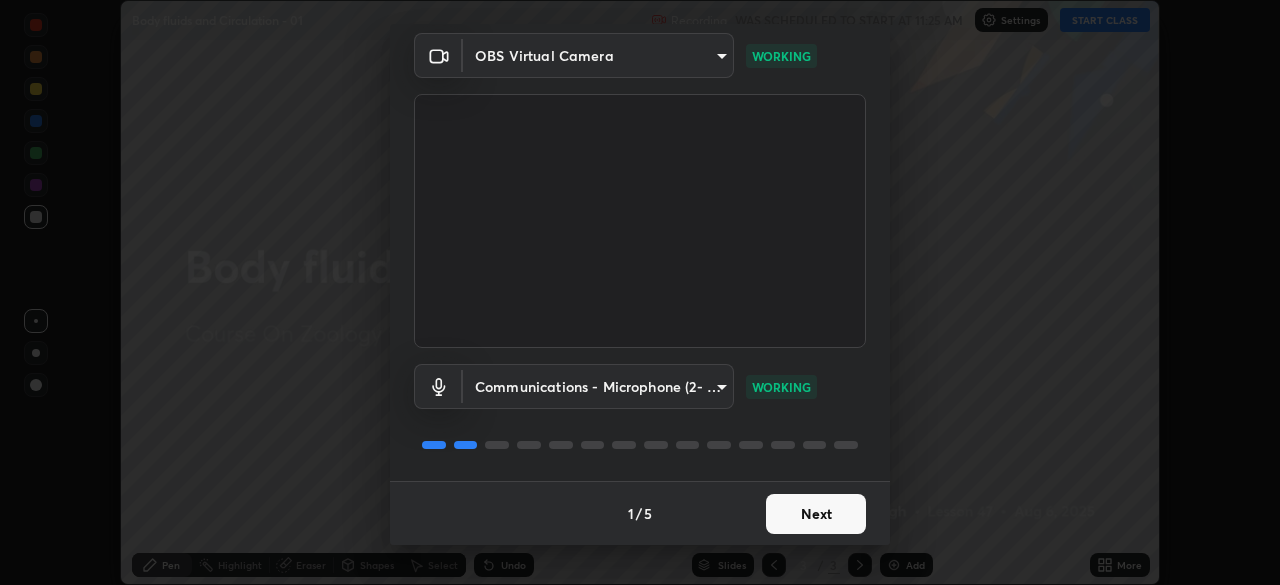 click on "Next" at bounding box center [816, 514] 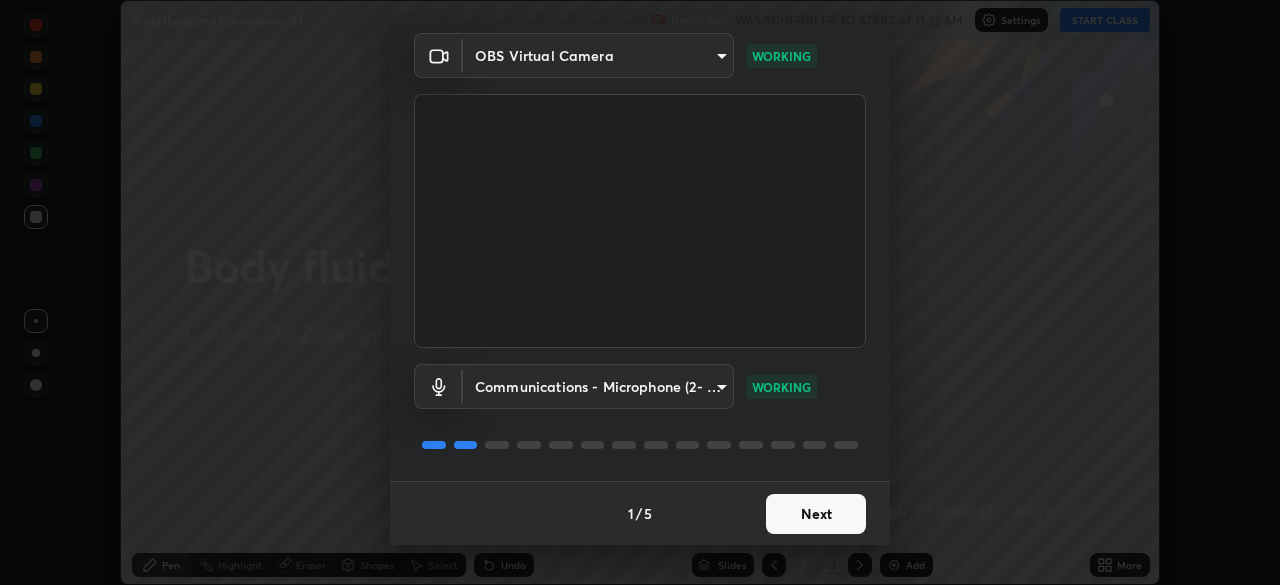 scroll, scrollTop: 0, scrollLeft: 0, axis: both 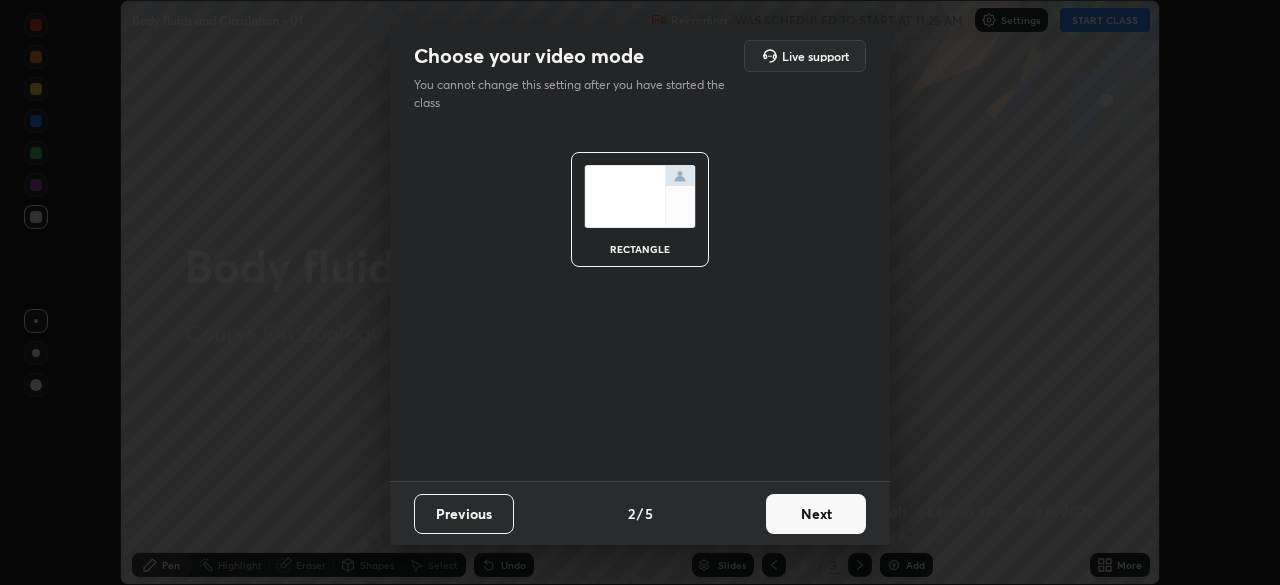 click on "Next" at bounding box center (816, 514) 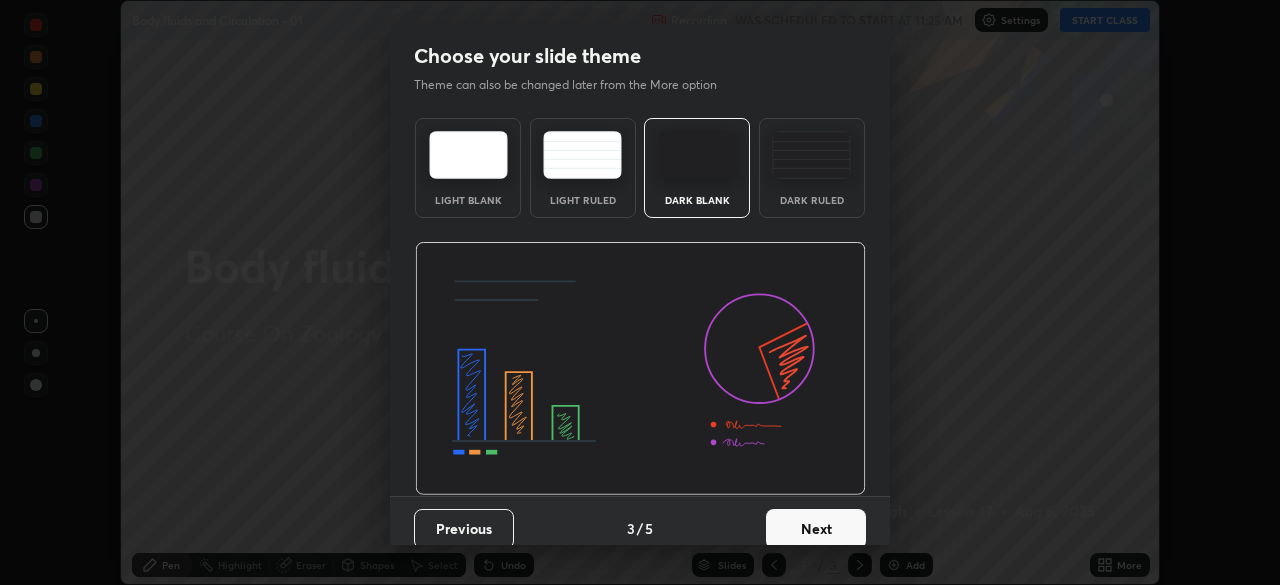 click on "Next" at bounding box center (816, 529) 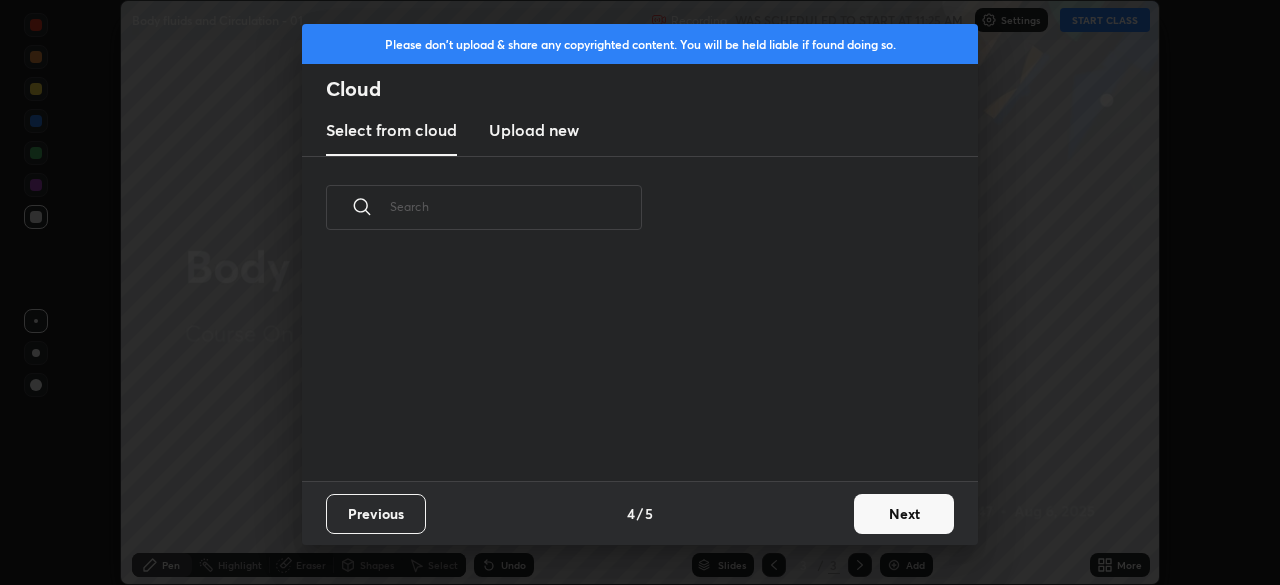 scroll, scrollTop: 7, scrollLeft: 11, axis: both 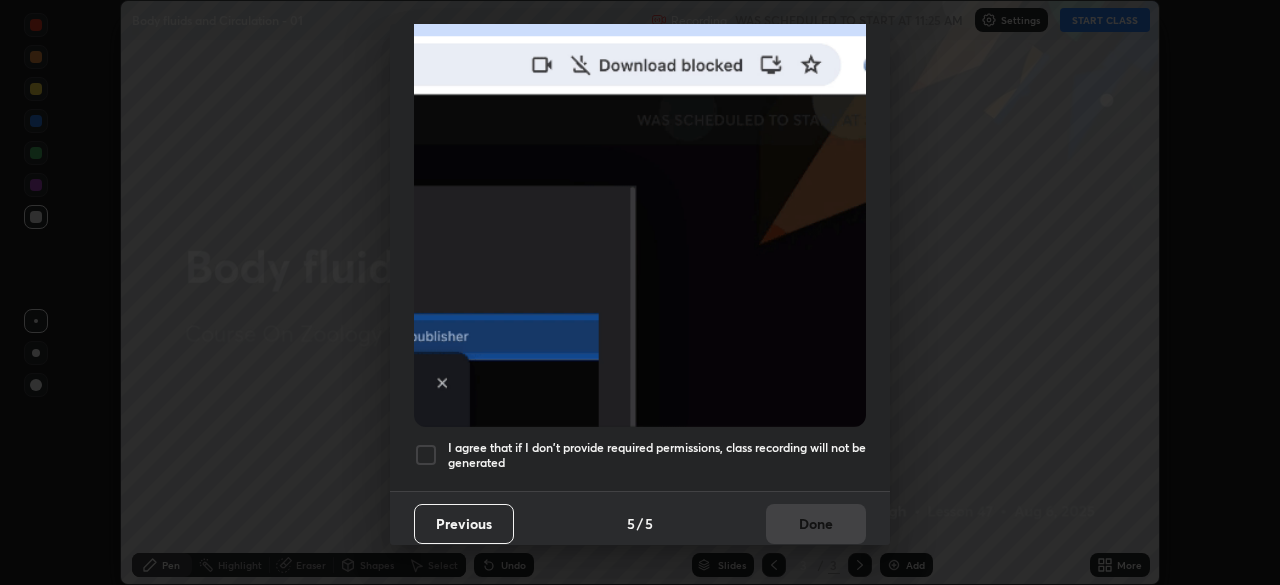 click on "I agree that if I don't provide required permissions, class recording will not be generated" at bounding box center (657, 455) 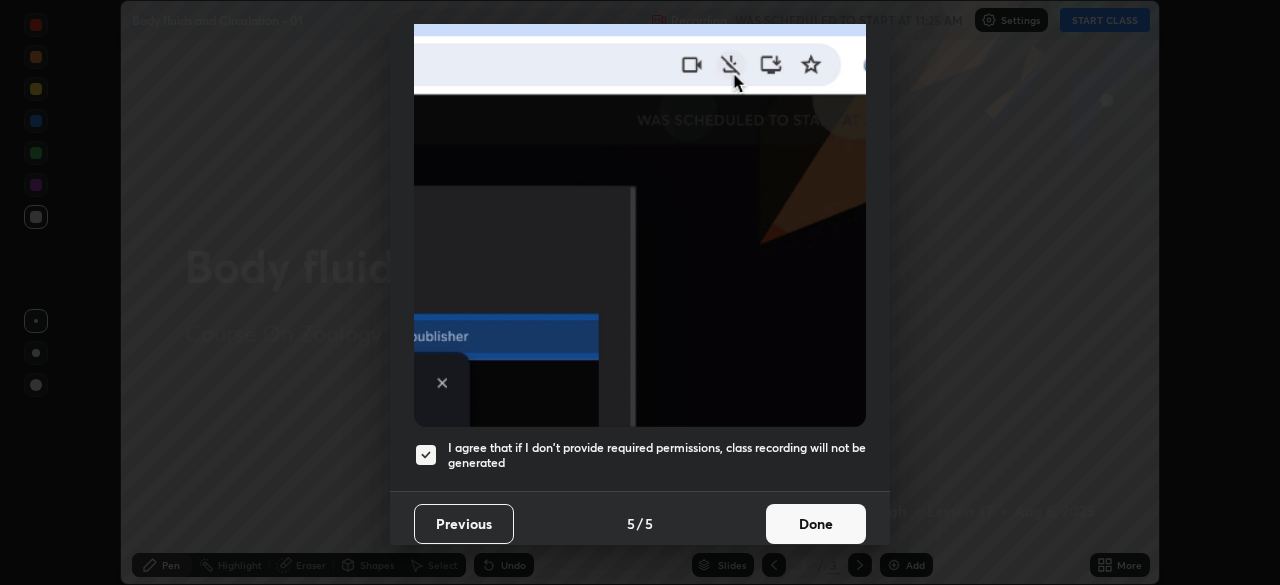 click on "Done" at bounding box center [816, 524] 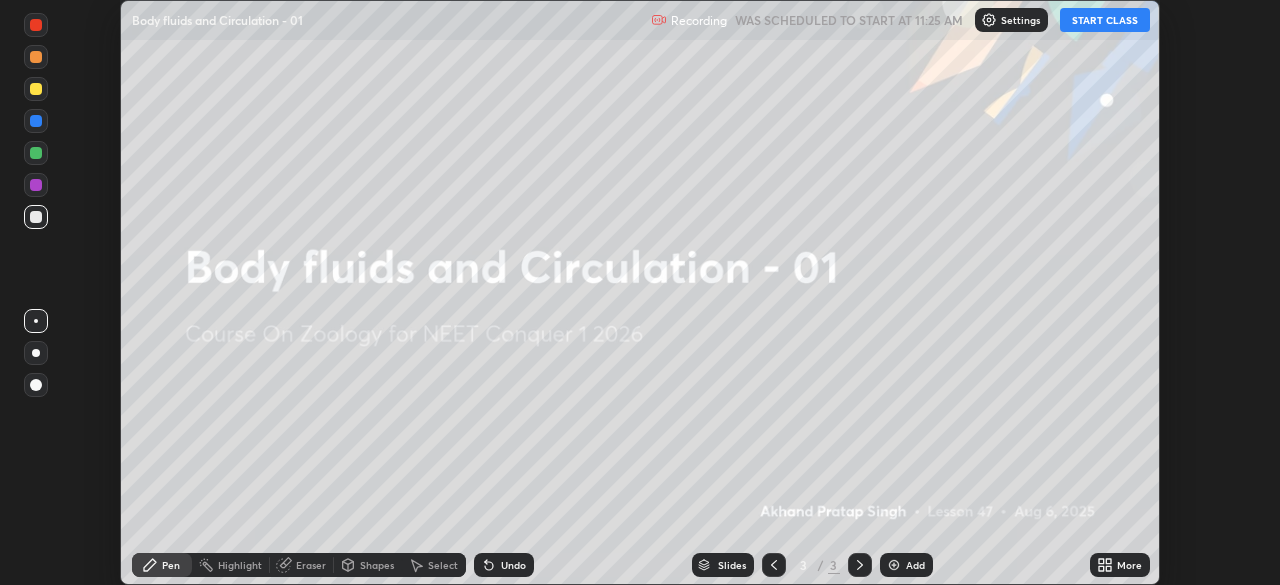 click 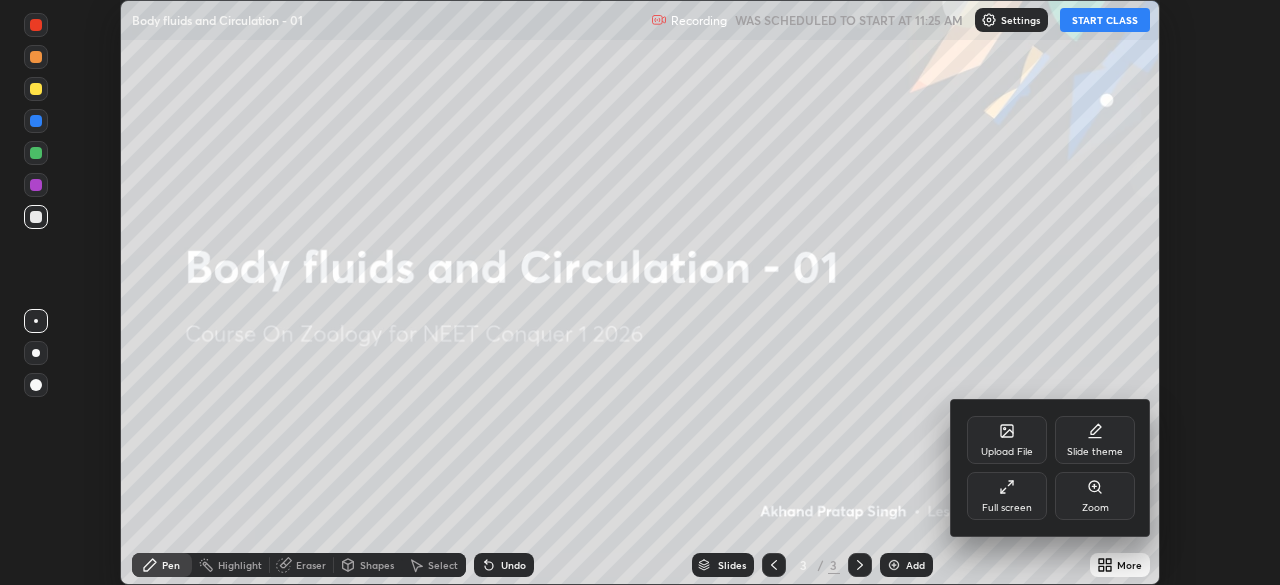 click on "Upload File" at bounding box center (1007, 440) 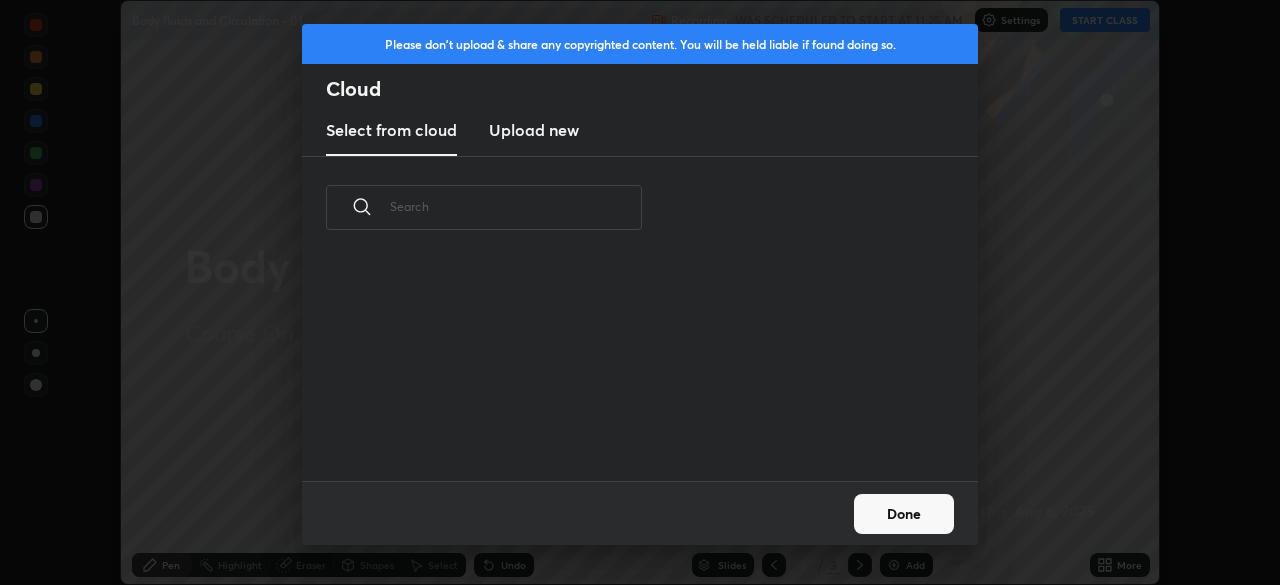 scroll, scrollTop: 7, scrollLeft: 11, axis: both 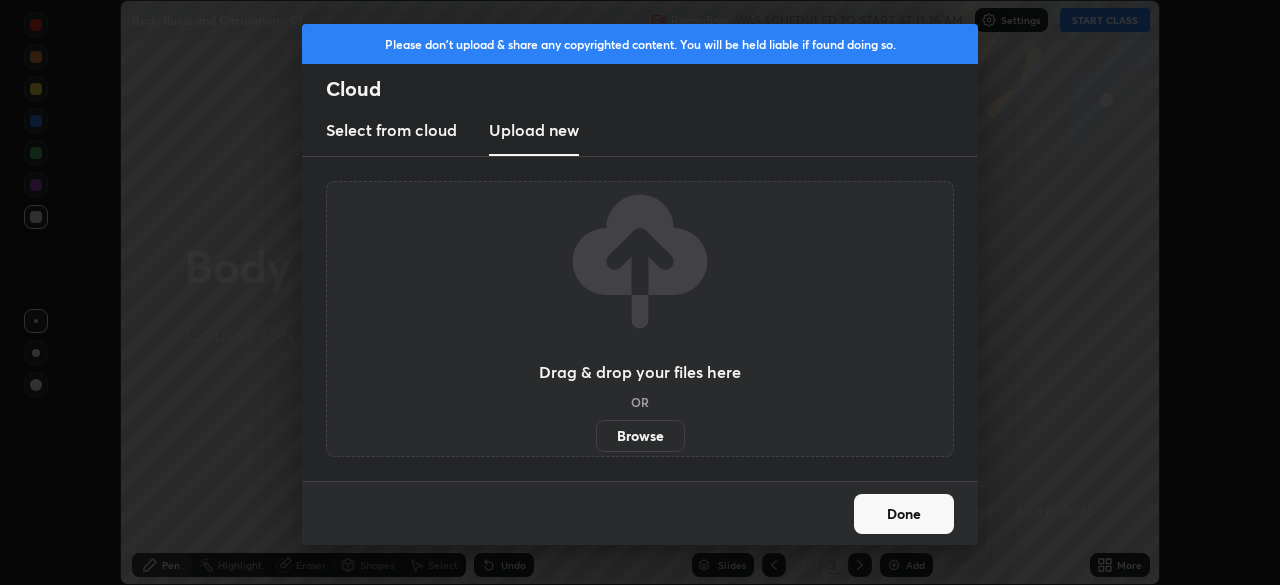 click on "Browse" at bounding box center [640, 436] 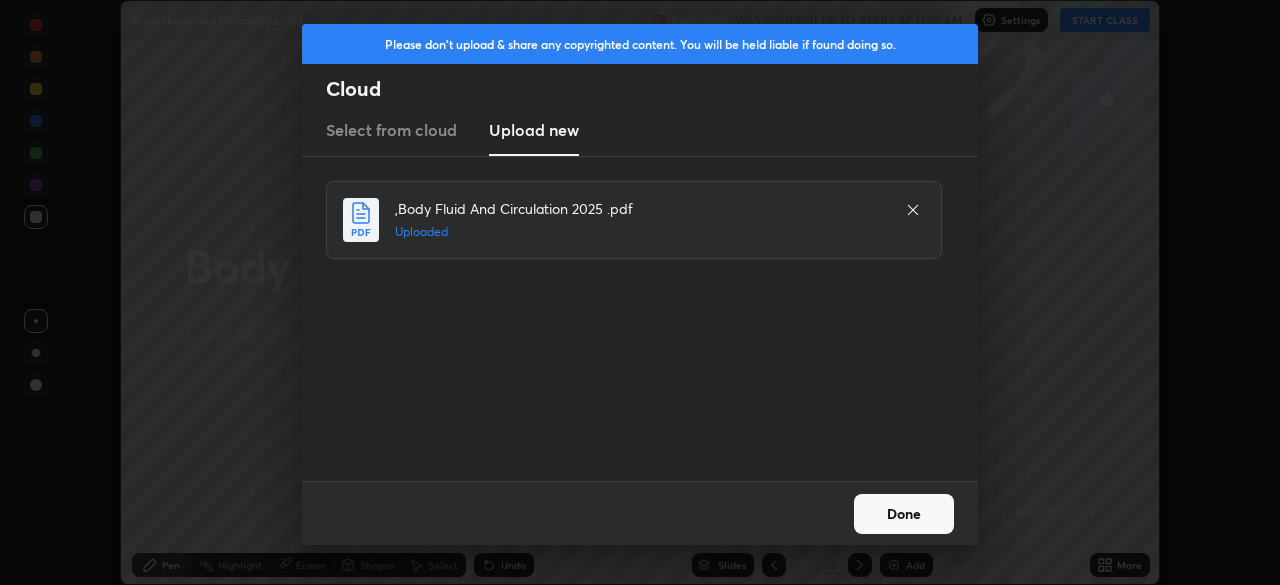 click on "Done" at bounding box center (904, 514) 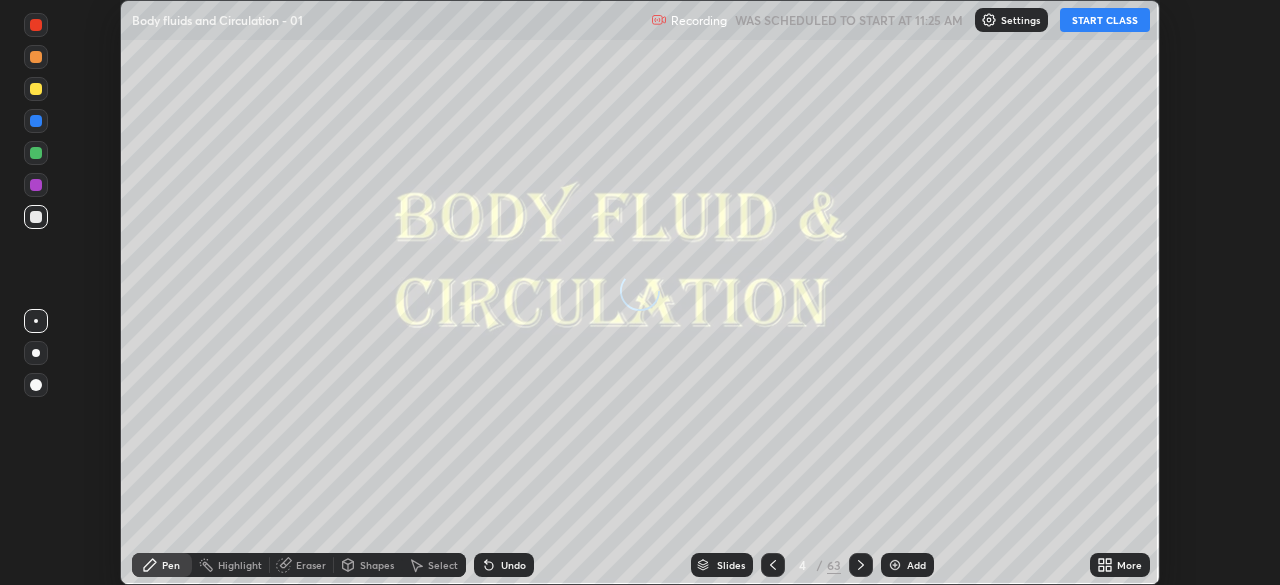 click 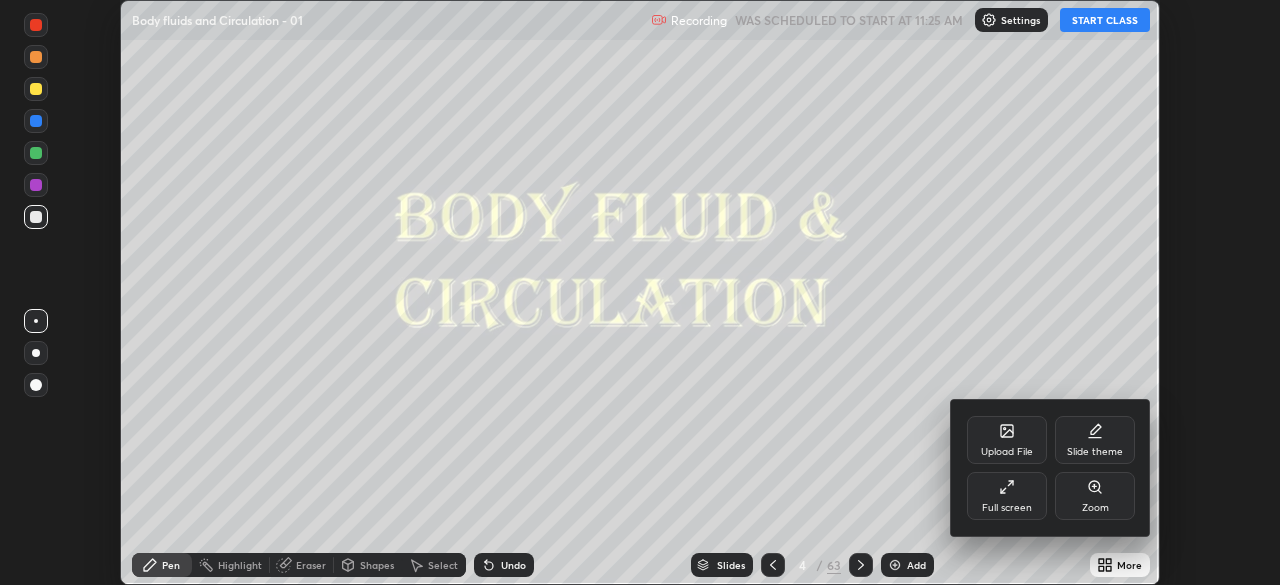 click on "Full screen" at bounding box center [1007, 508] 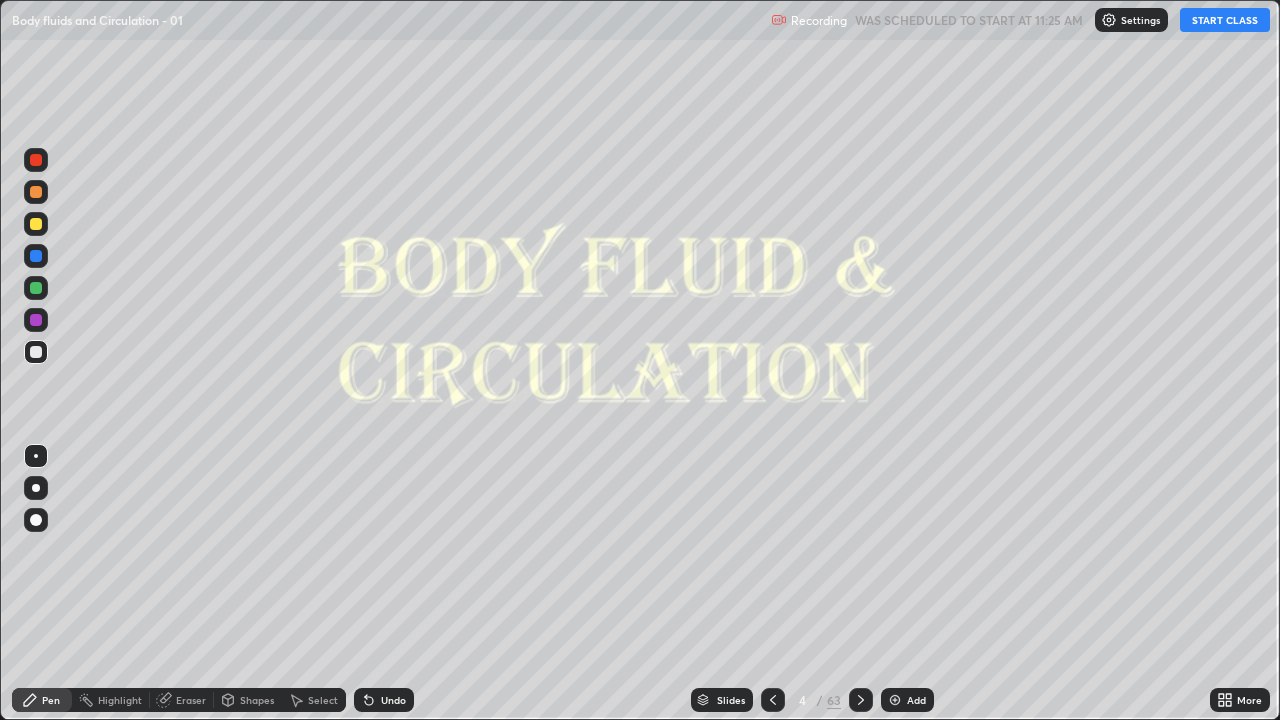 scroll, scrollTop: 99280, scrollLeft: 98720, axis: both 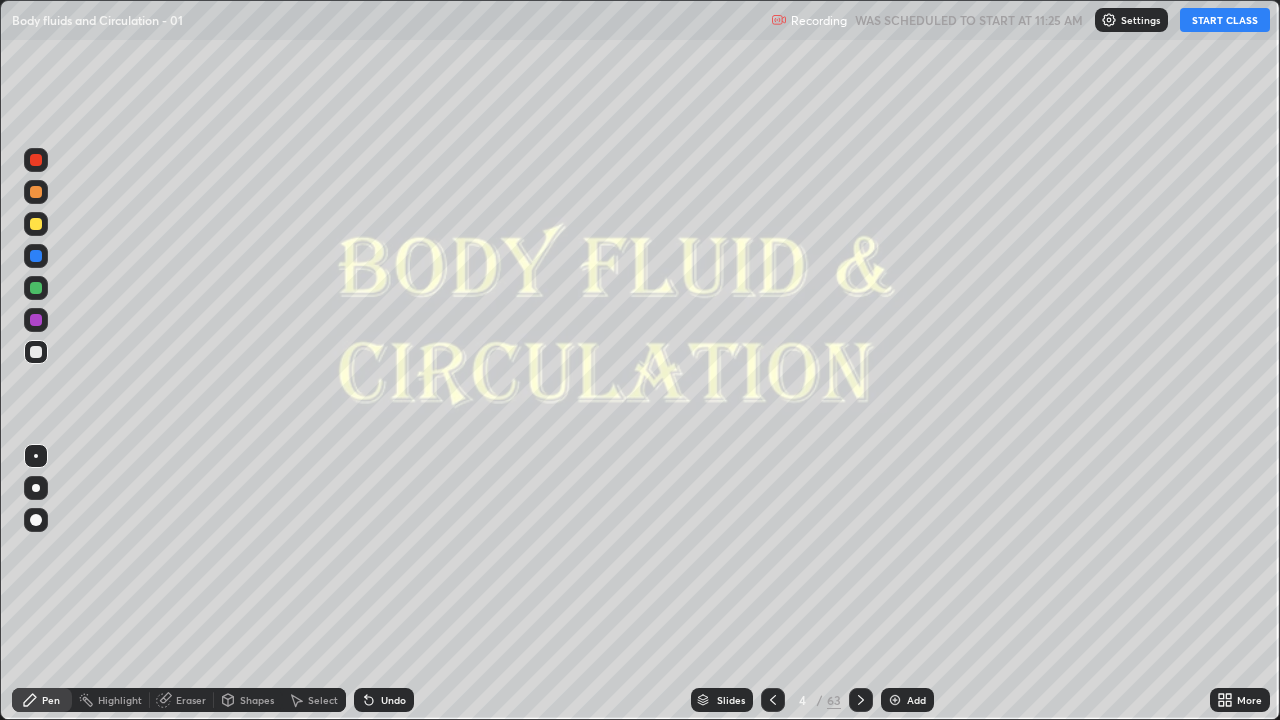 click on "START CLASS" at bounding box center [1225, 20] 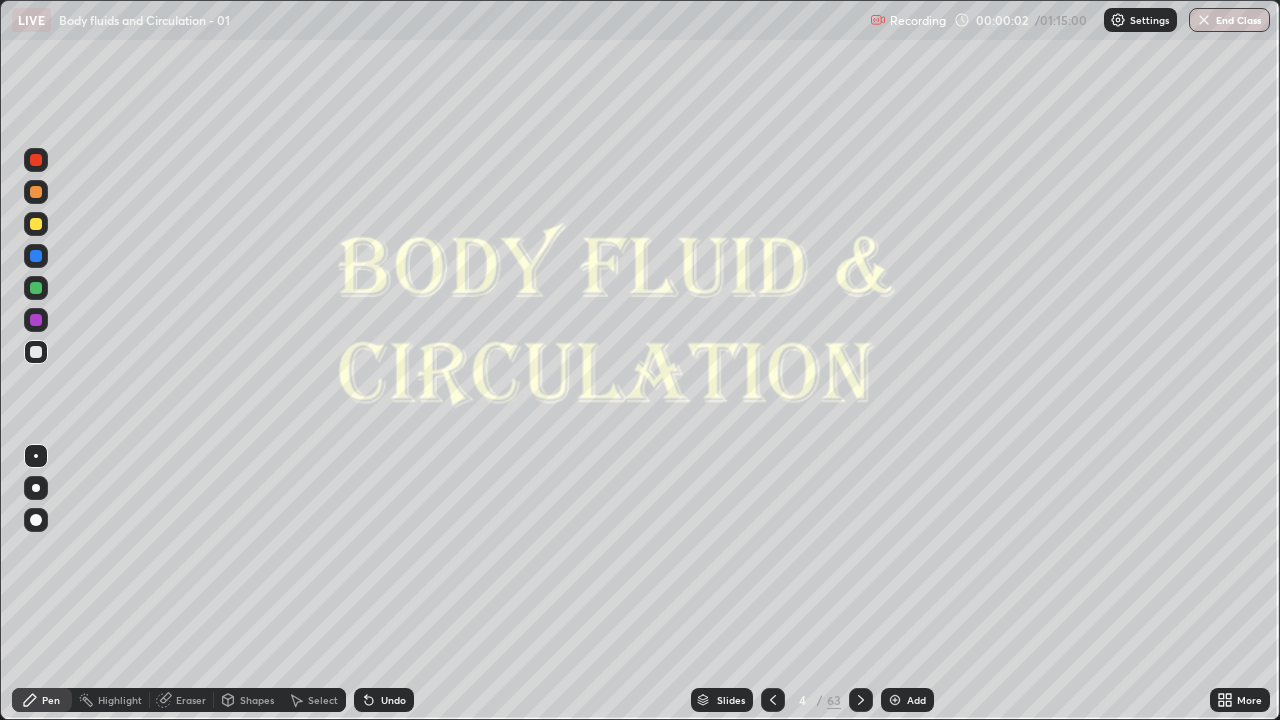 click 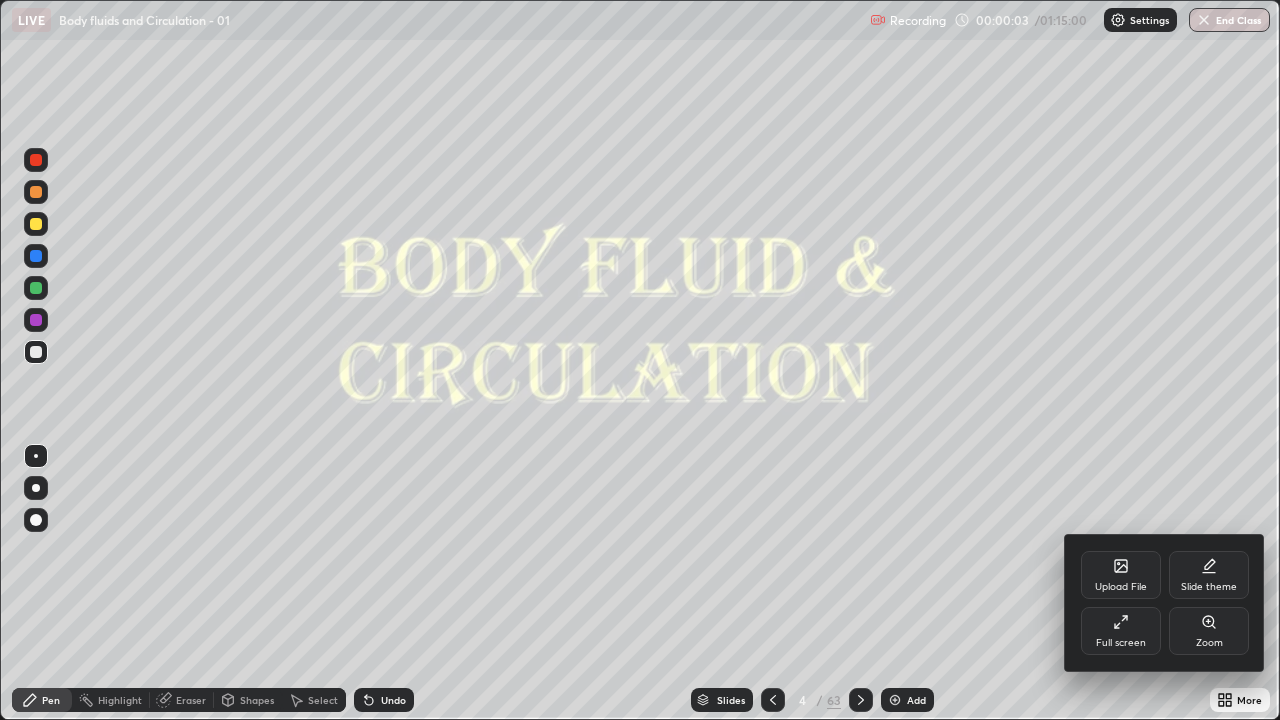 click on "Full screen" at bounding box center (1121, 631) 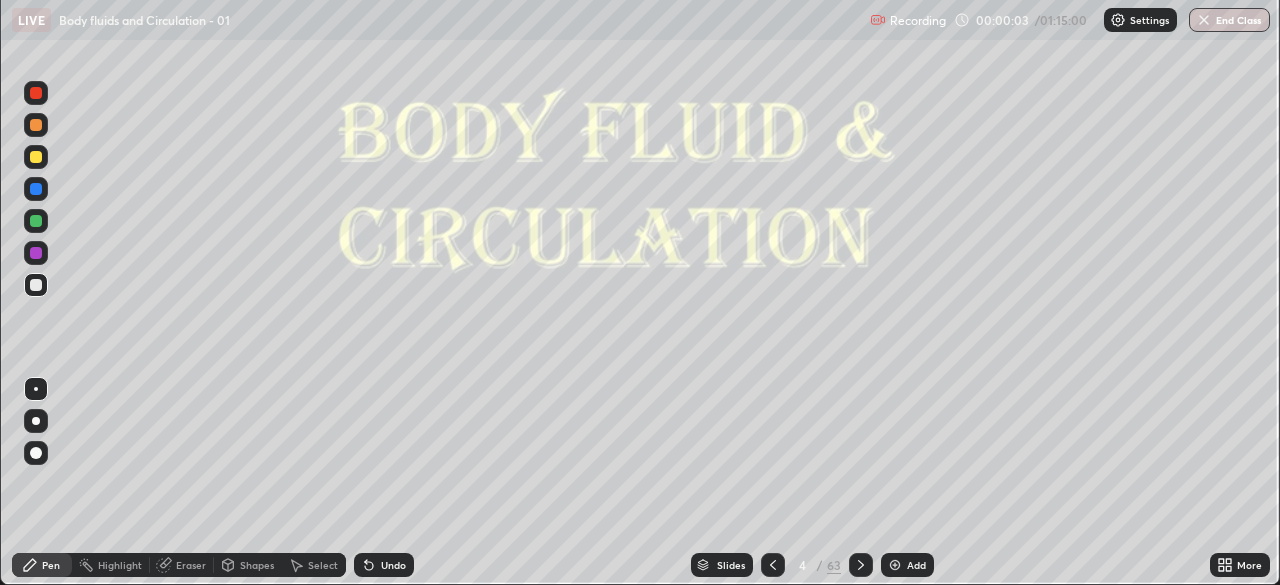 scroll, scrollTop: 585, scrollLeft: 1280, axis: both 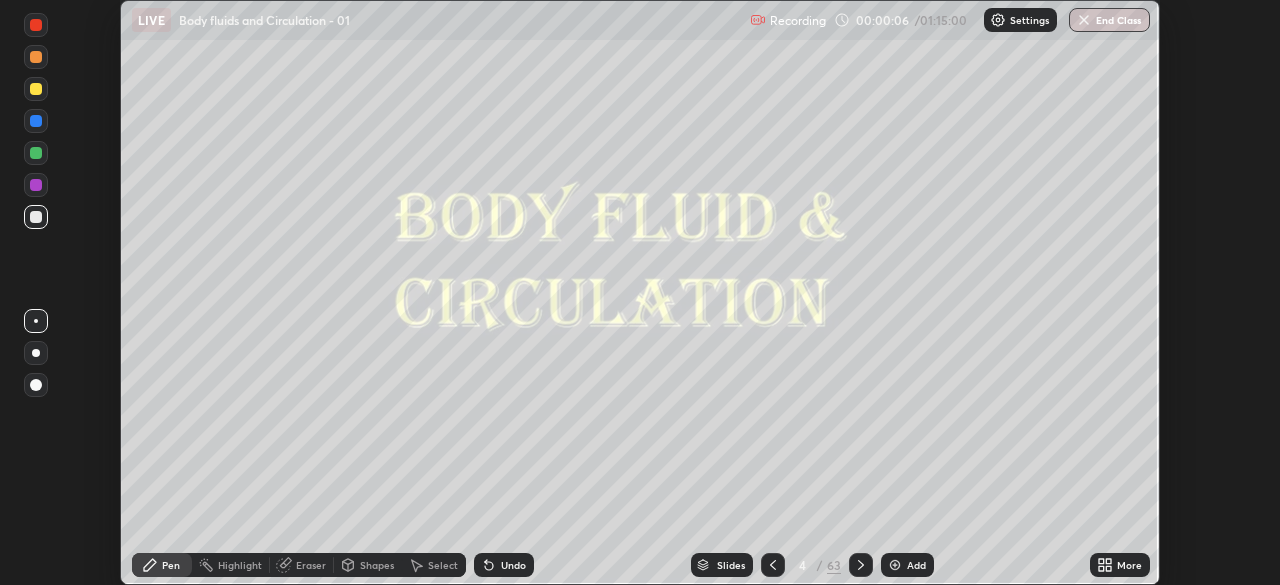 click 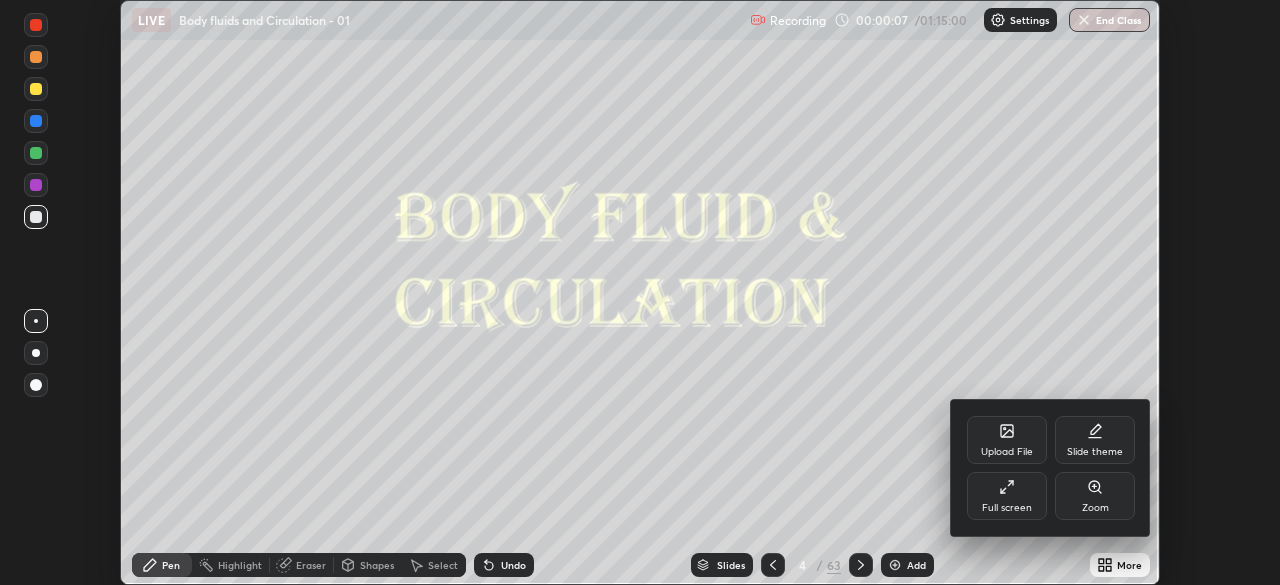 click on "Full screen" at bounding box center (1007, 508) 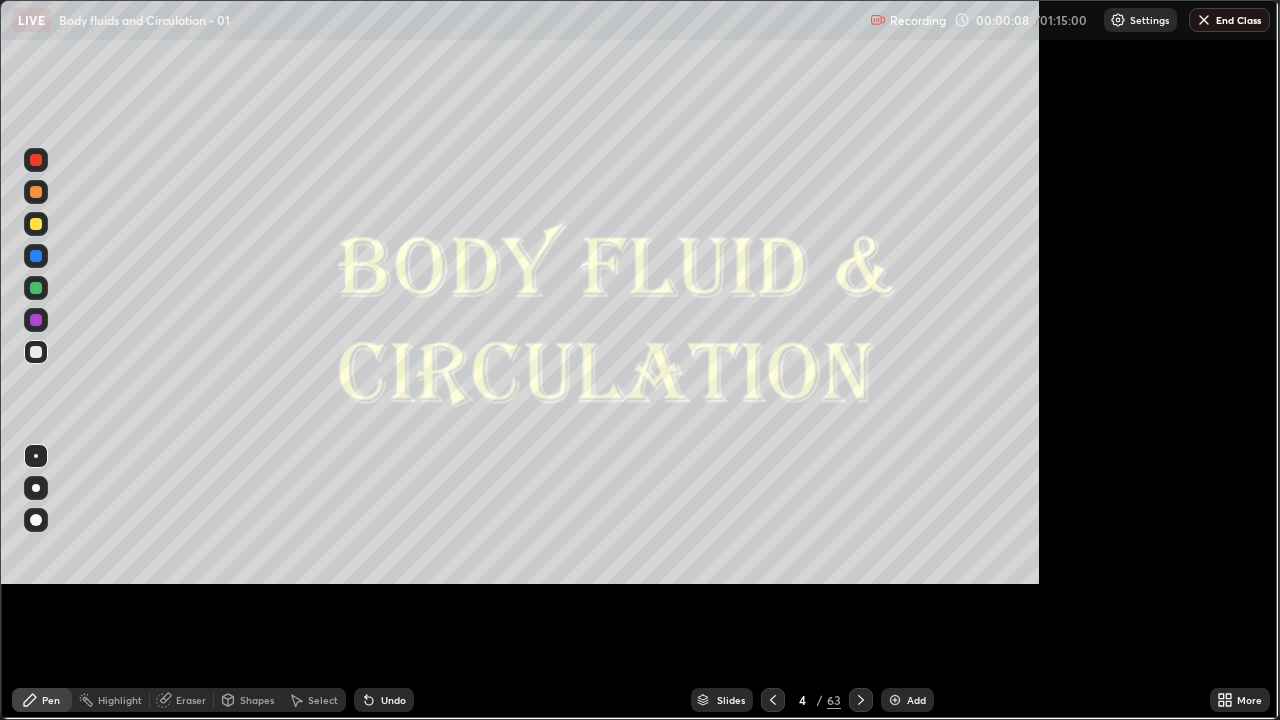 scroll, scrollTop: 99280, scrollLeft: 98720, axis: both 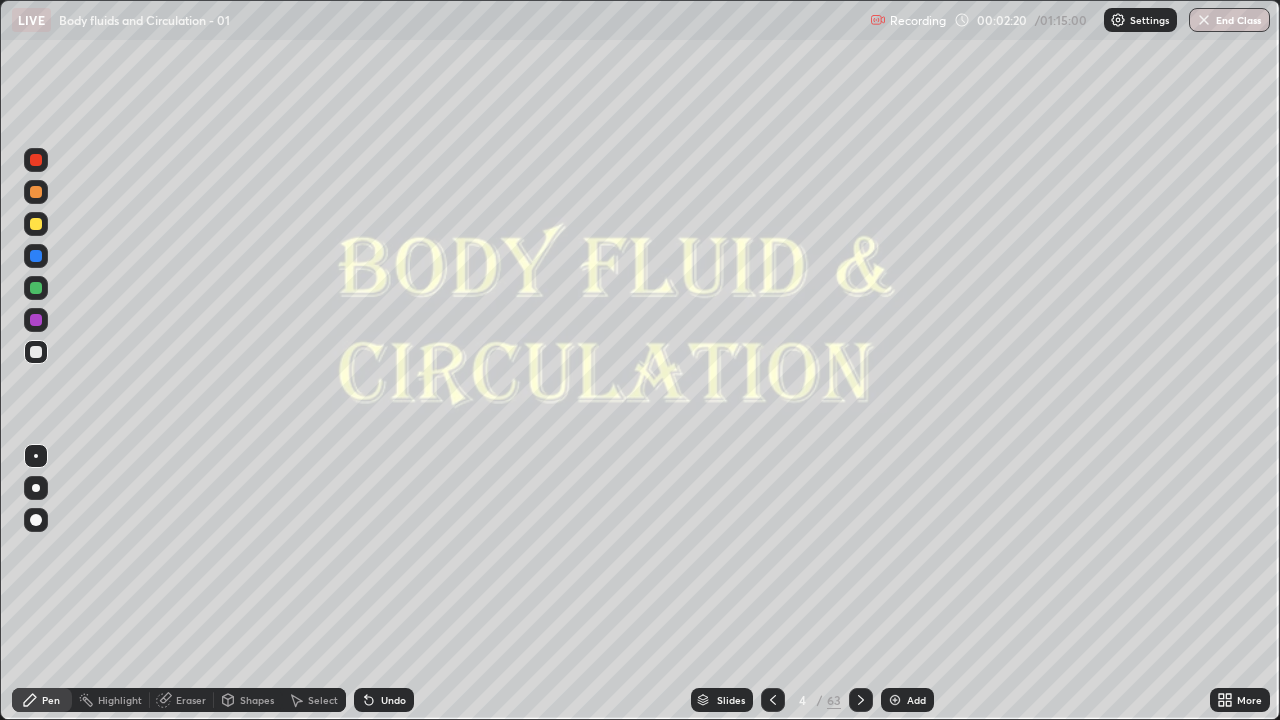 click 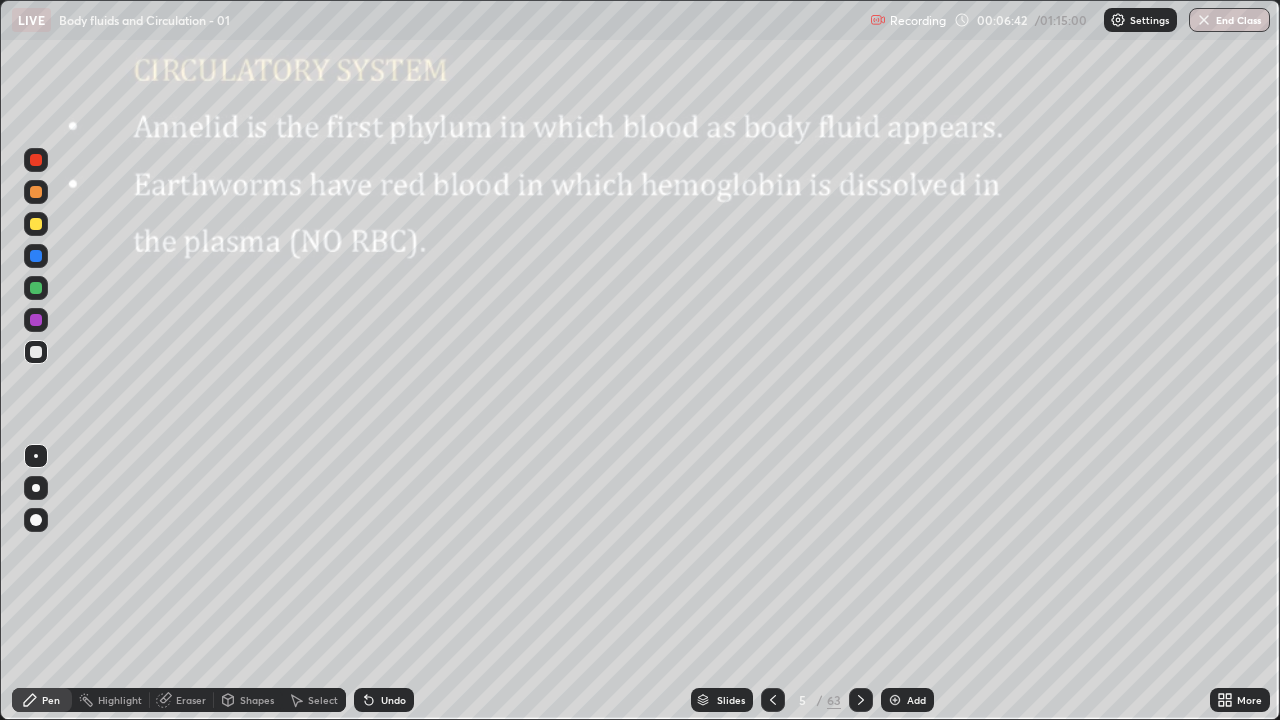 click at bounding box center (36, 352) 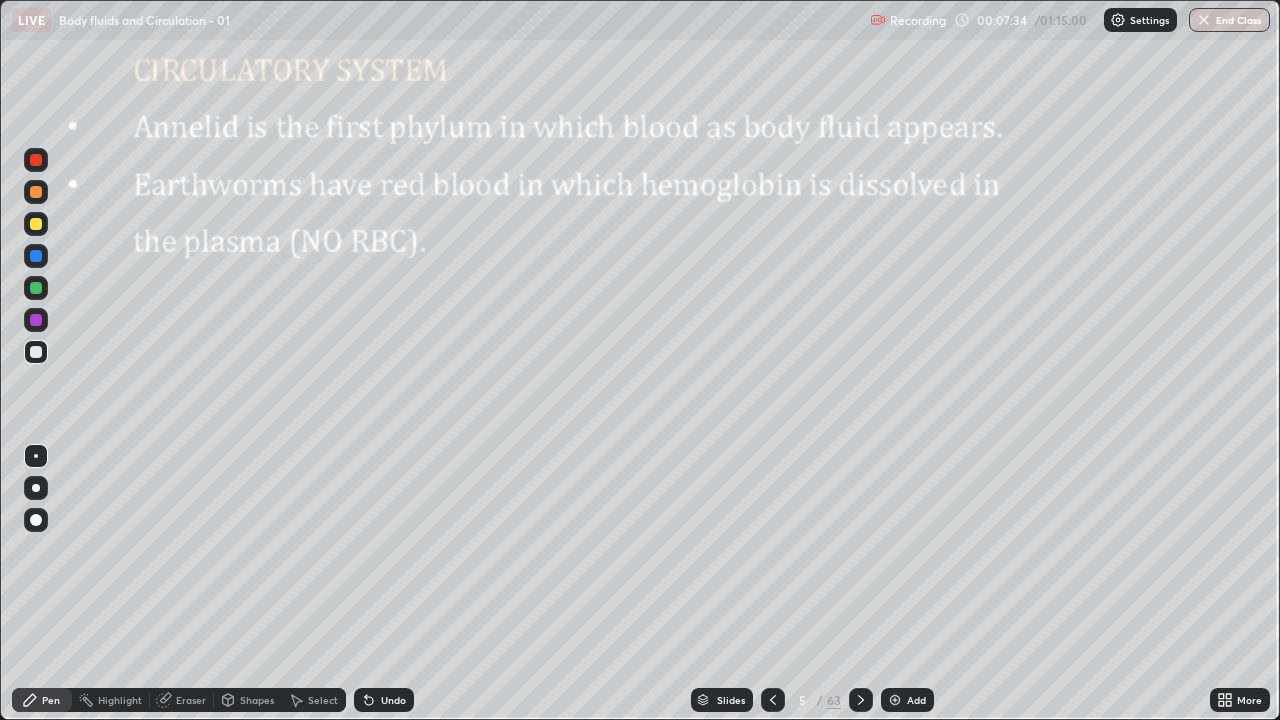 click at bounding box center [36, 288] 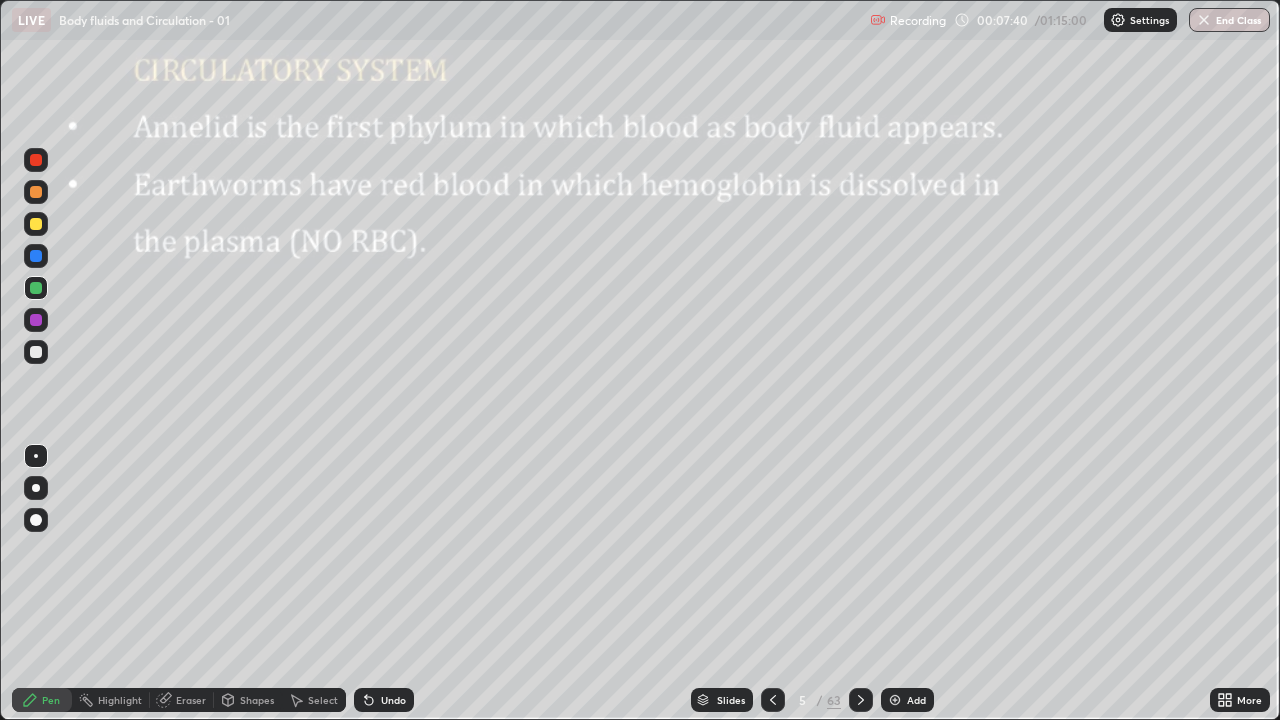 click on "Undo" at bounding box center (384, 700) 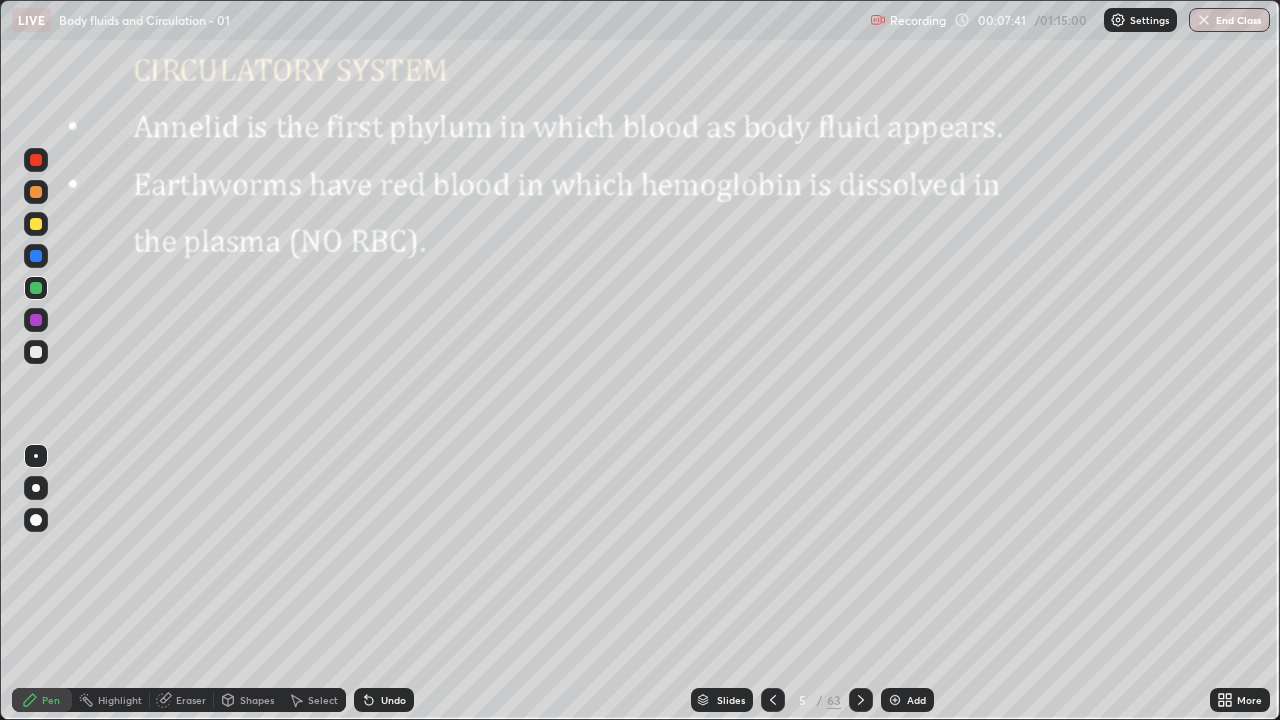 click on "Undo" at bounding box center (384, 700) 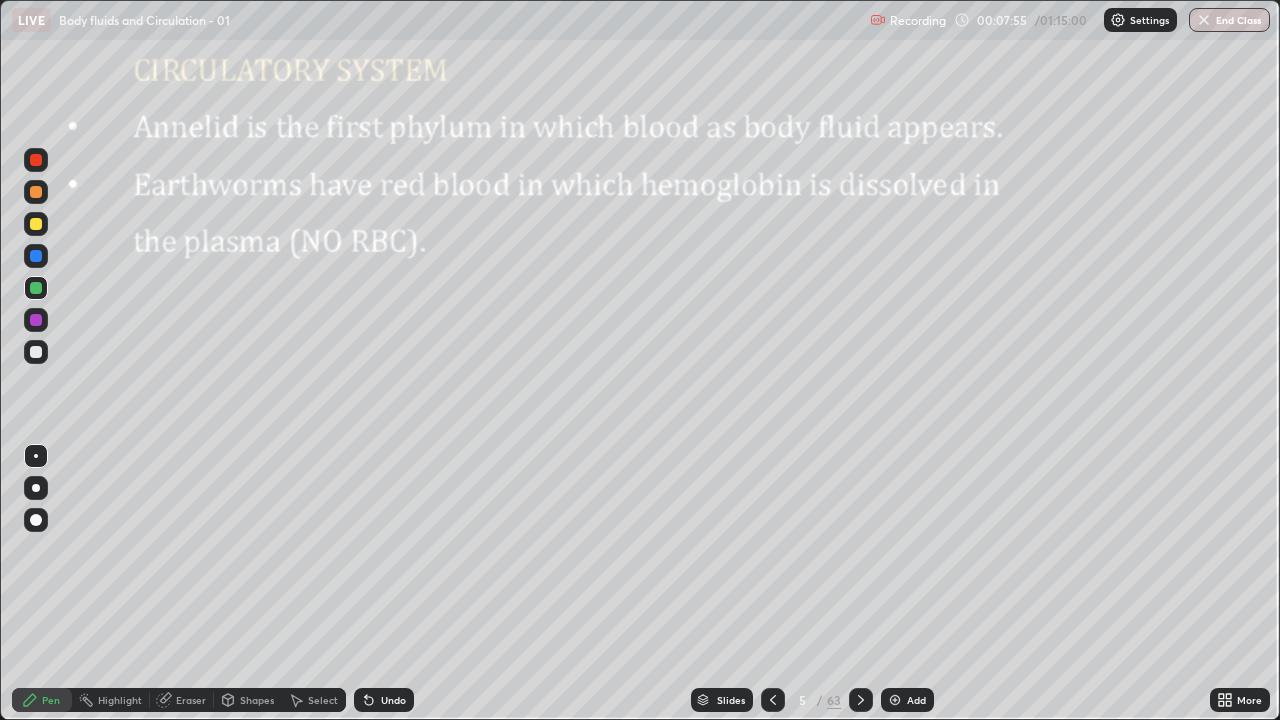click at bounding box center [36, 352] 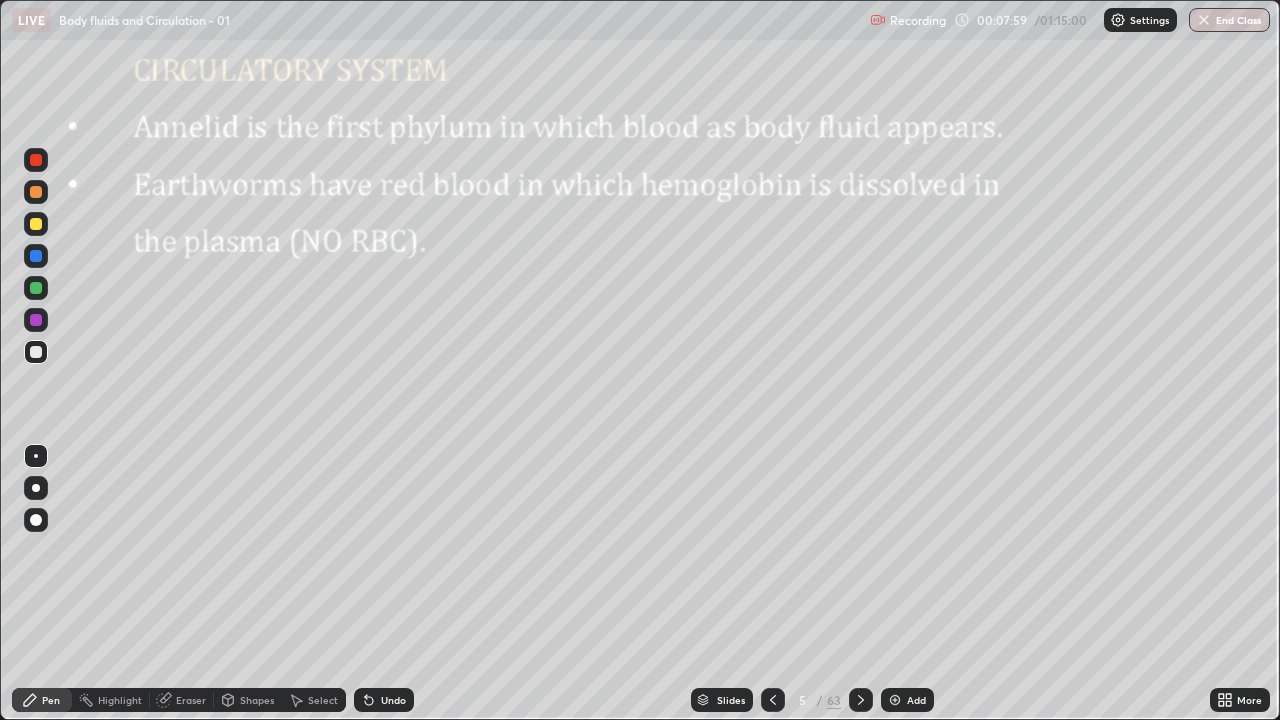 click on "Eraser" at bounding box center (191, 700) 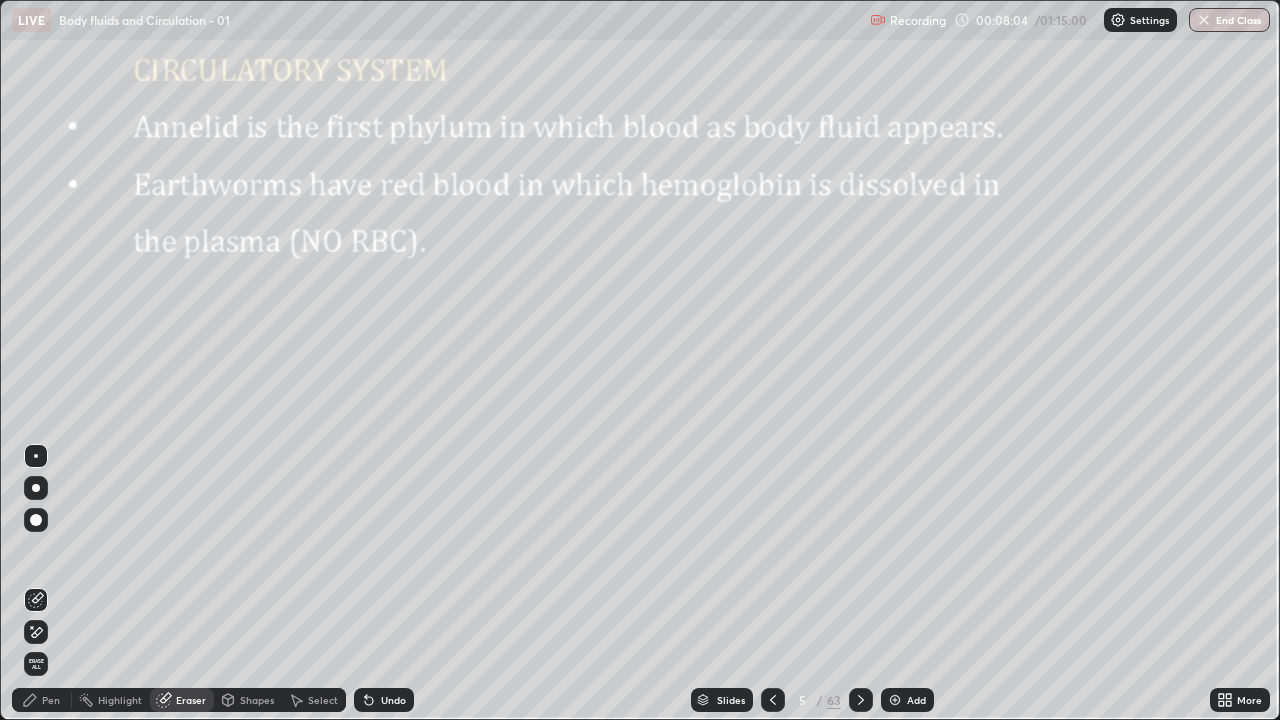 click on "Pen" at bounding box center [51, 700] 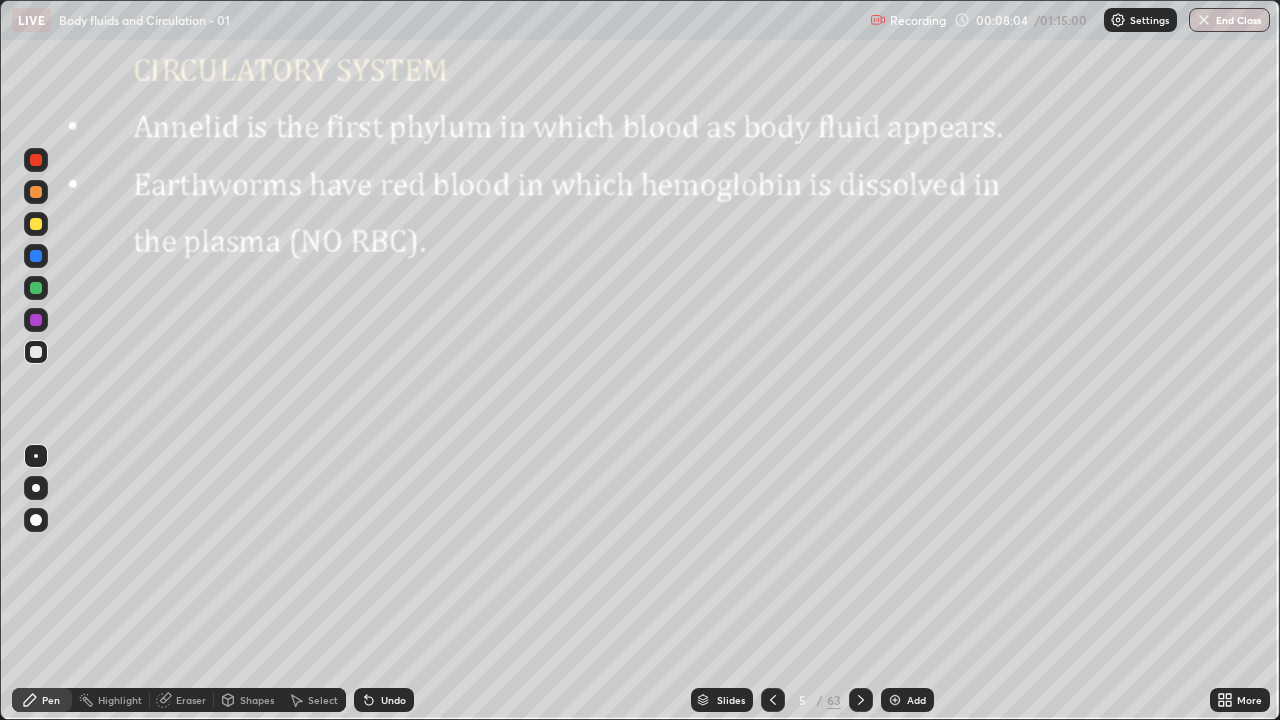 click at bounding box center (36, 352) 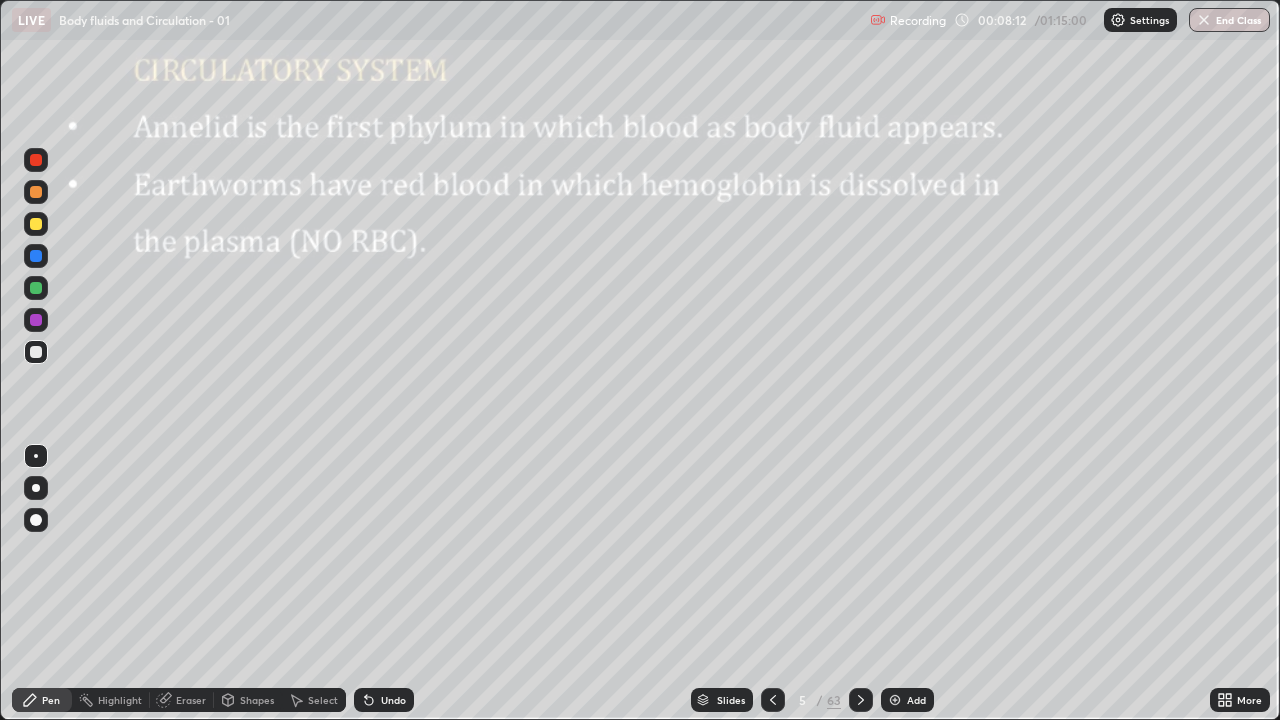 click on "Undo" at bounding box center [384, 700] 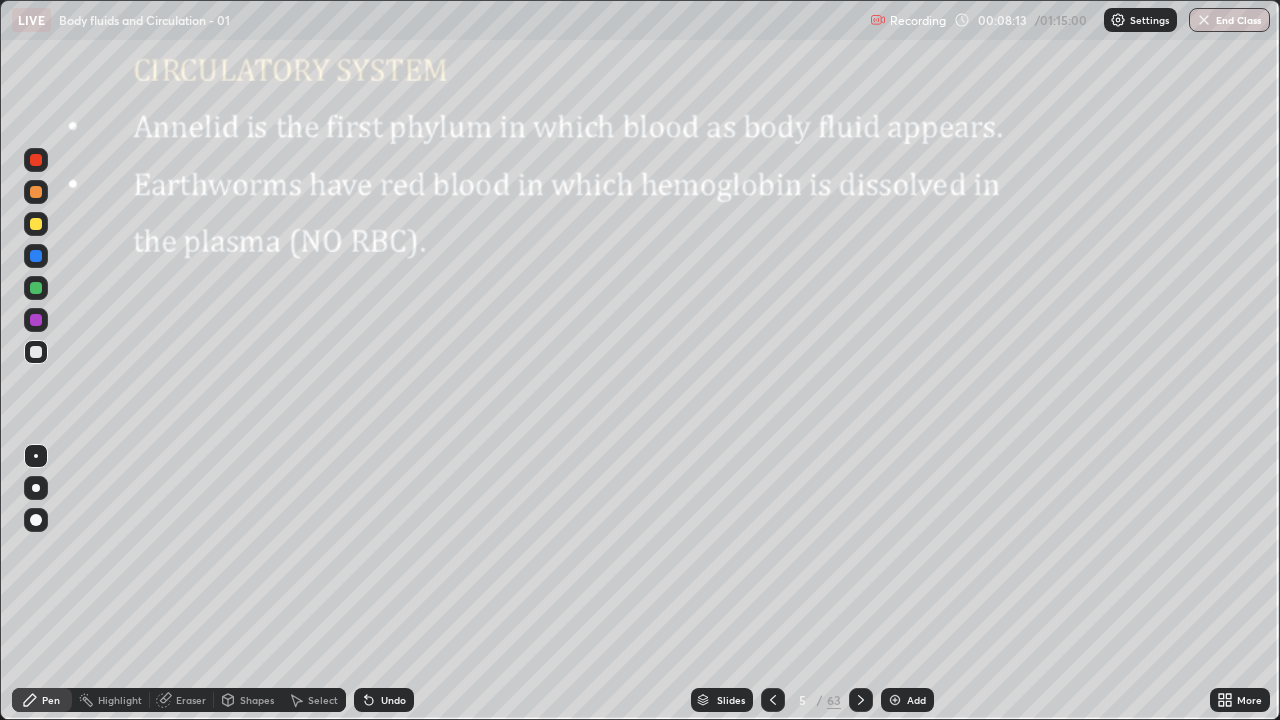 click on "Undo" at bounding box center [384, 700] 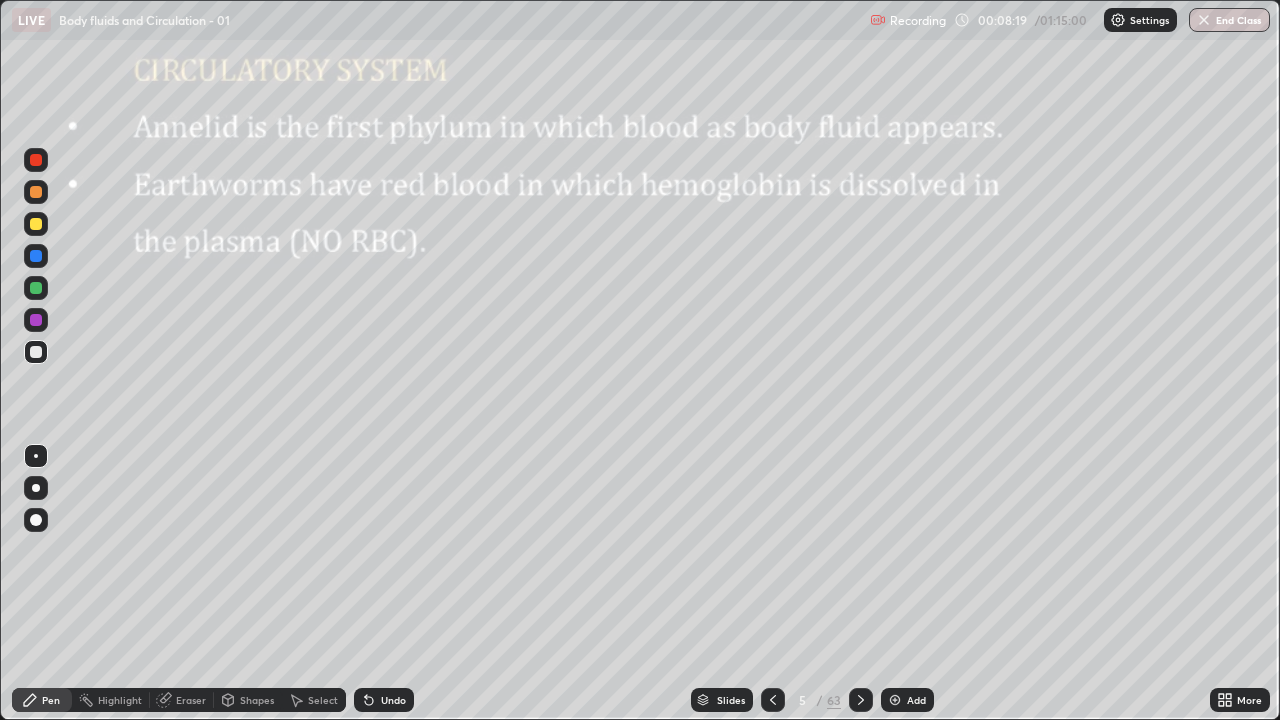 click on "Undo" at bounding box center [393, 700] 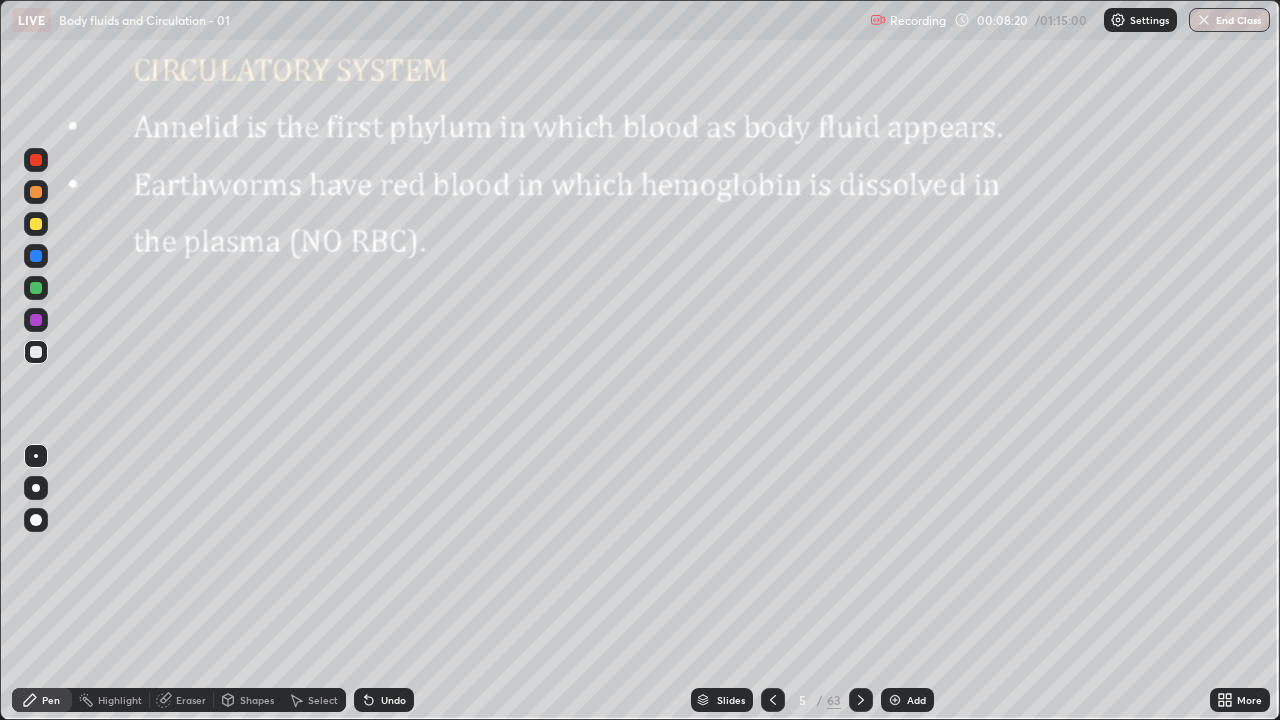 click on "Undo" at bounding box center (384, 700) 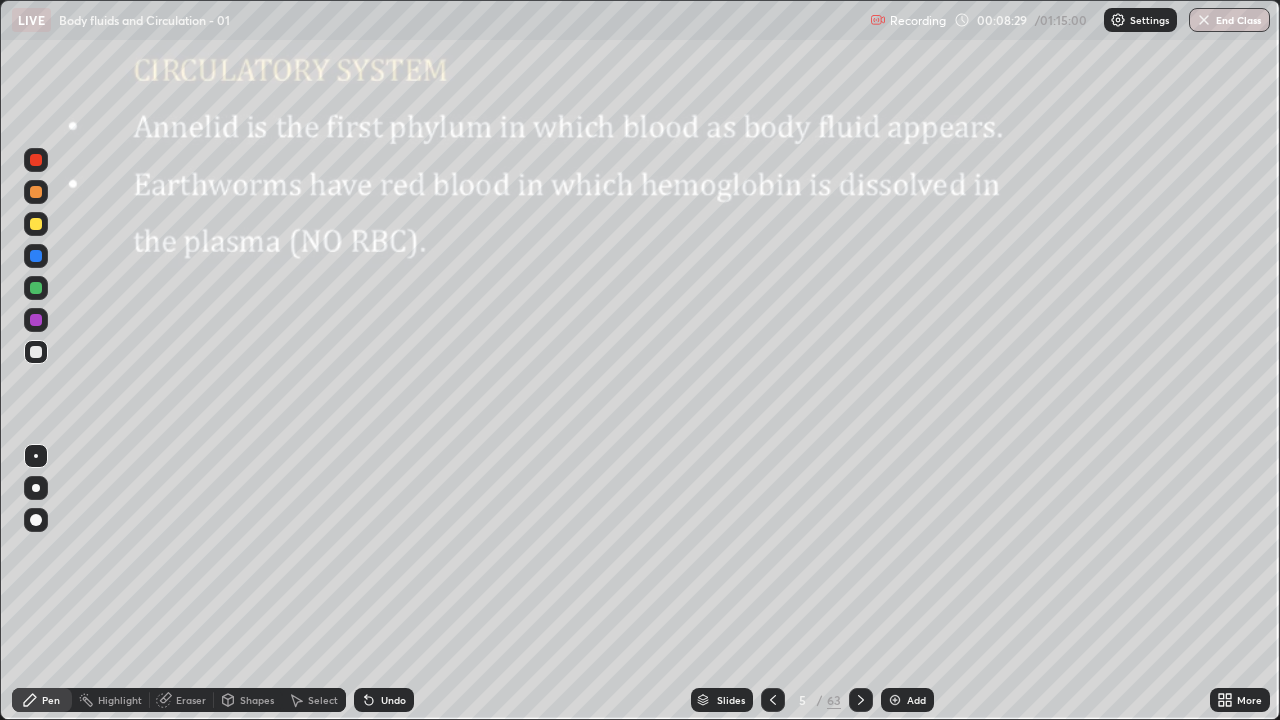 click at bounding box center [36, 288] 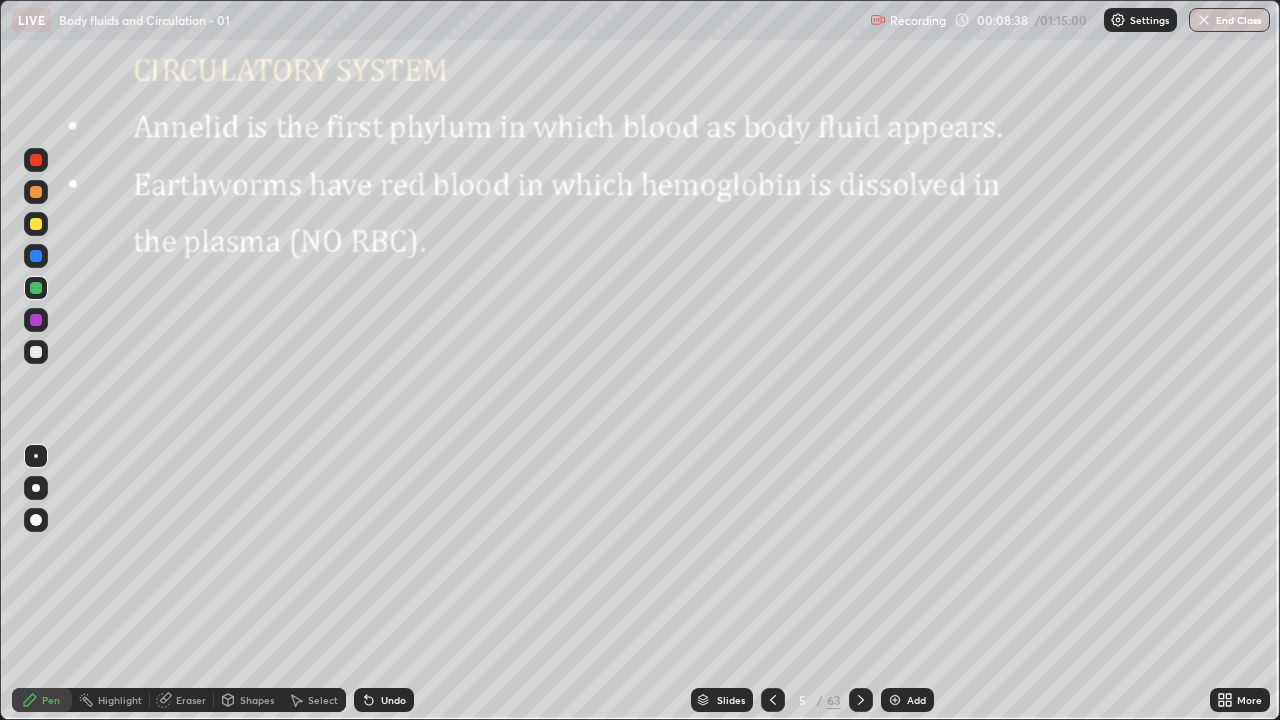 click at bounding box center [36, 352] 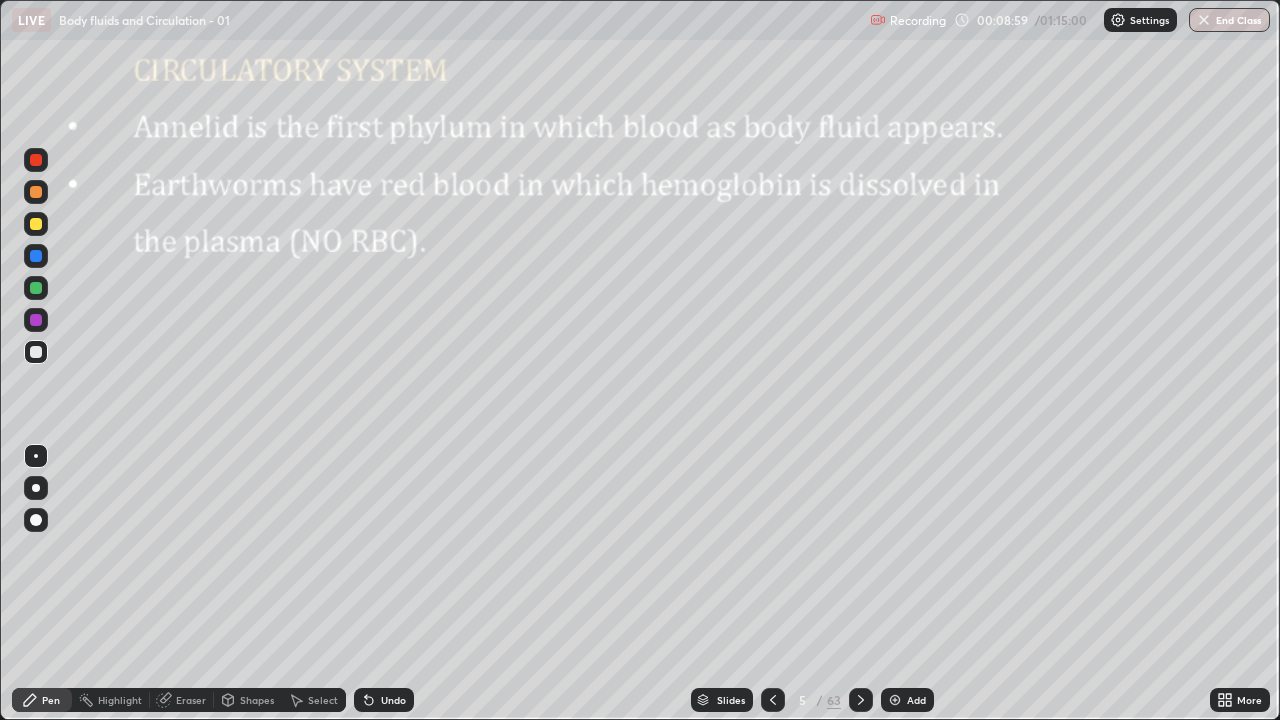 click at bounding box center (36, 256) 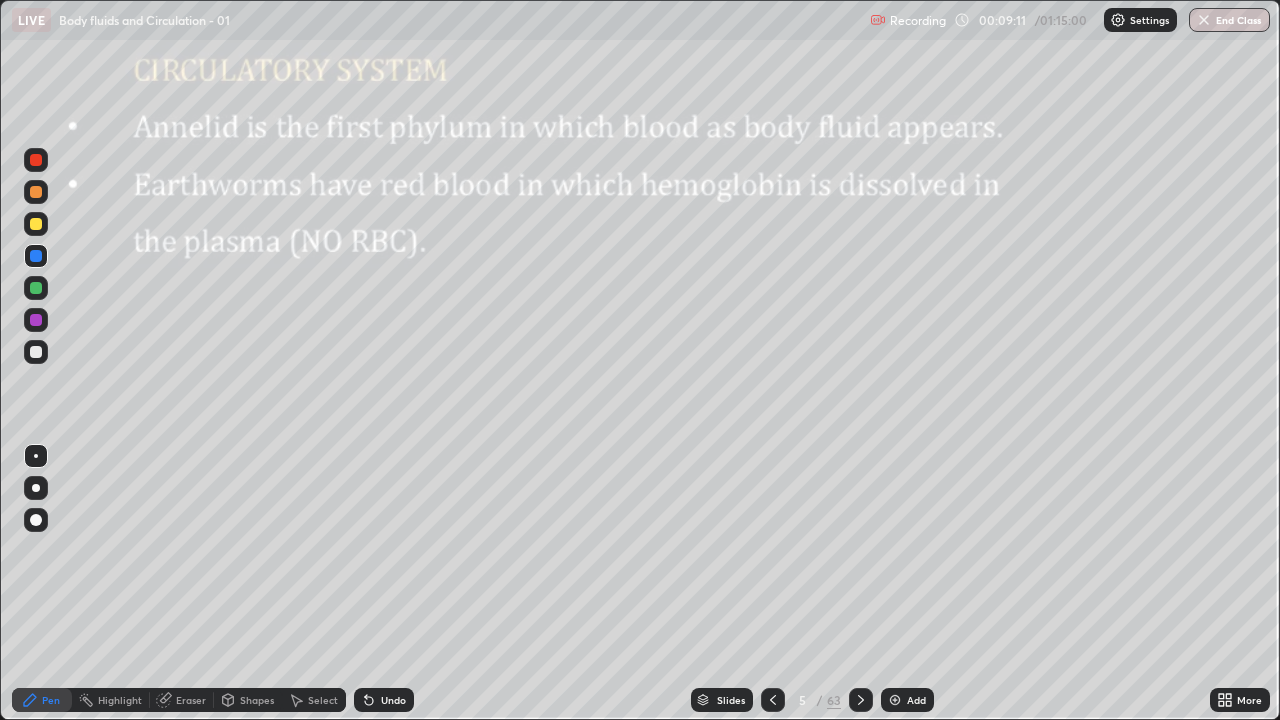 click at bounding box center (36, 352) 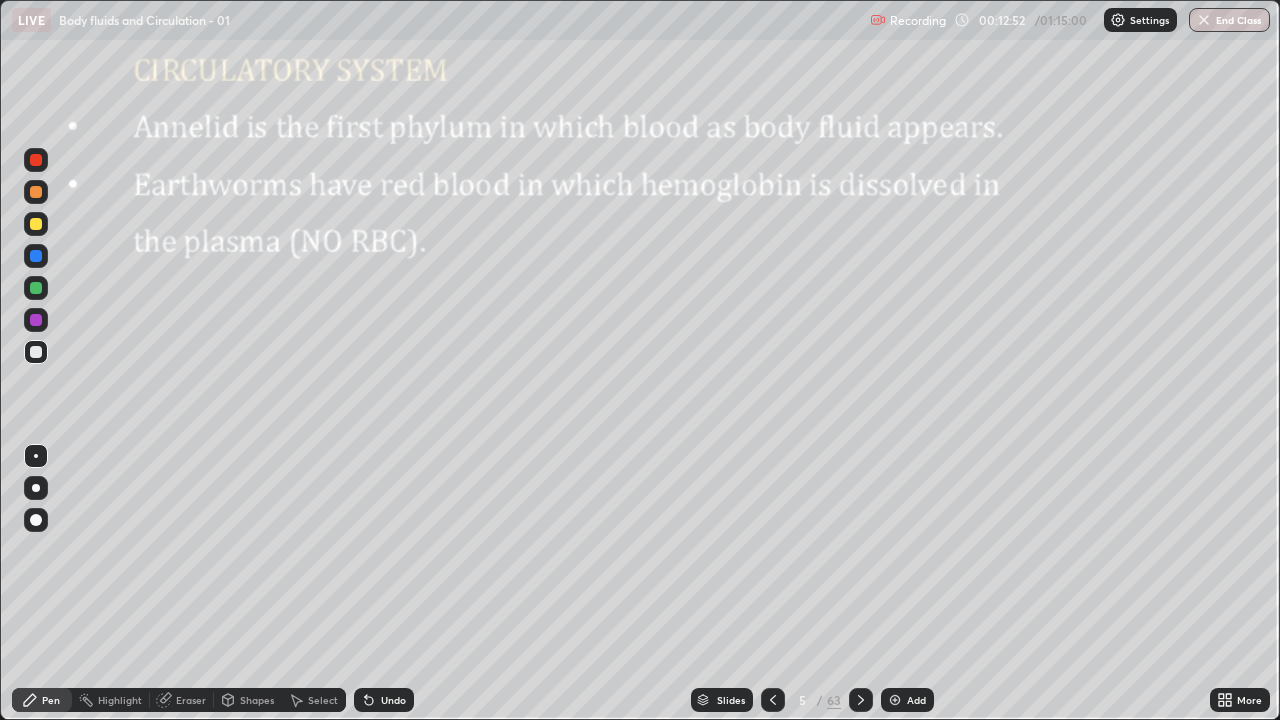 click 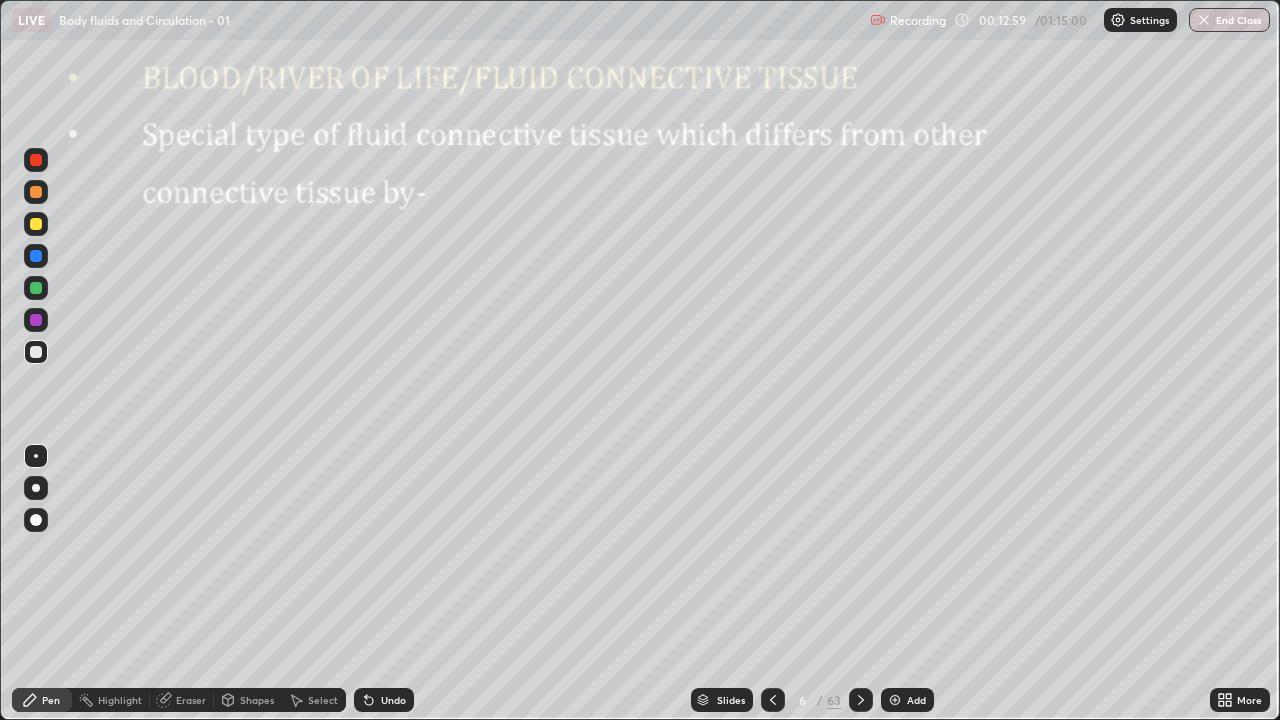 click at bounding box center (36, 352) 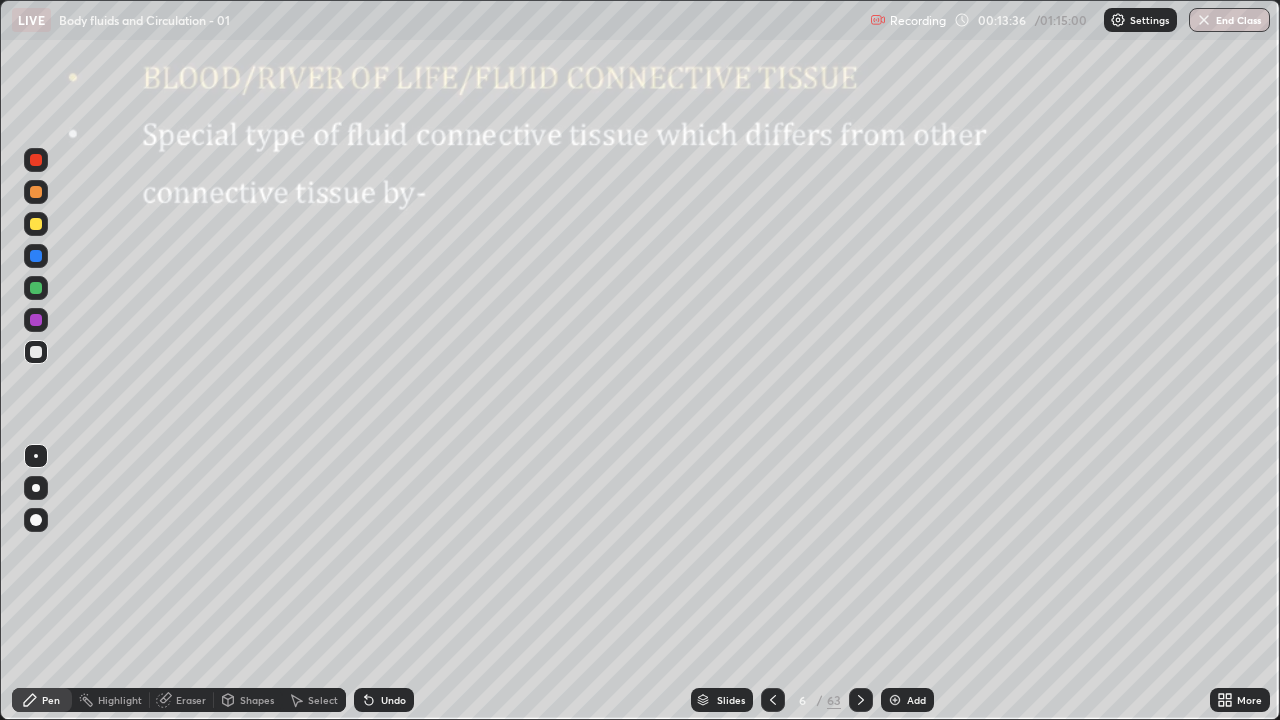 click at bounding box center [36, 256] 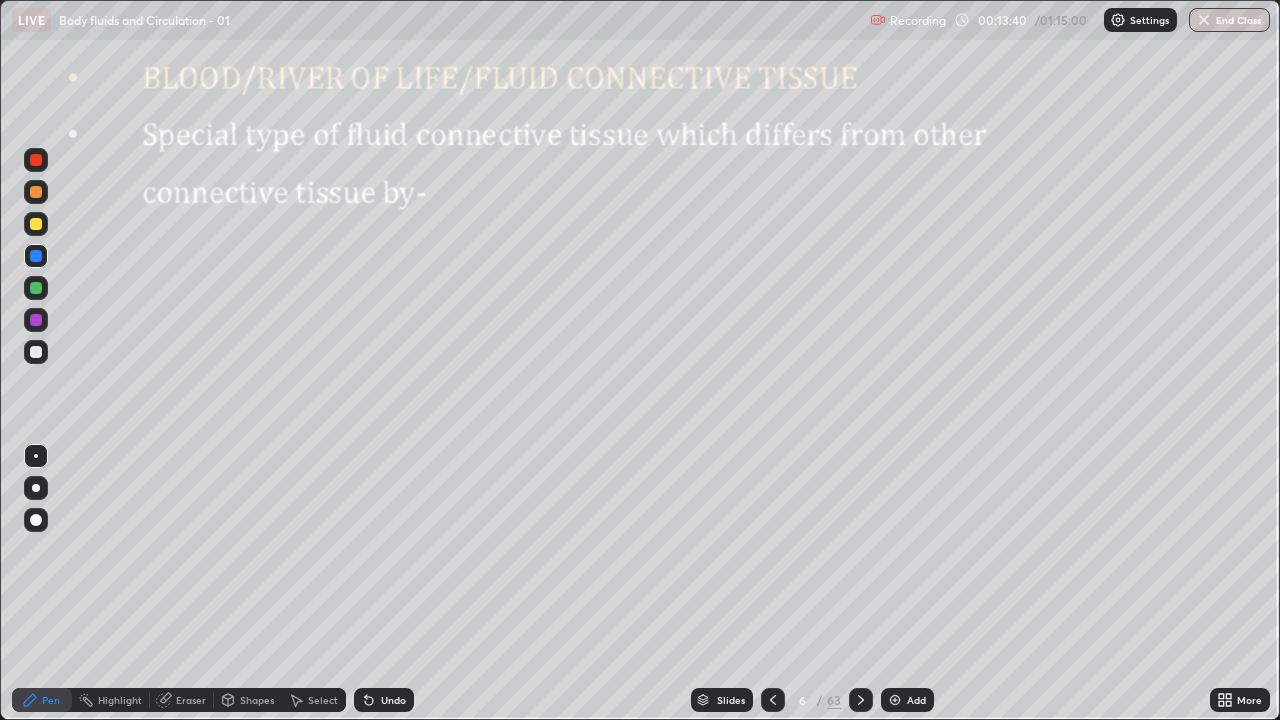 click at bounding box center [36, 352] 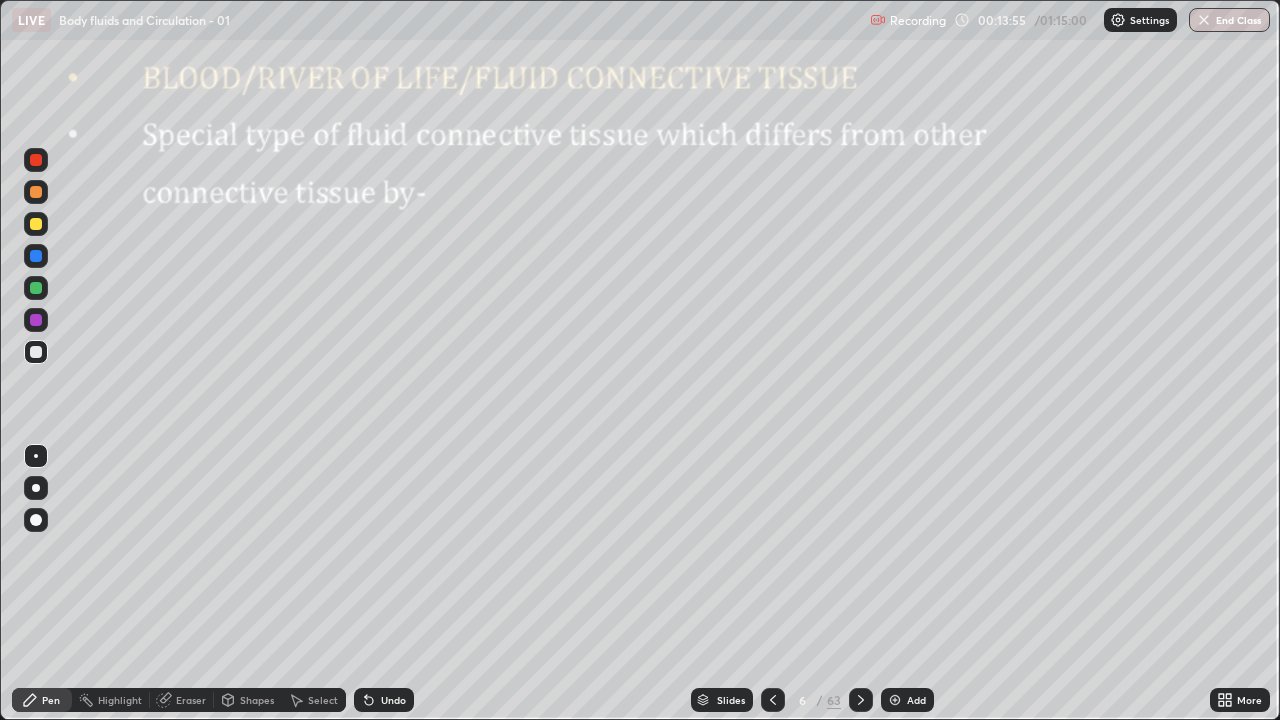 click at bounding box center [36, 256] 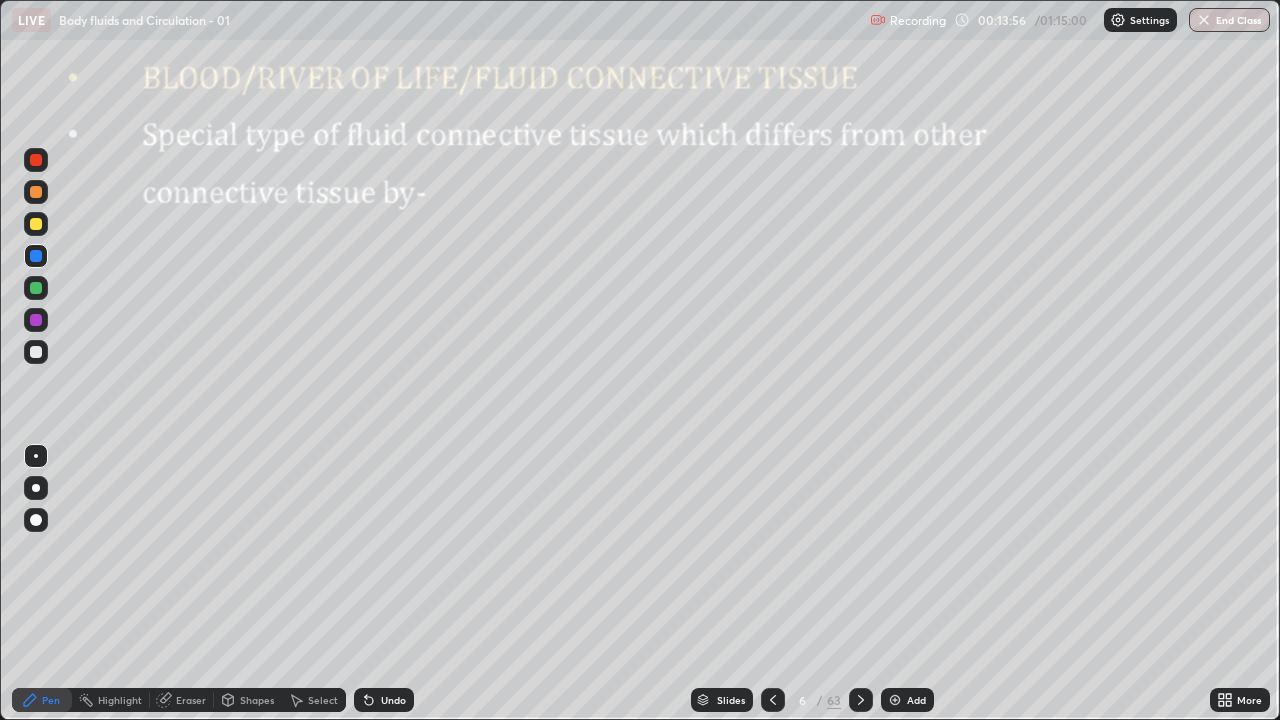 click at bounding box center (36, 352) 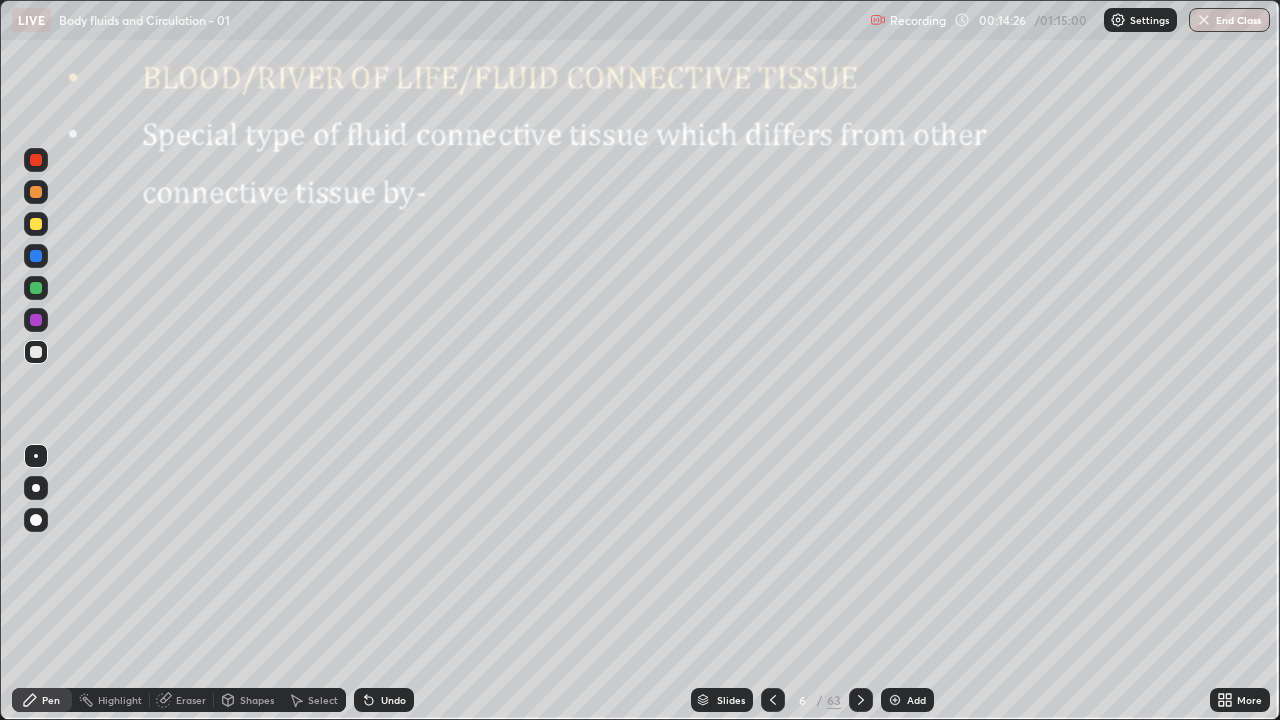 click on "Eraser" at bounding box center [182, 700] 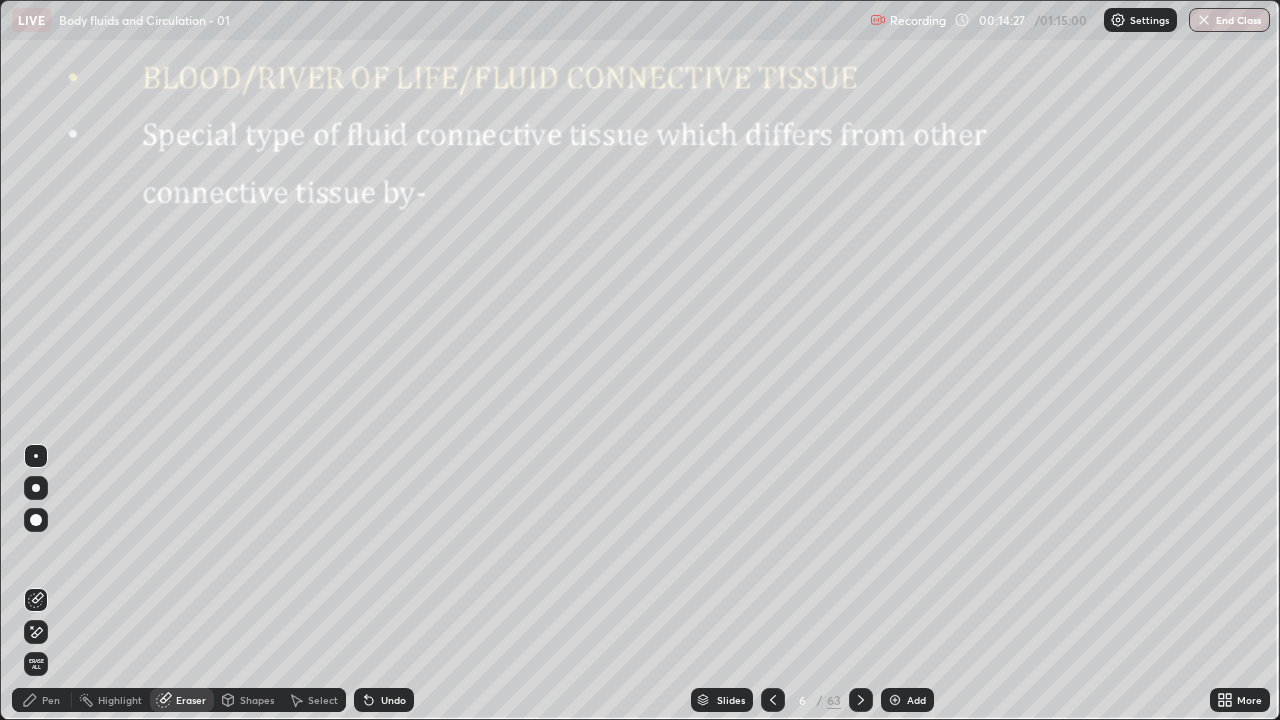 click 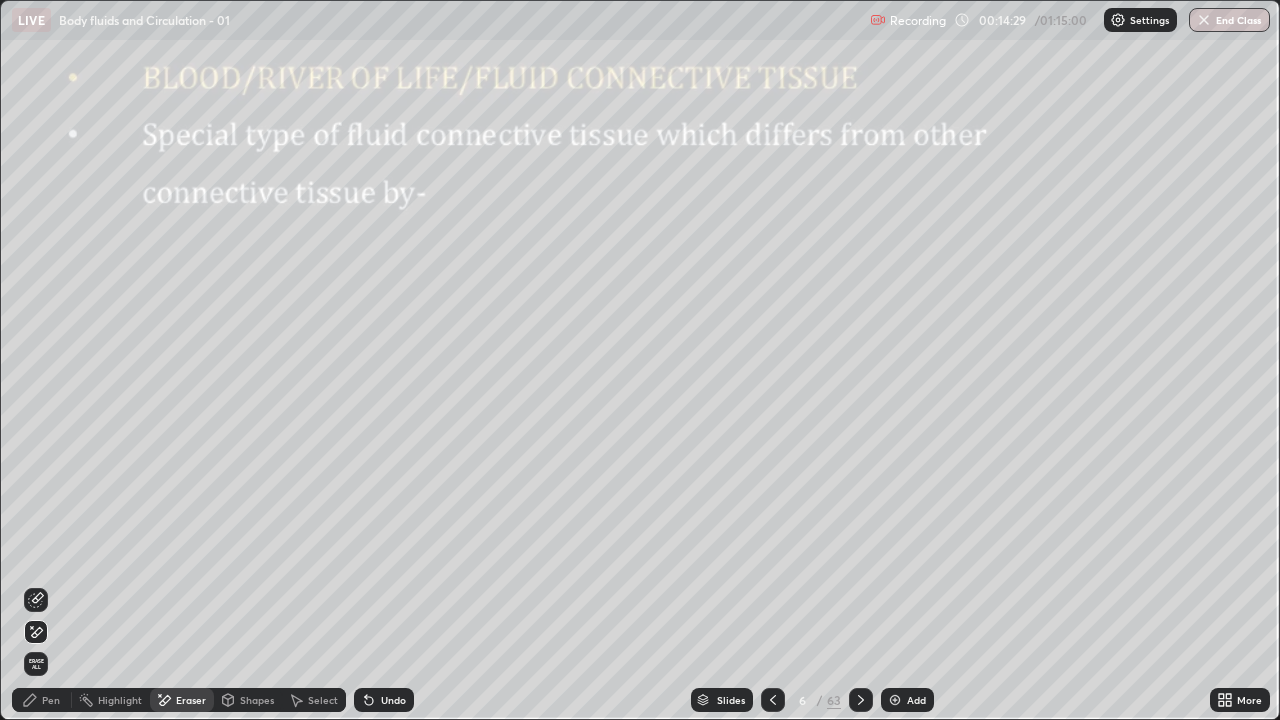 click on "Pen" at bounding box center [42, 700] 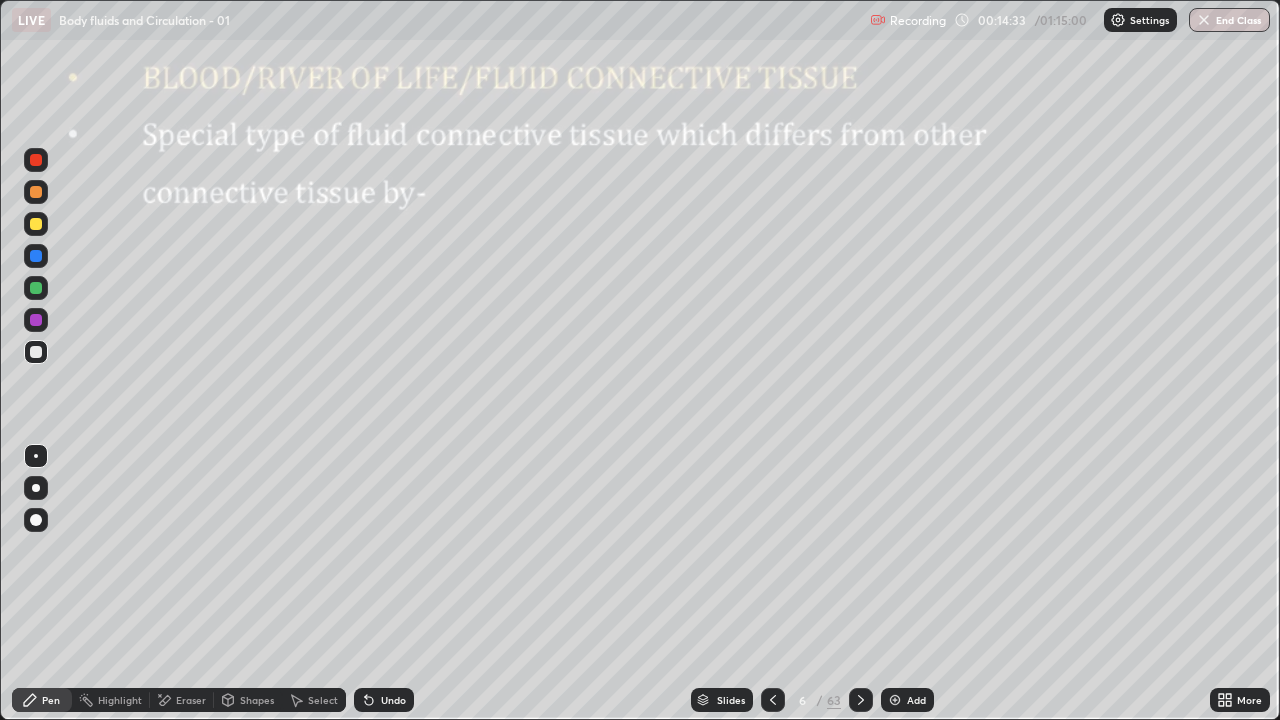 click on "Pen" at bounding box center (42, 700) 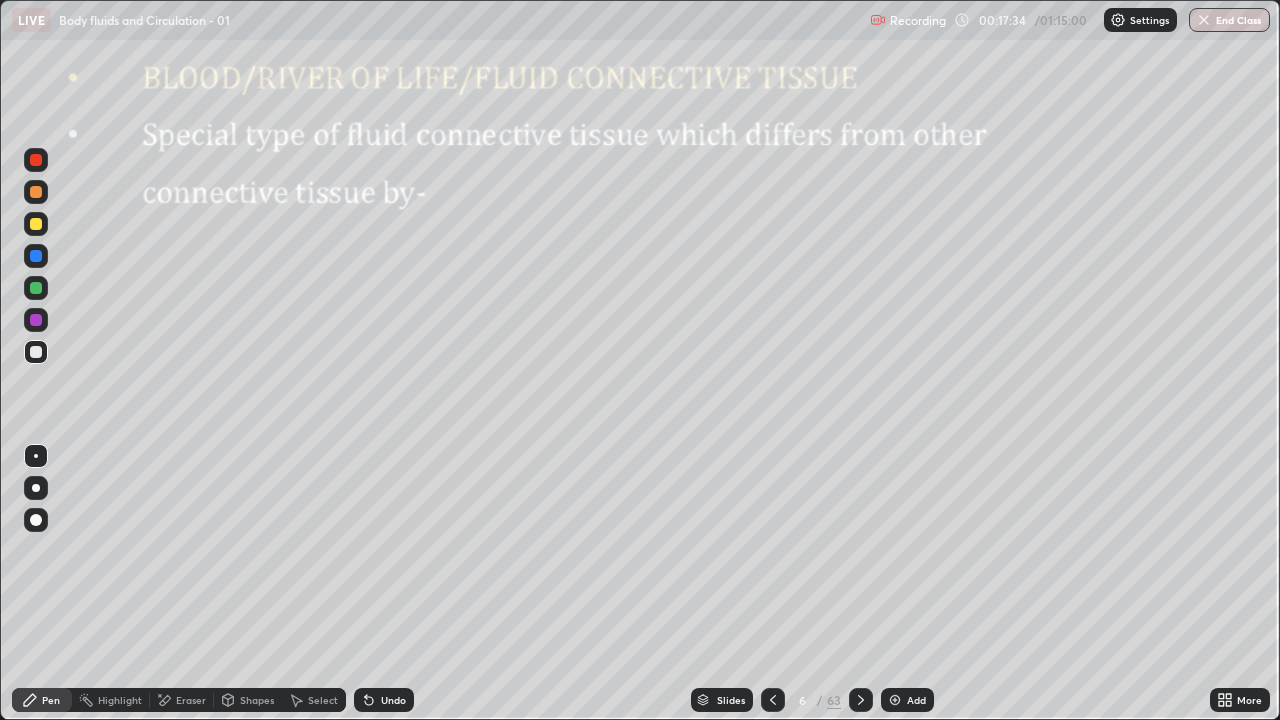 click 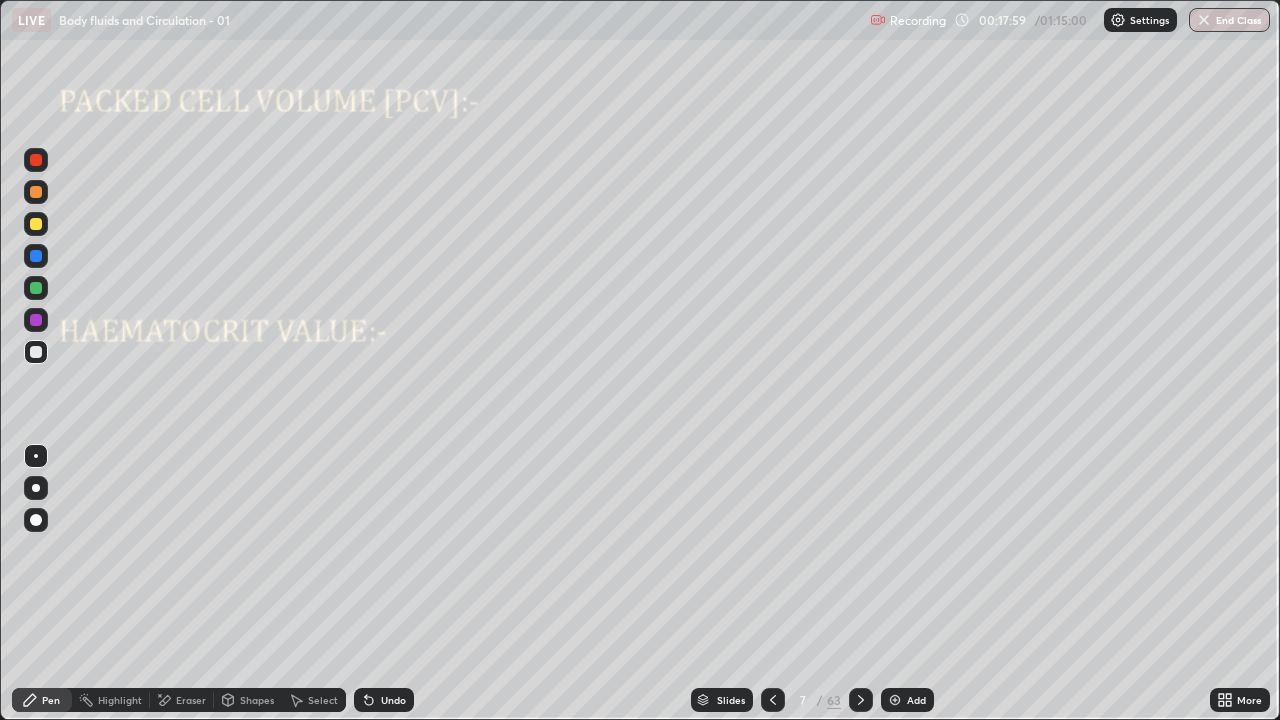 click at bounding box center [36, 256] 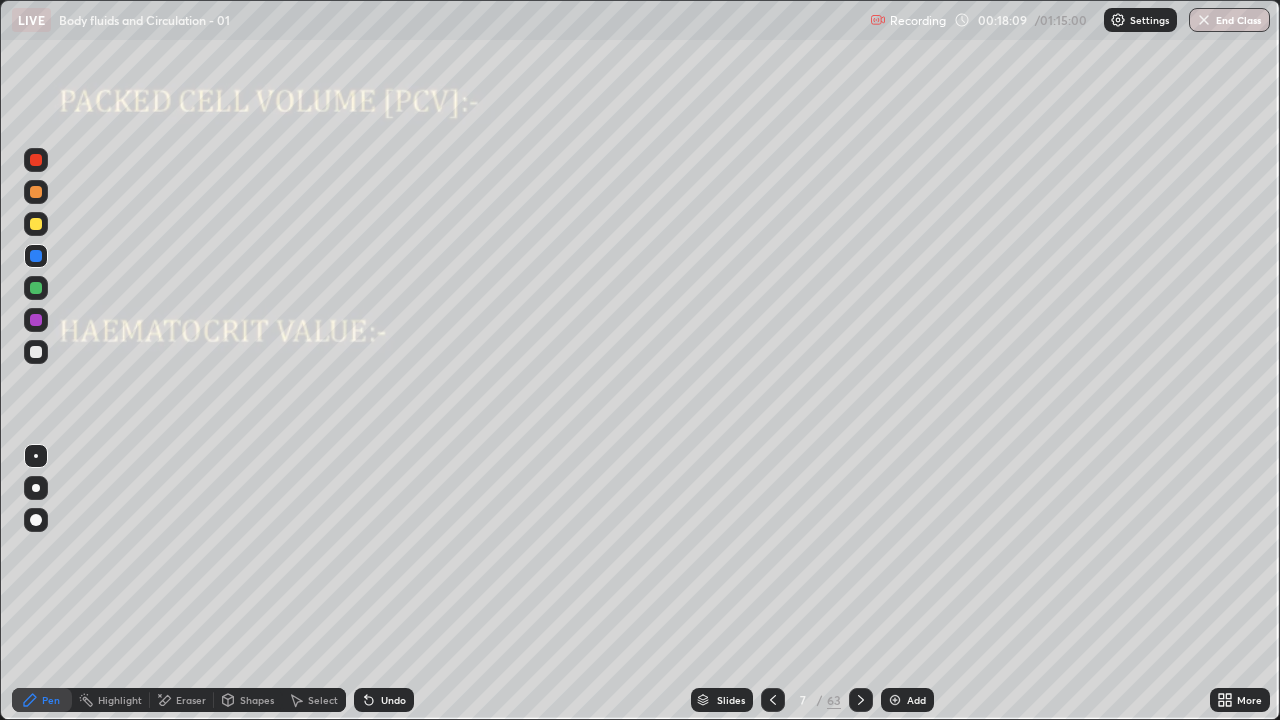 click at bounding box center [36, 160] 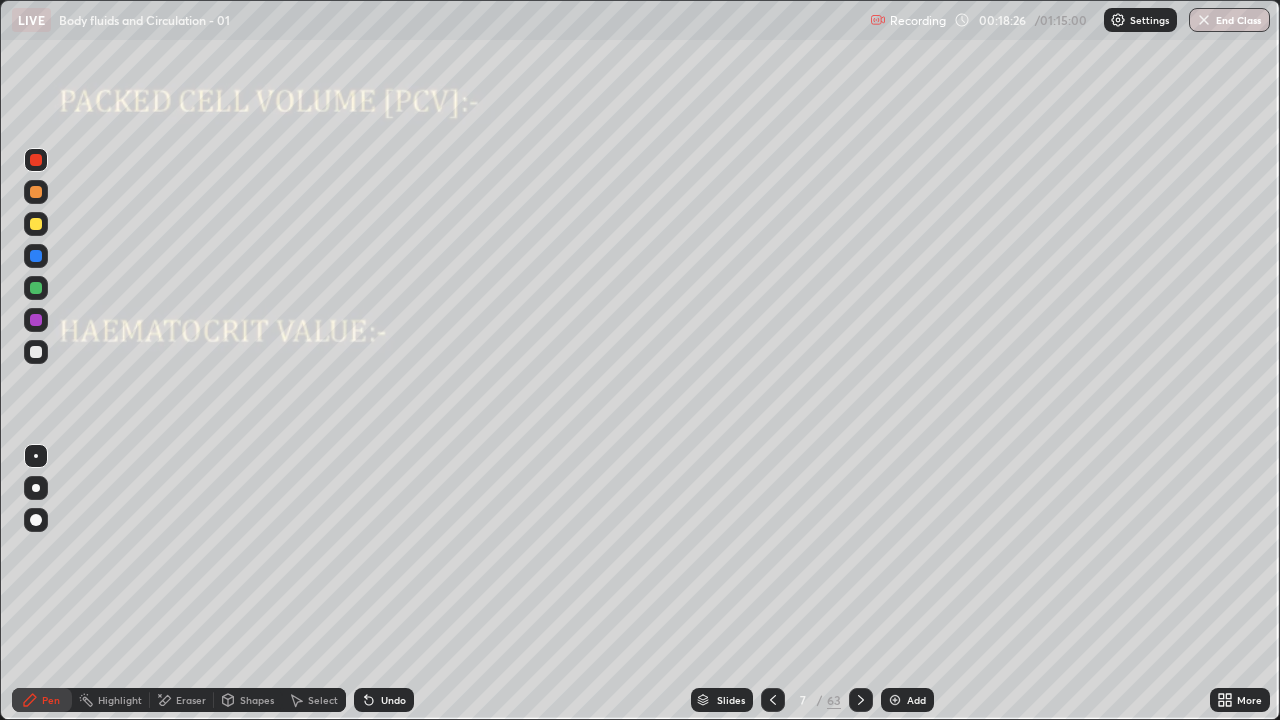 click at bounding box center [36, 256] 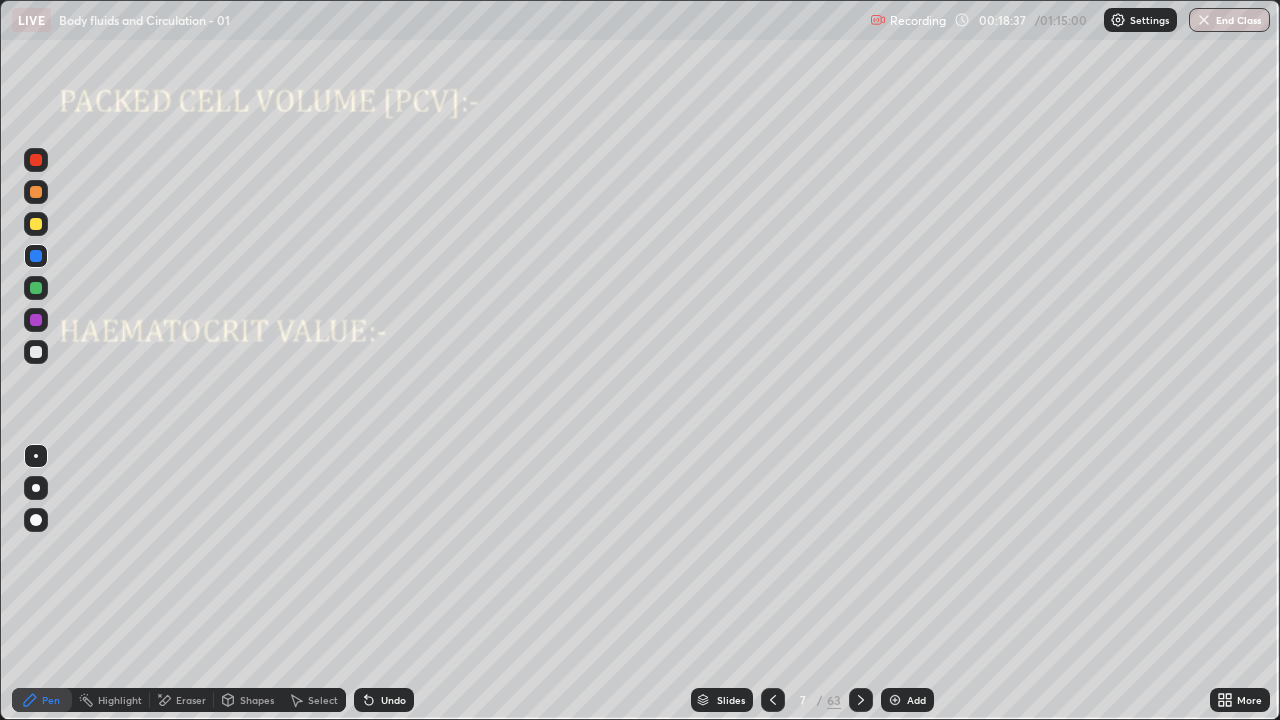 click at bounding box center [36, 160] 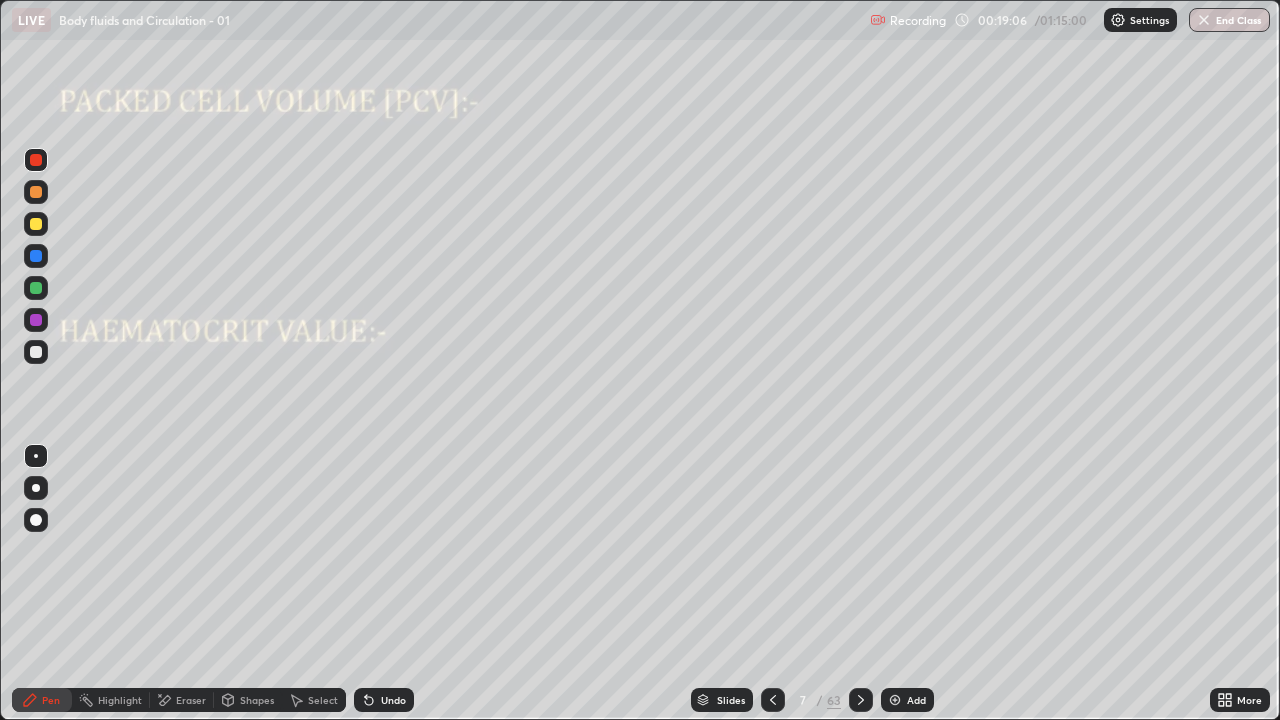 click at bounding box center [36, 288] 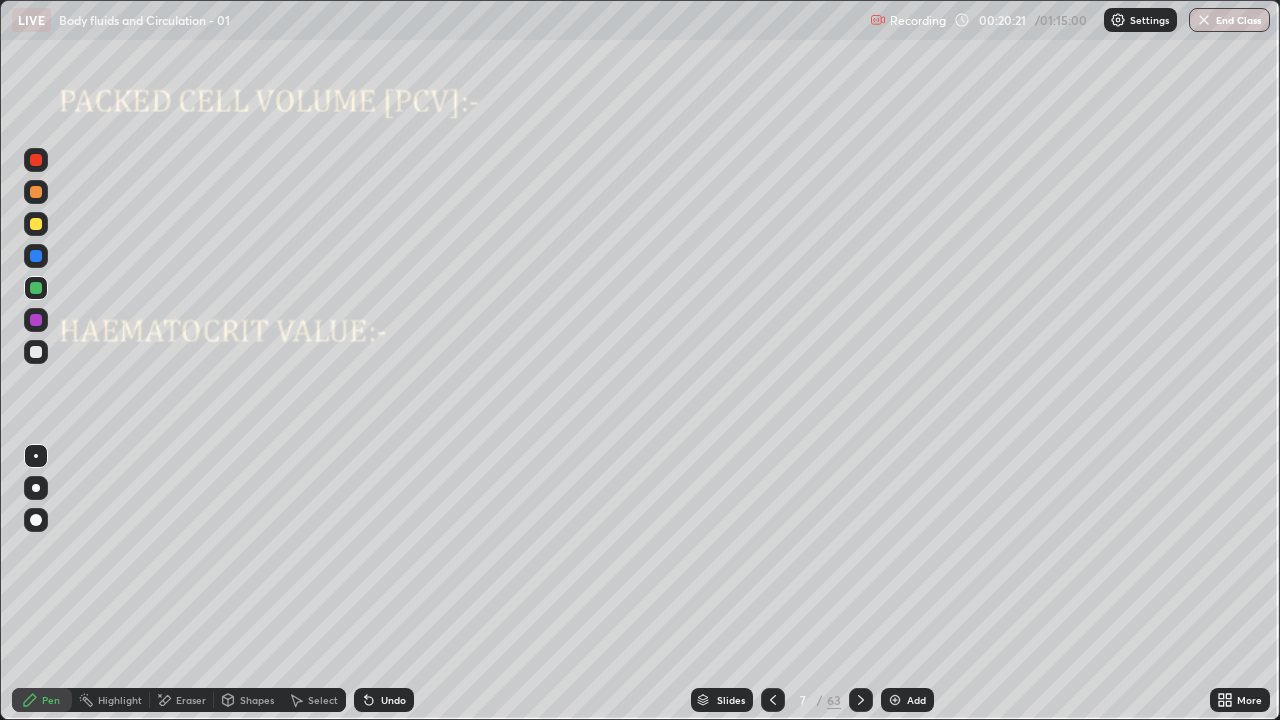 click at bounding box center (36, 256) 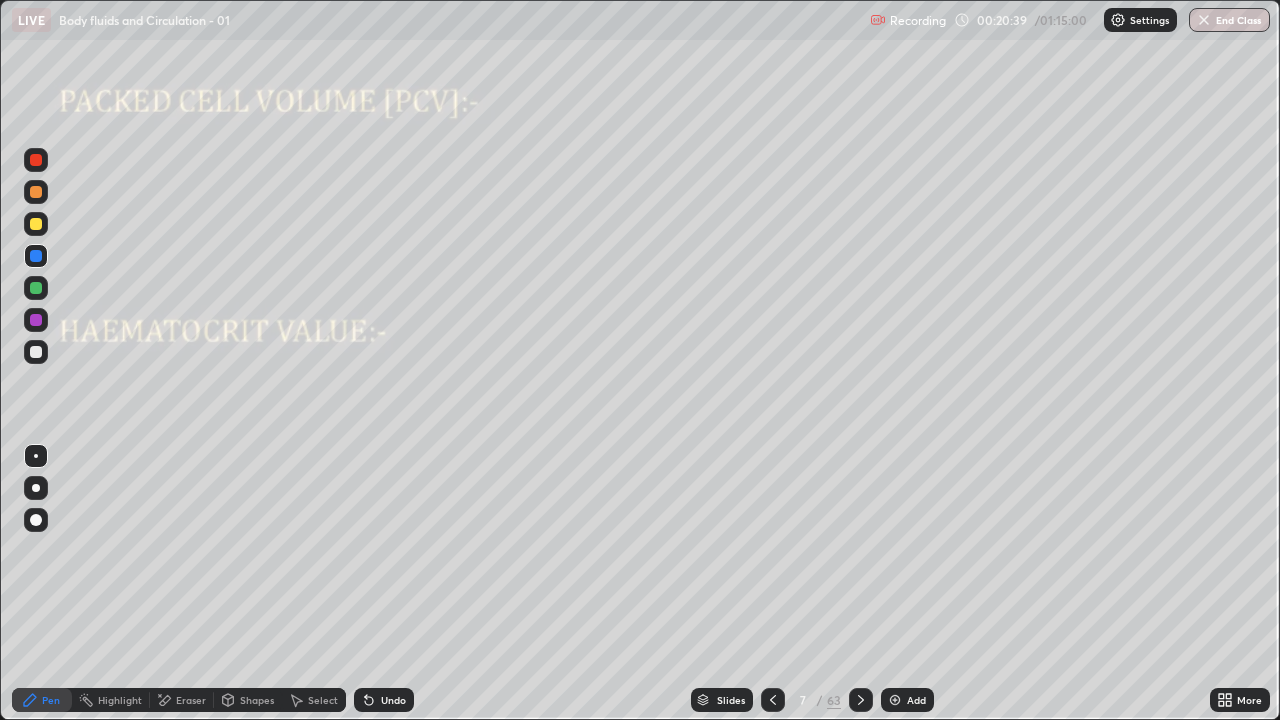 click at bounding box center (36, 352) 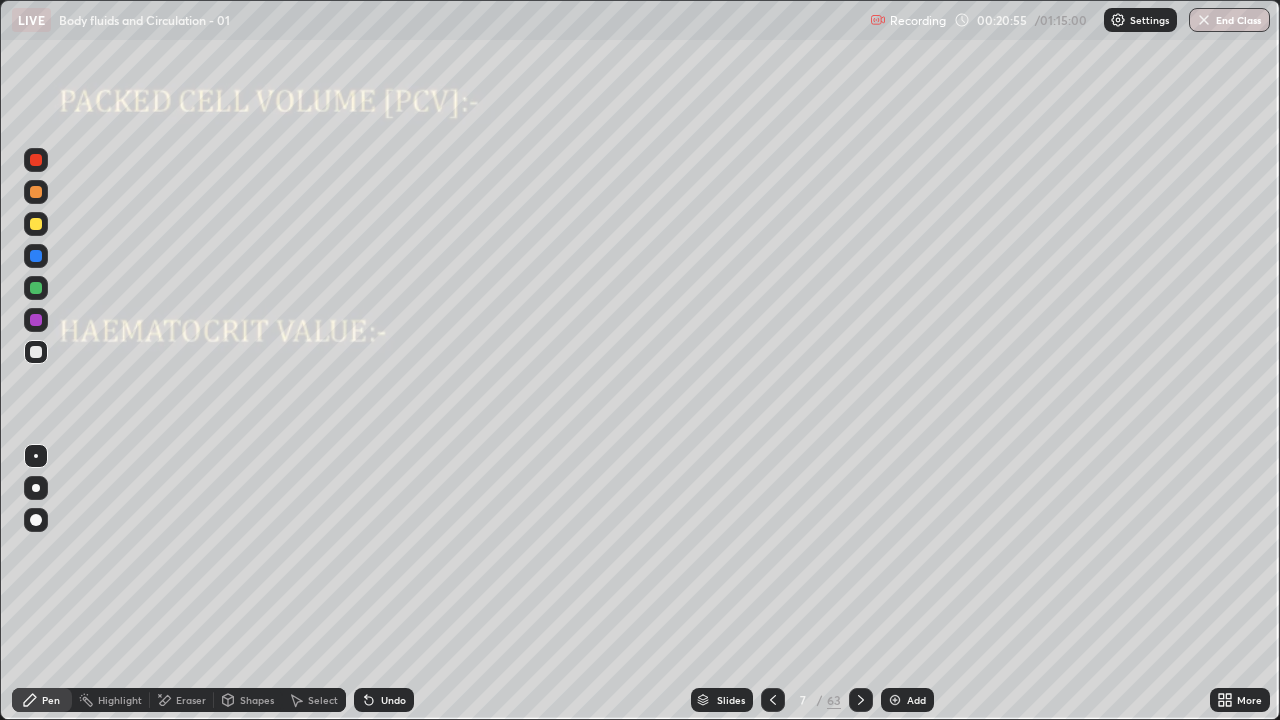 click at bounding box center (36, 224) 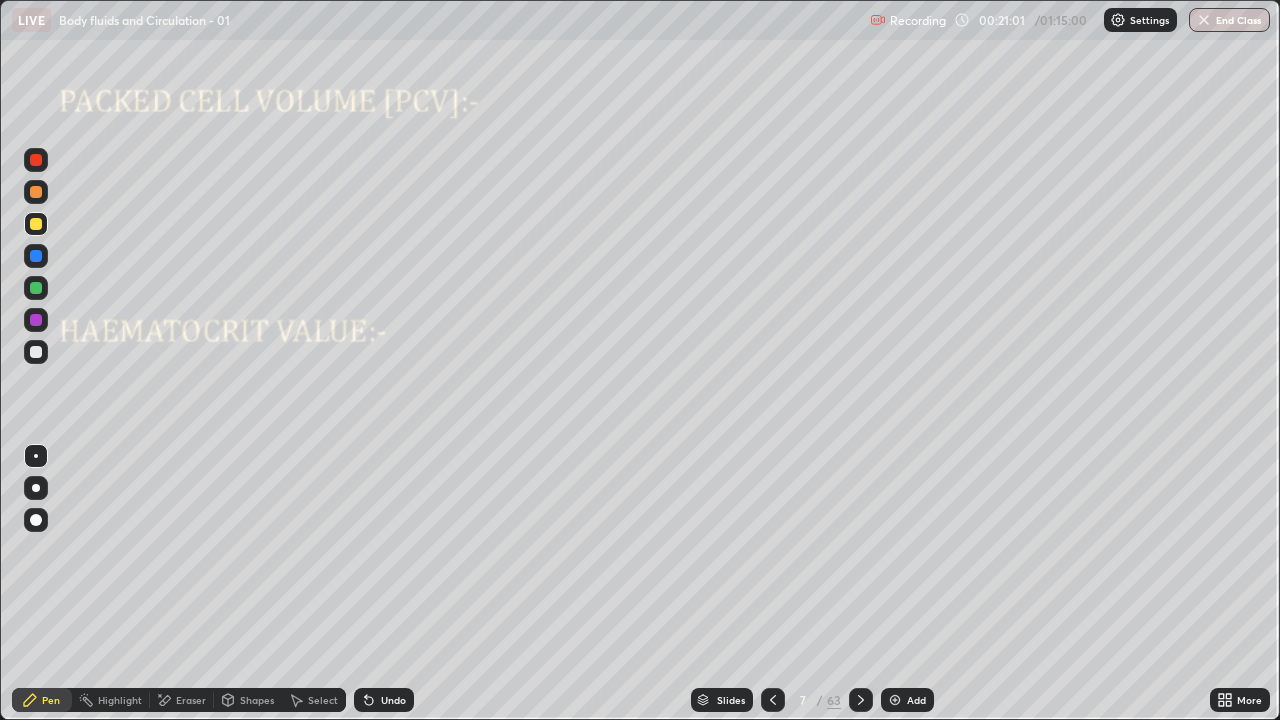 click at bounding box center [36, 352] 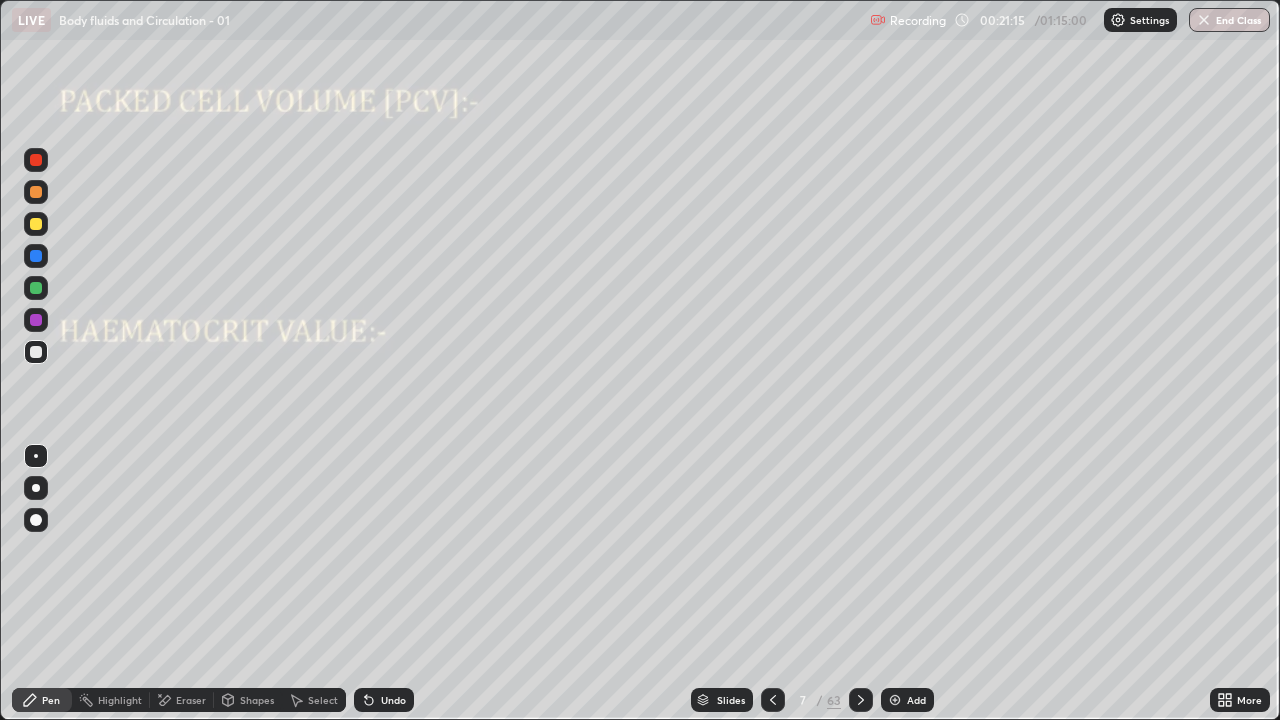 click at bounding box center (36, 352) 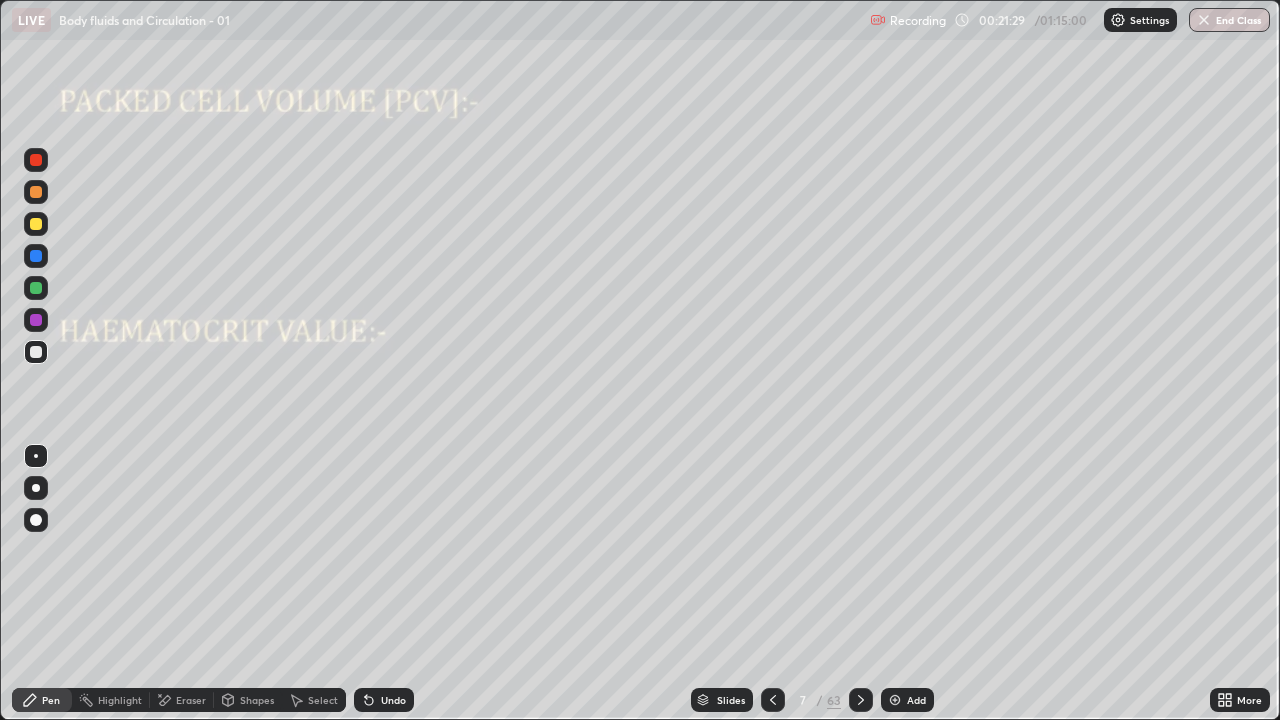 click at bounding box center (36, 224) 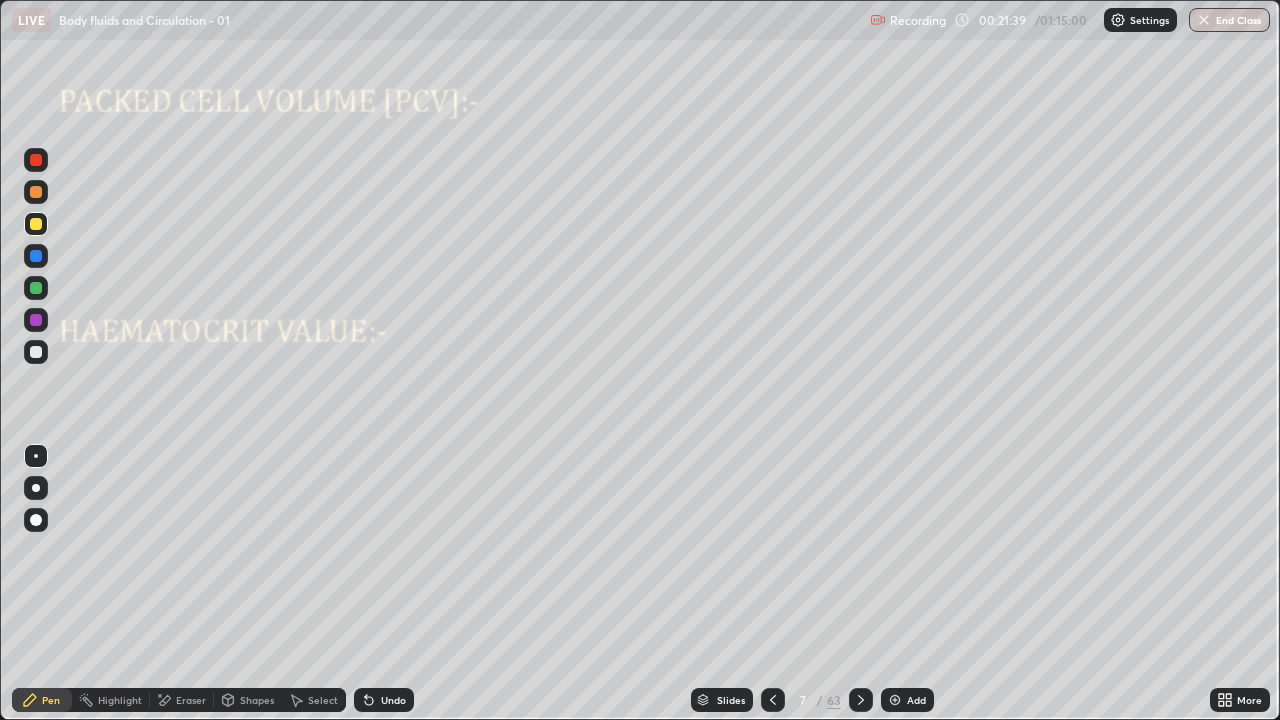click at bounding box center [36, 456] 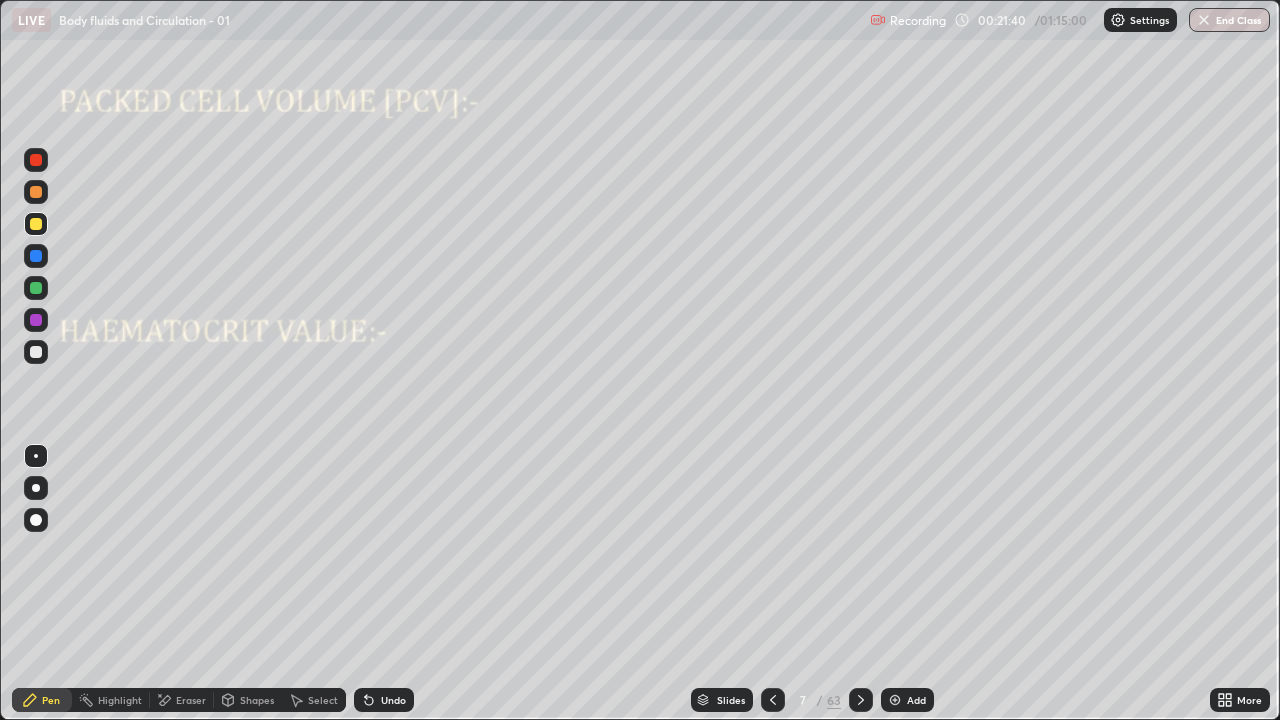 click at bounding box center [36, 352] 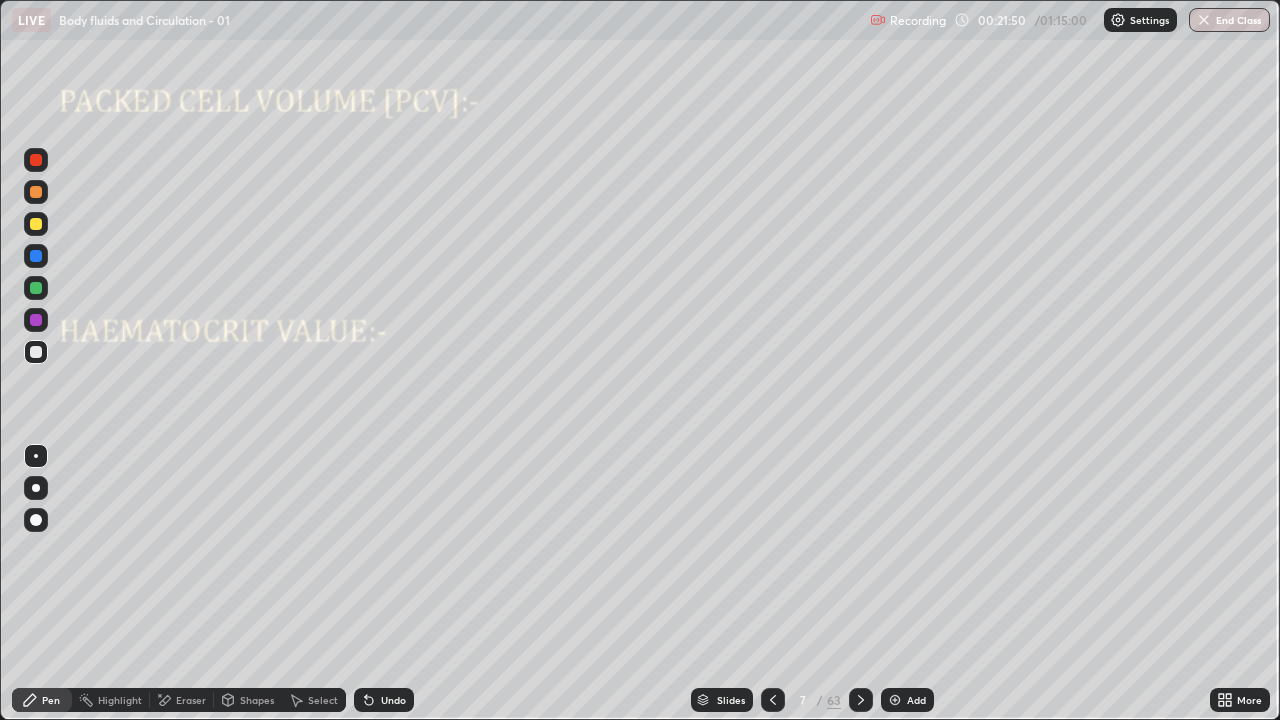 click 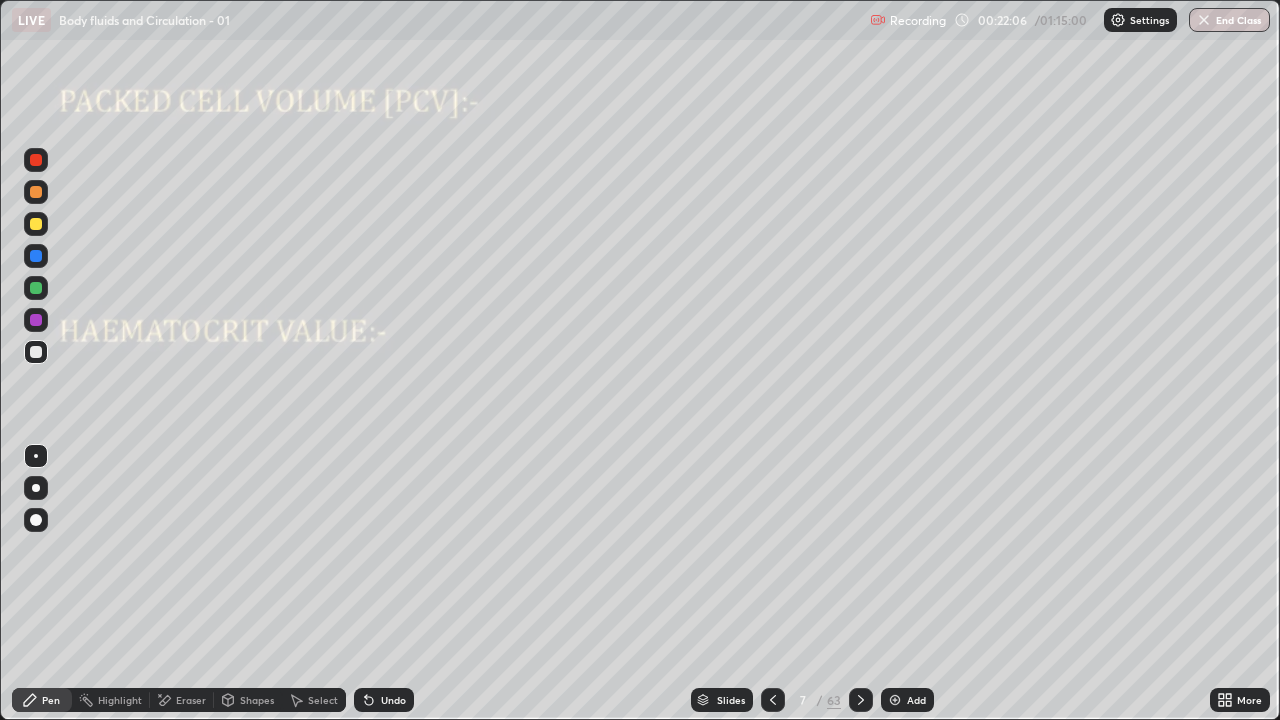 click at bounding box center (36, 288) 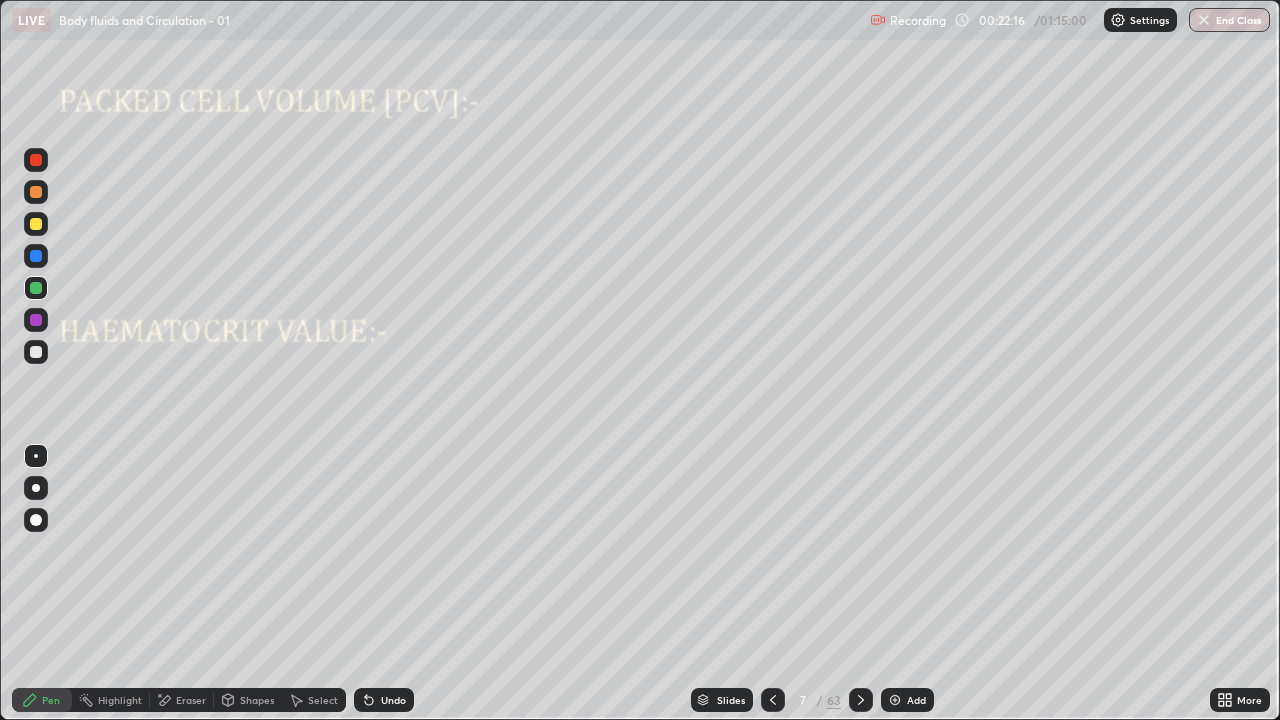 click at bounding box center [36, 352] 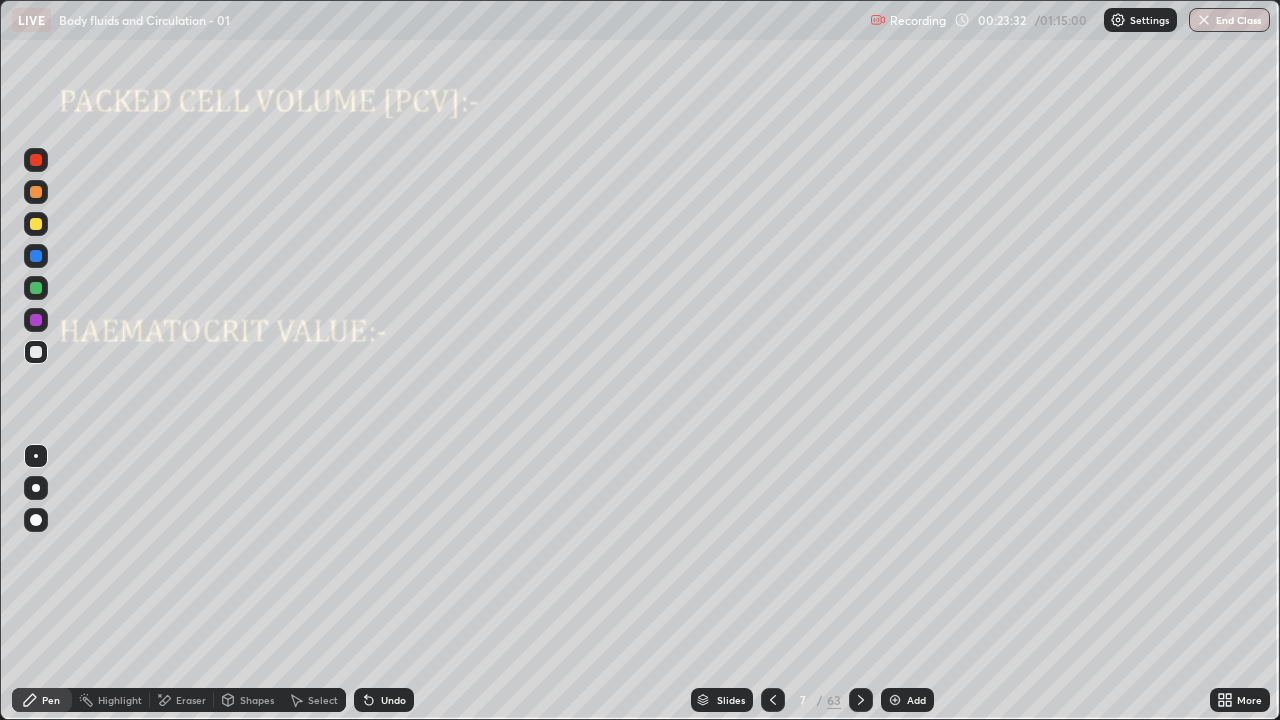 click at bounding box center [36, 224] 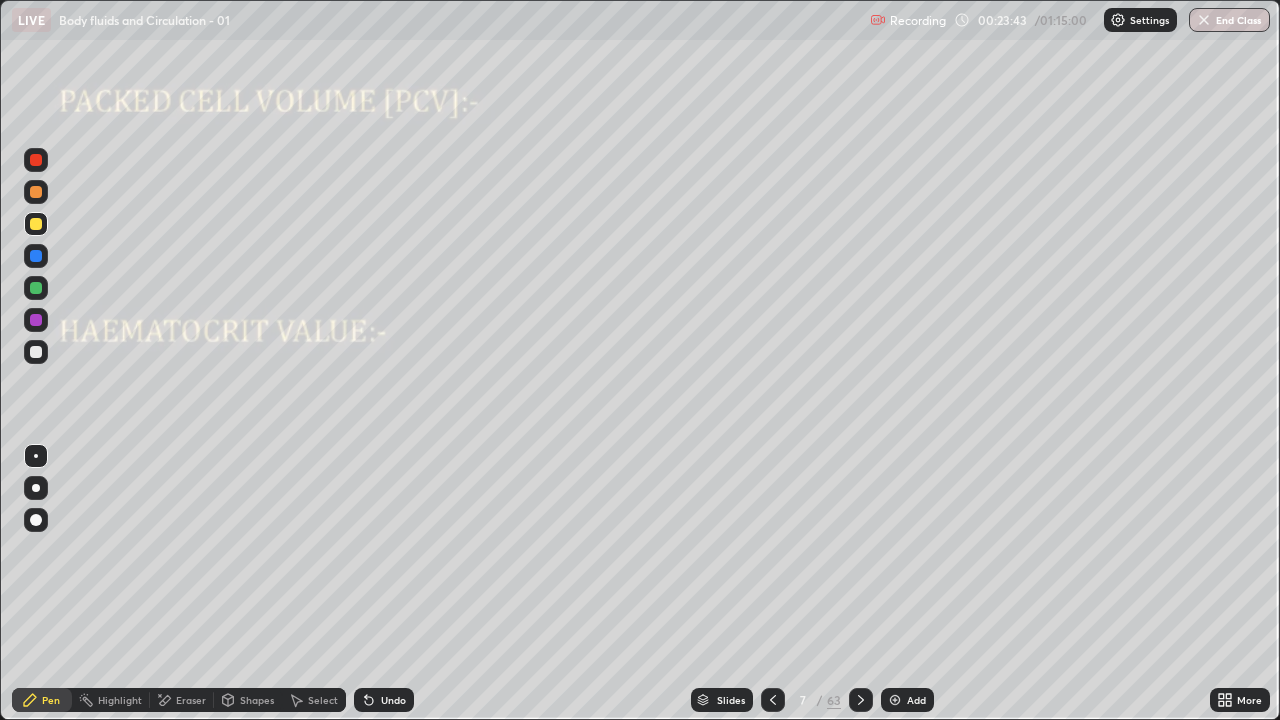 click 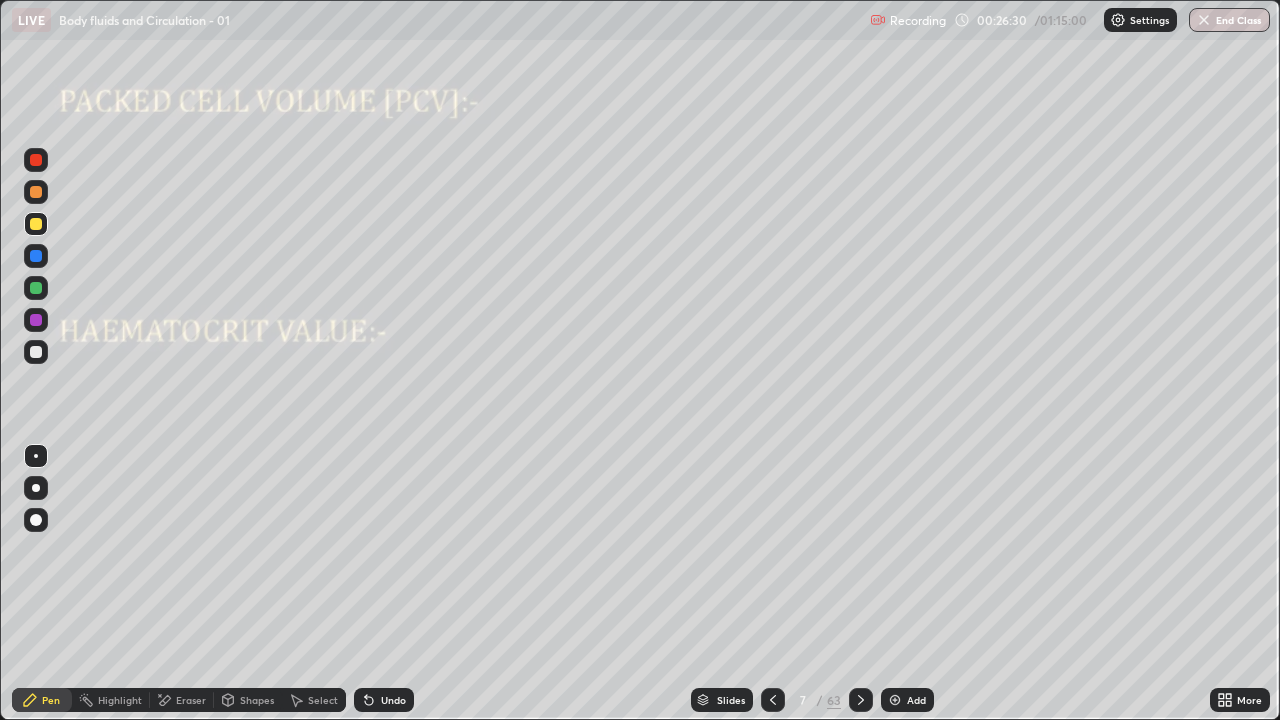 click 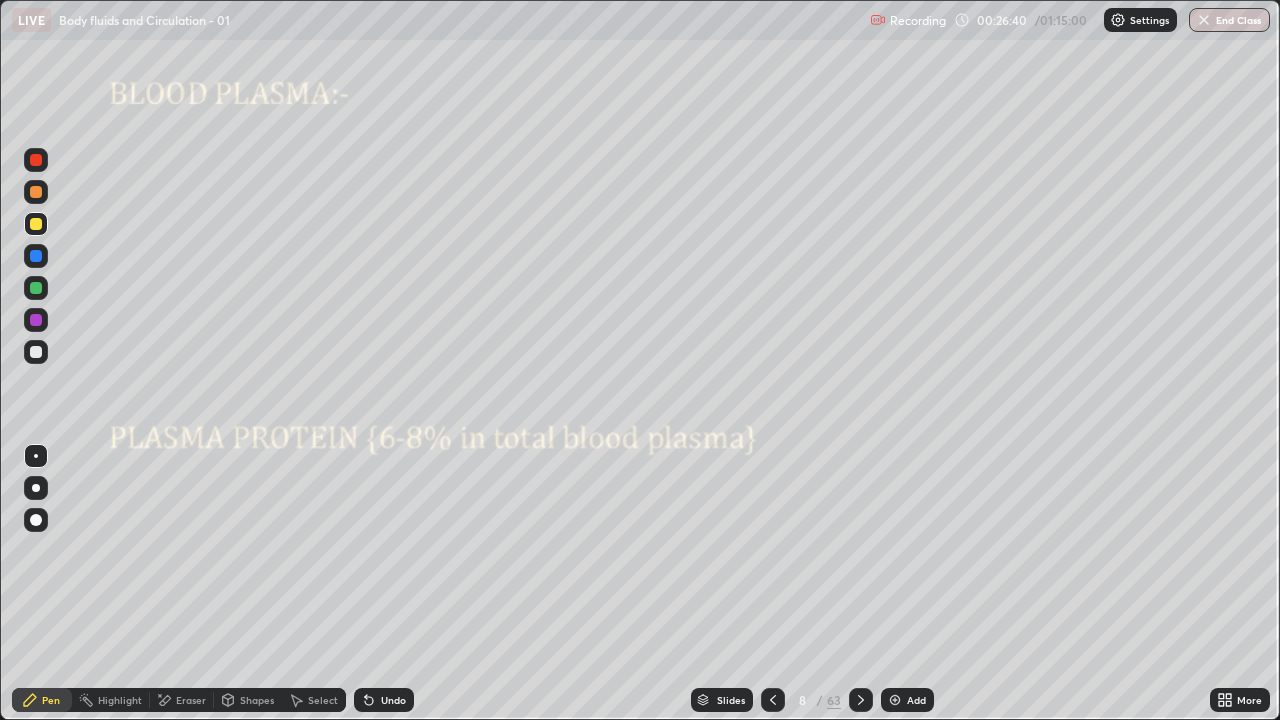 click on "Slides" at bounding box center (731, 700) 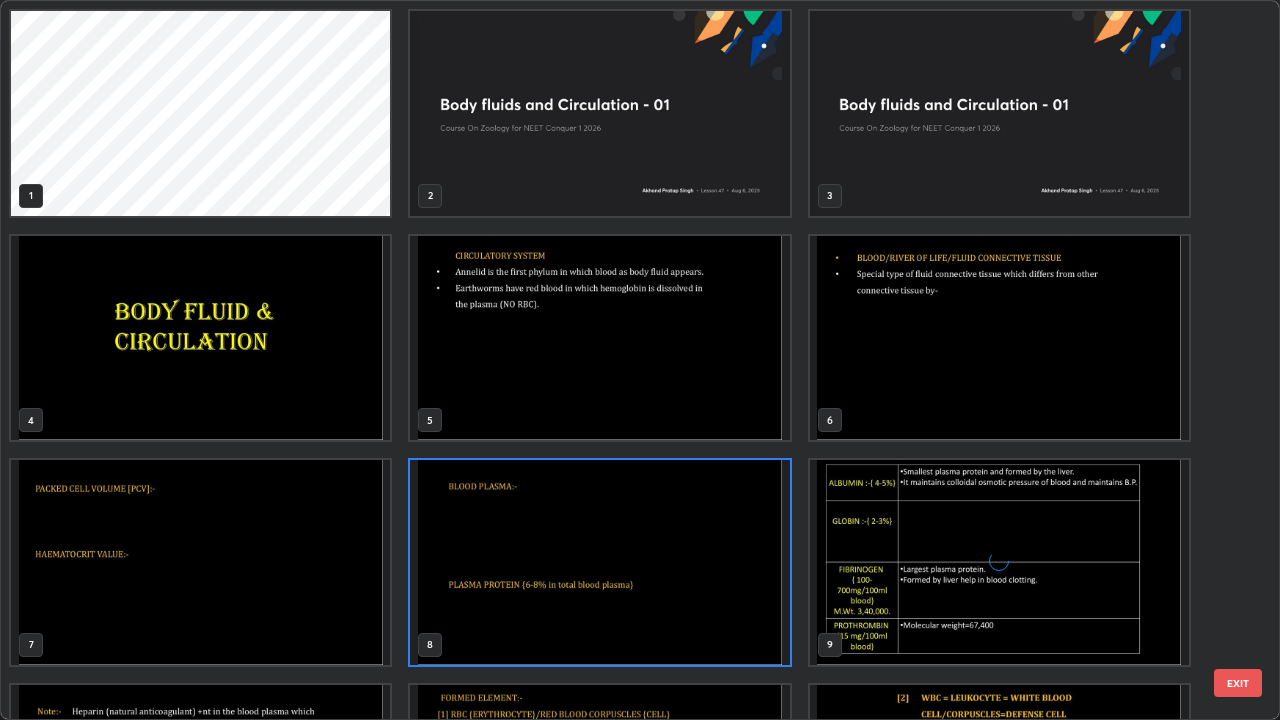scroll, scrollTop: 7, scrollLeft: 11, axis: both 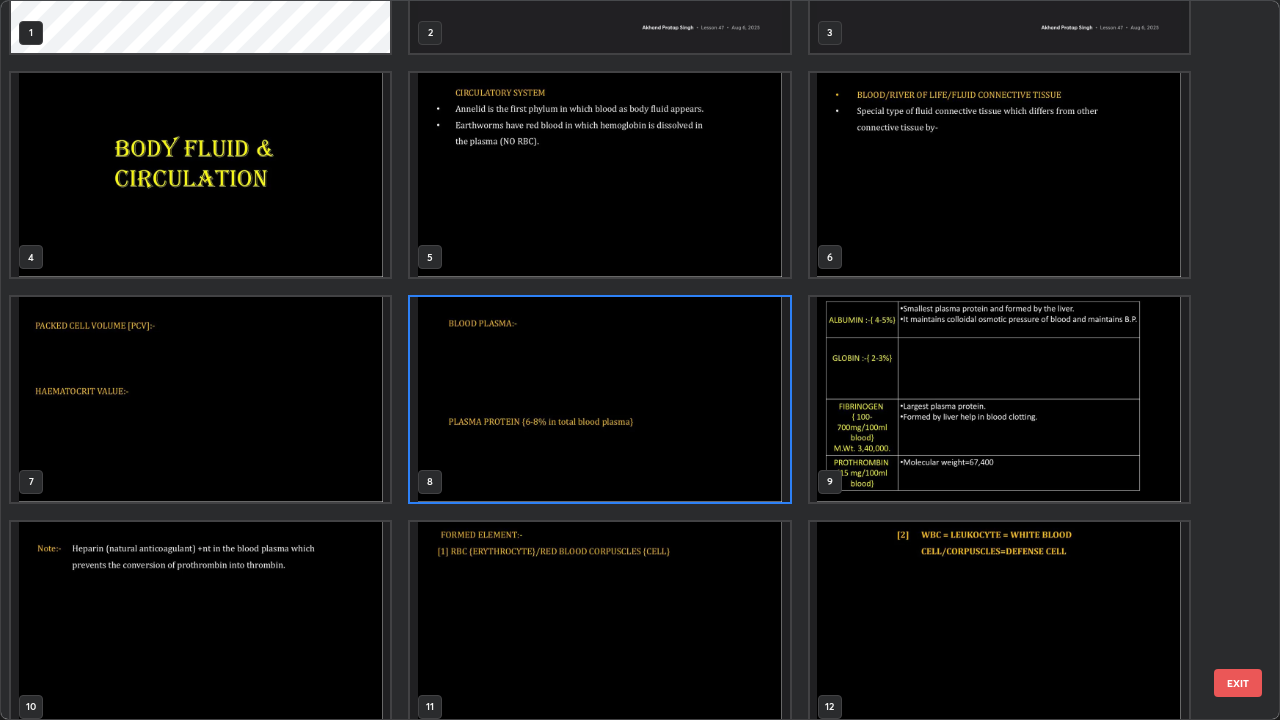 click at bounding box center (599, 399) 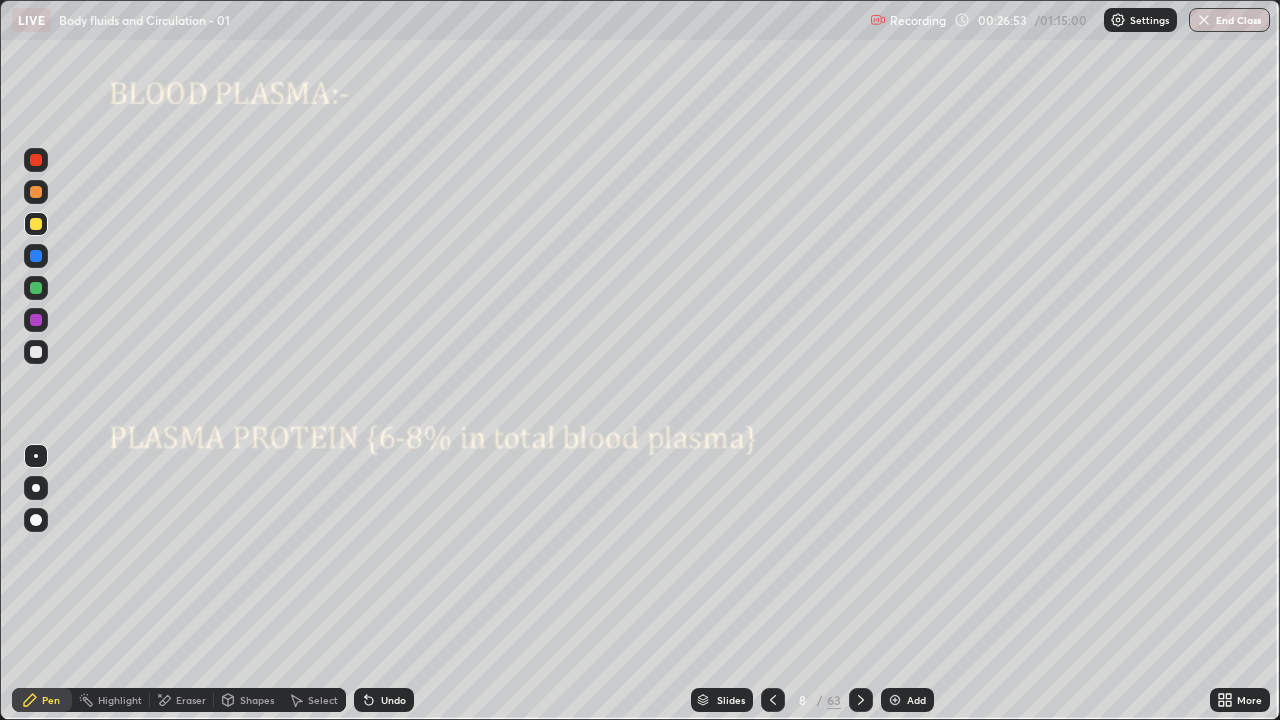 click at bounding box center (36, 160) 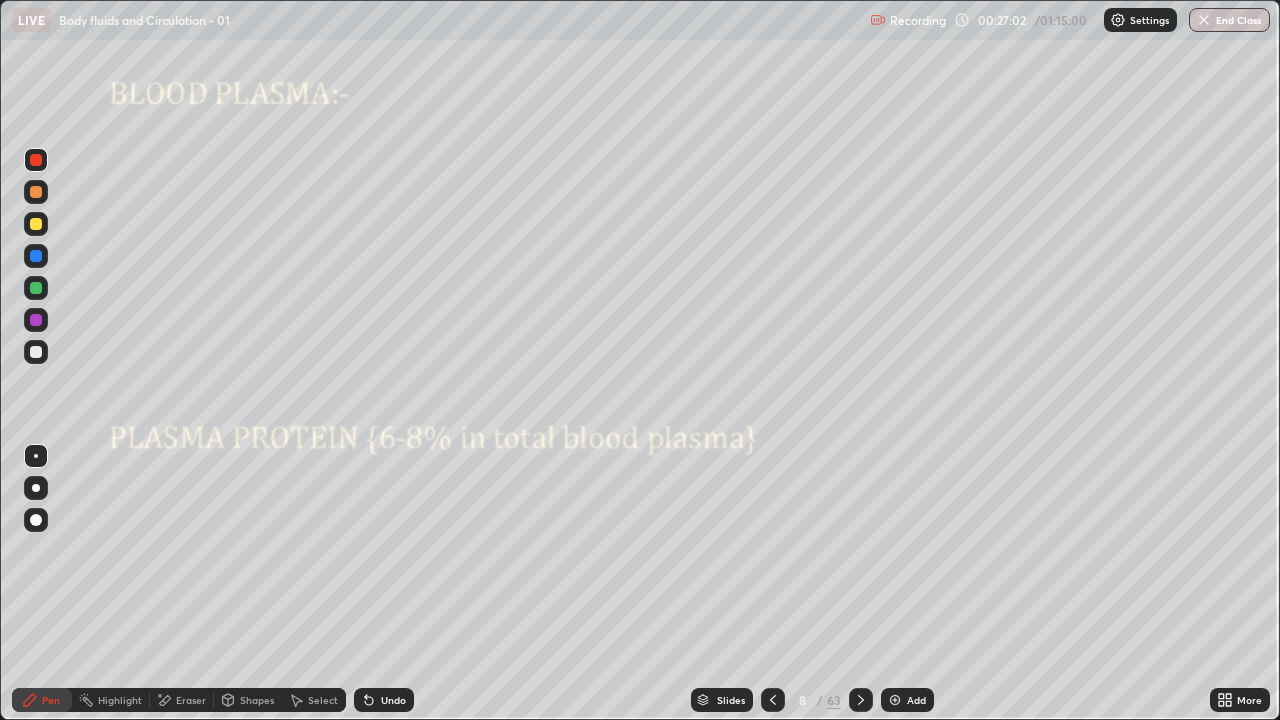 click at bounding box center [36, 352] 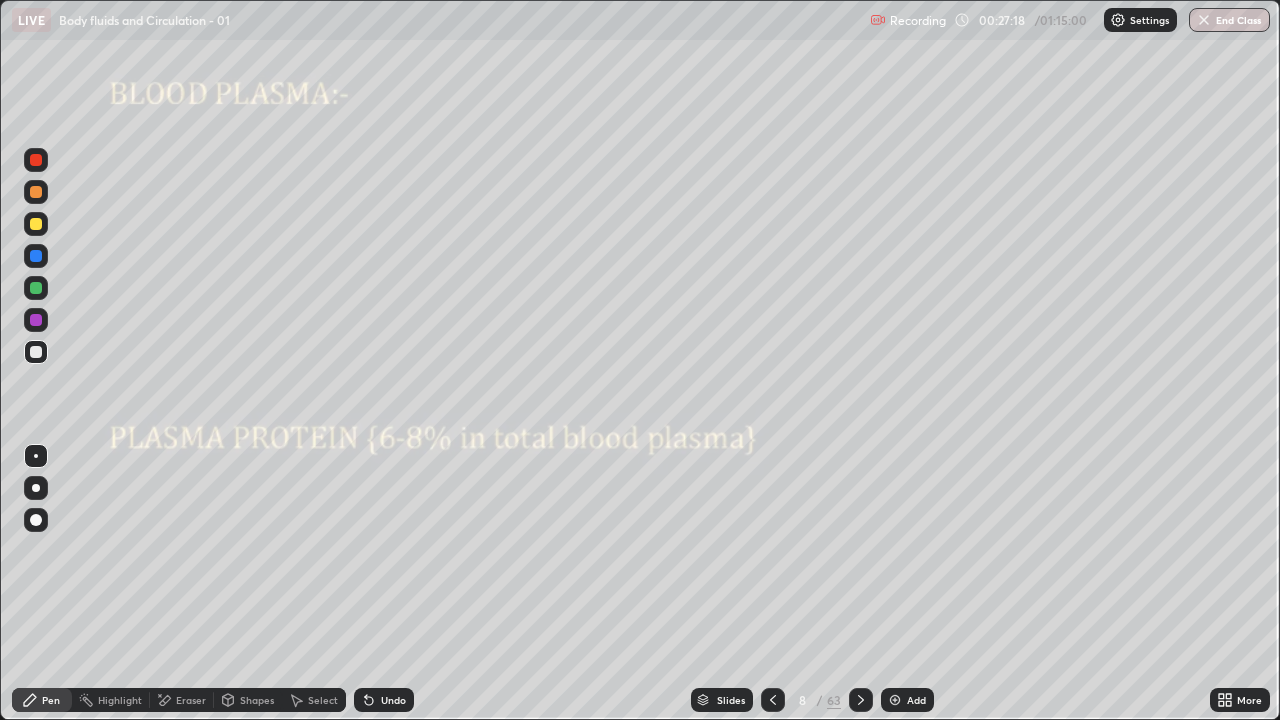 click at bounding box center [36, 352] 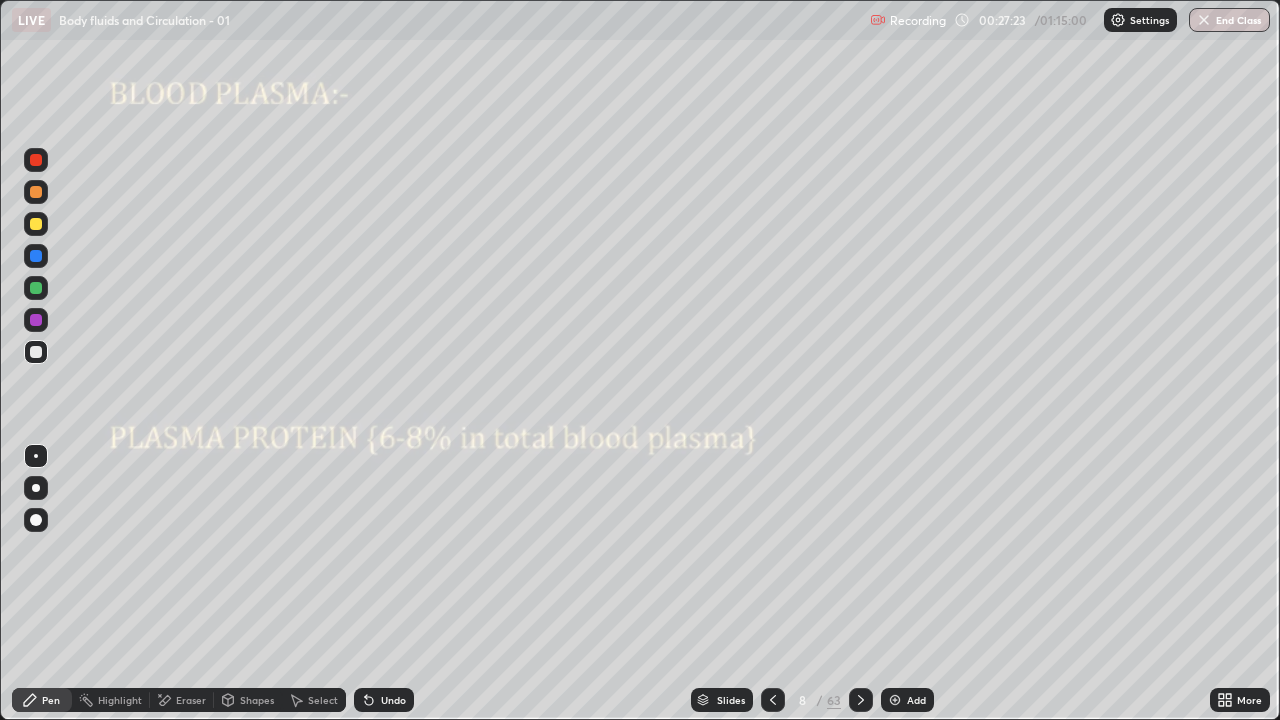 click at bounding box center [36, 352] 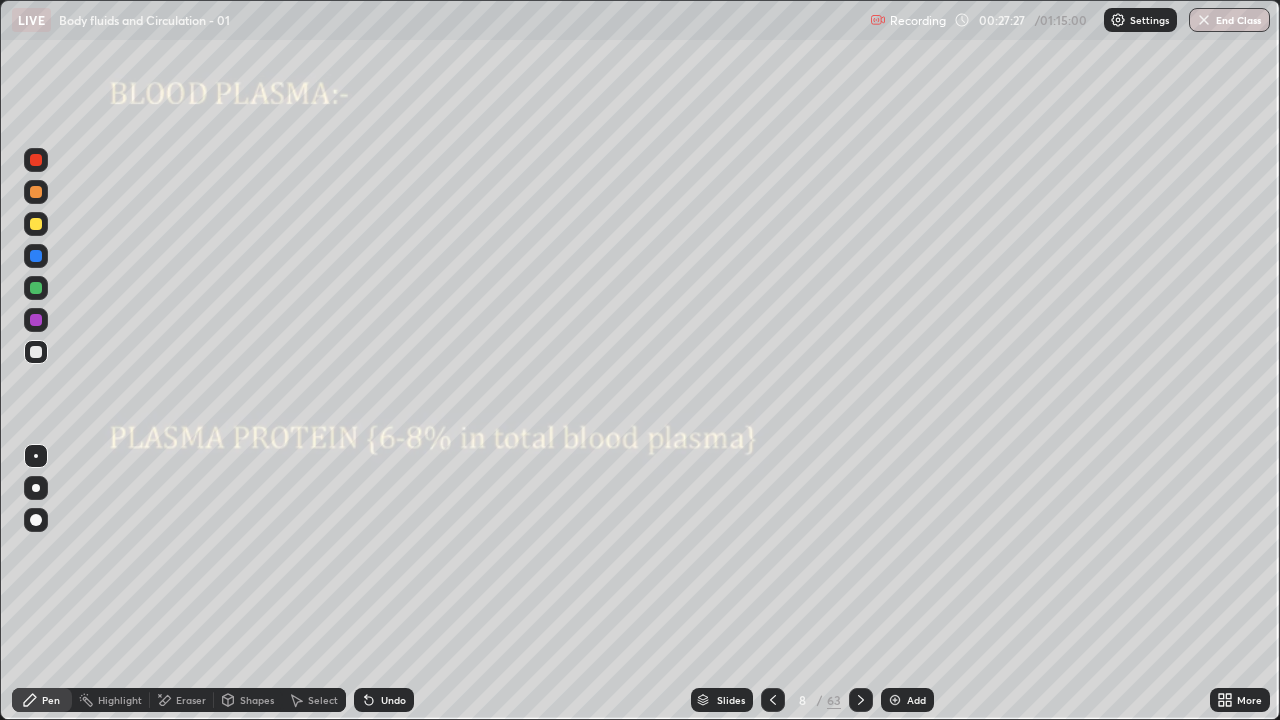 click at bounding box center [36, 352] 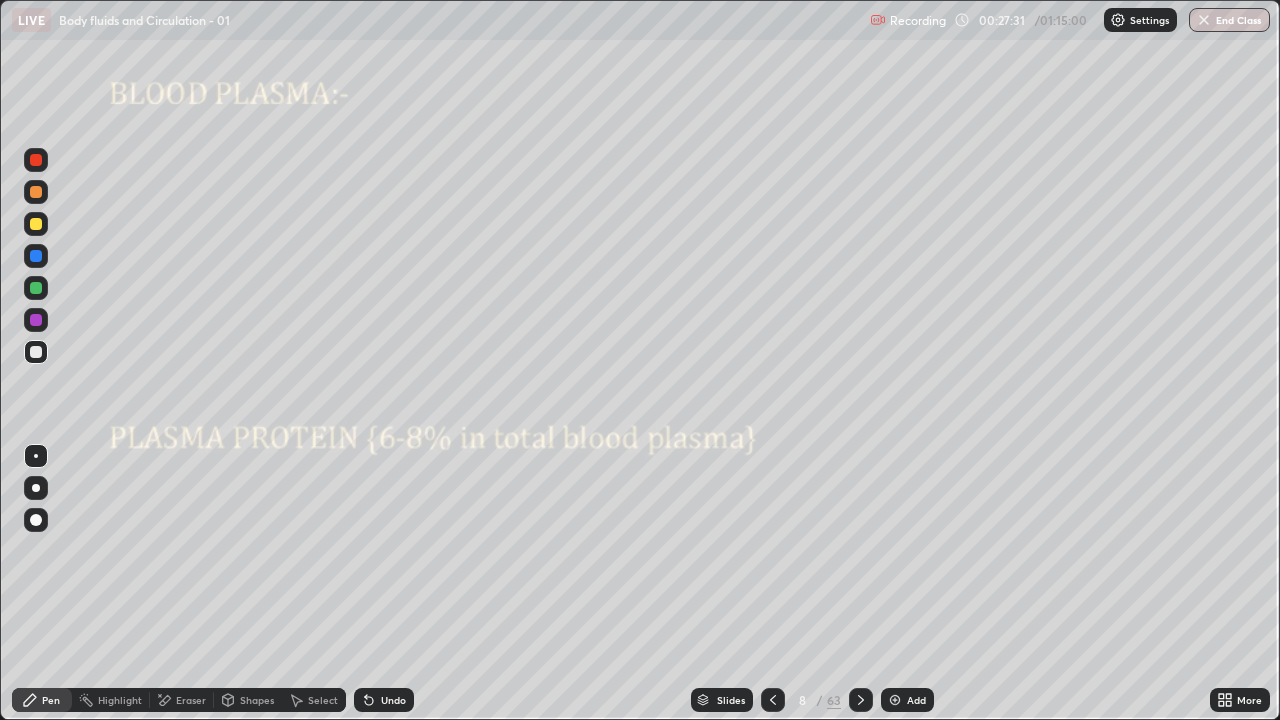 click 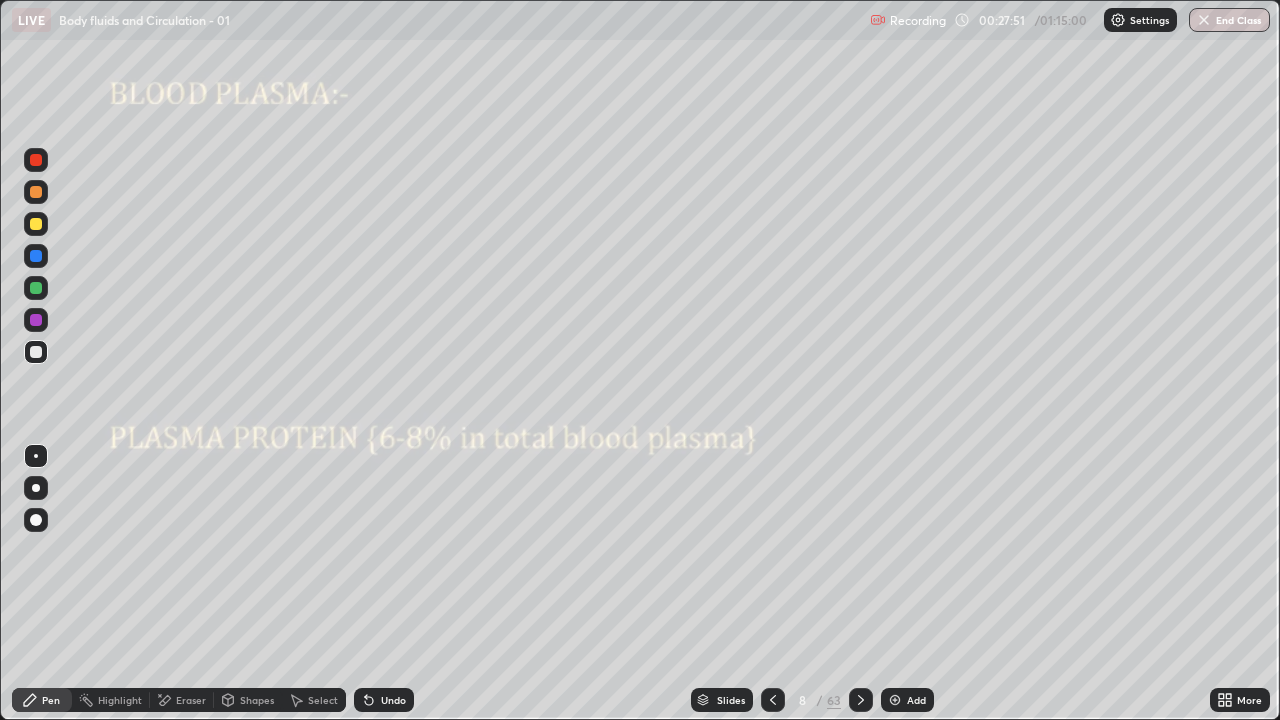 click at bounding box center (36, 224) 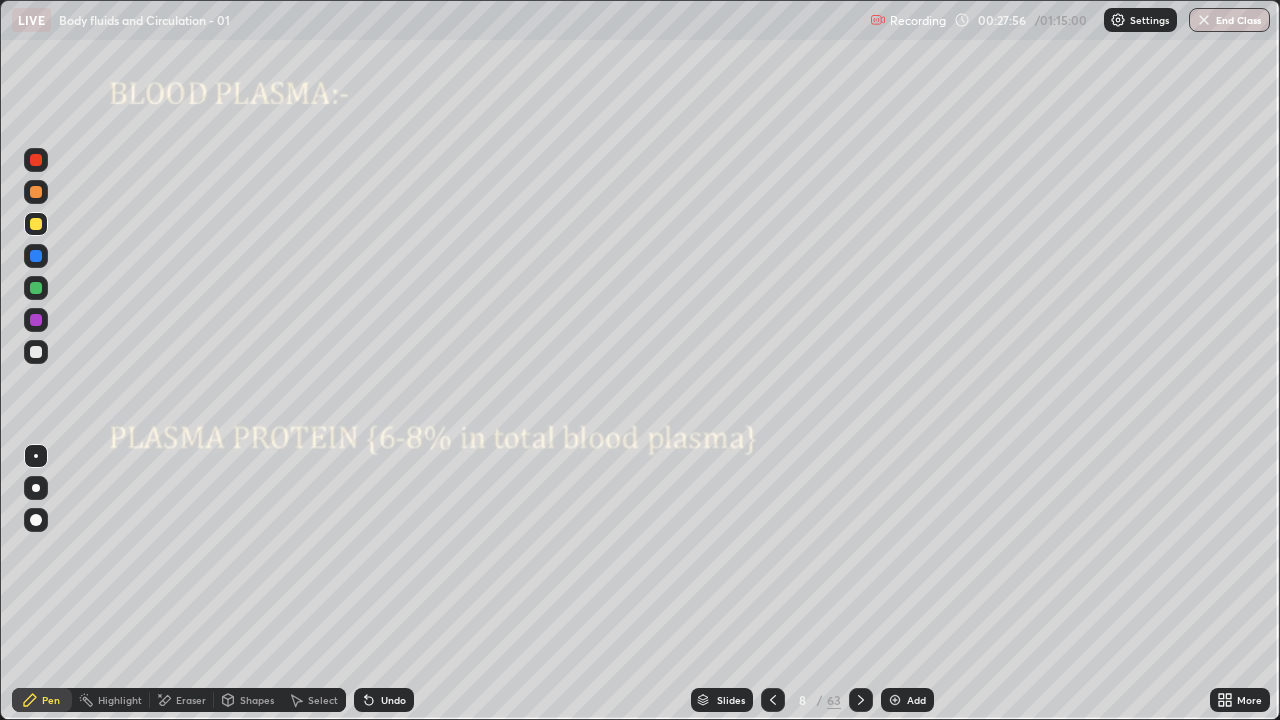 click at bounding box center [36, 352] 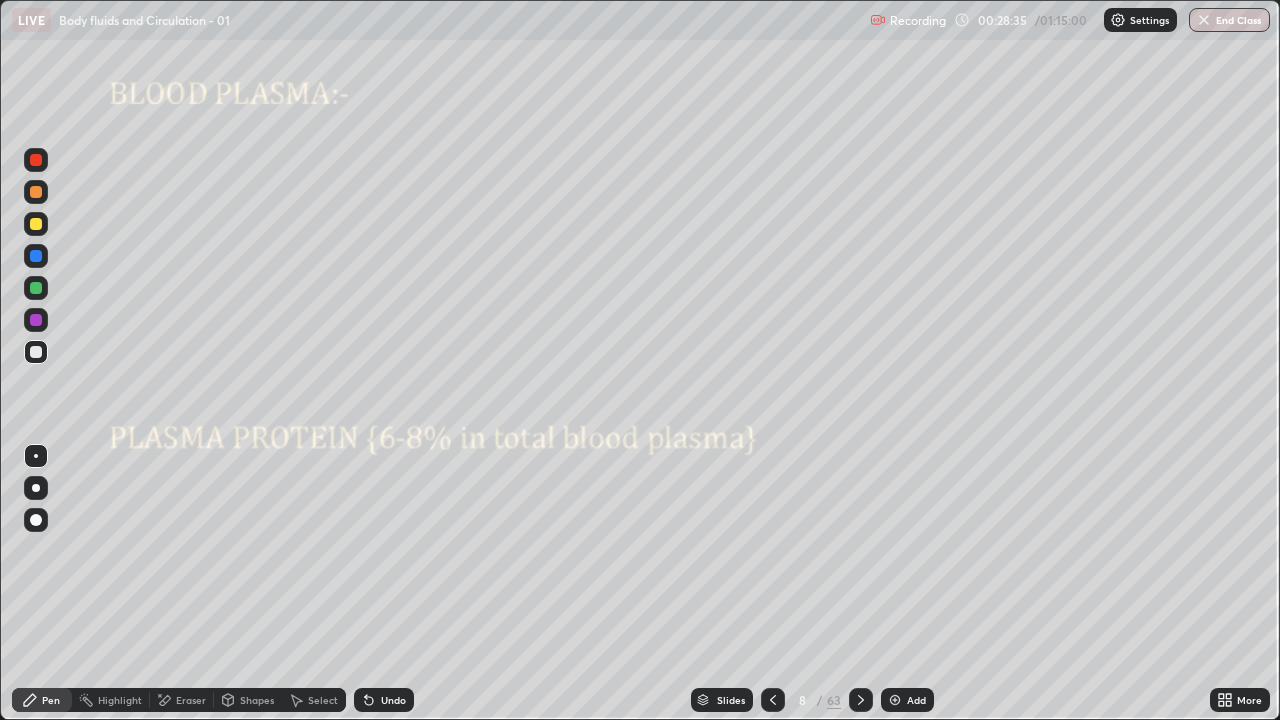click 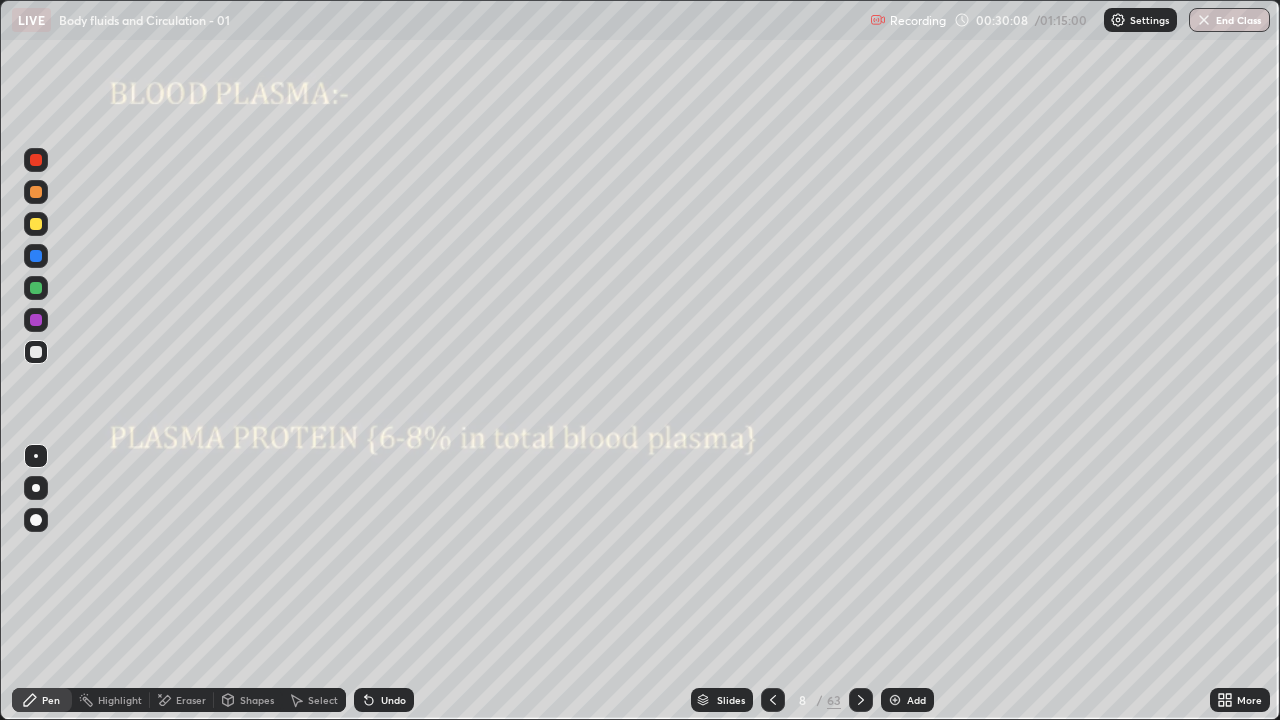 click at bounding box center [36, 288] 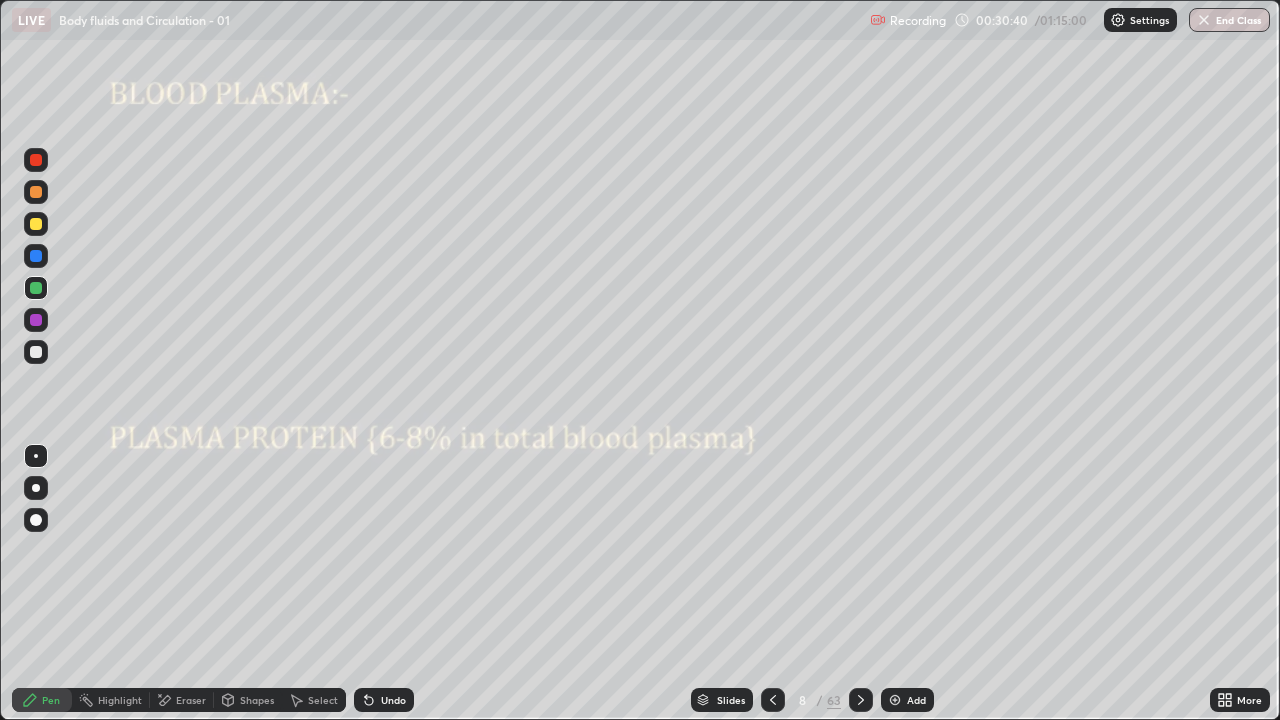 click at bounding box center (36, 352) 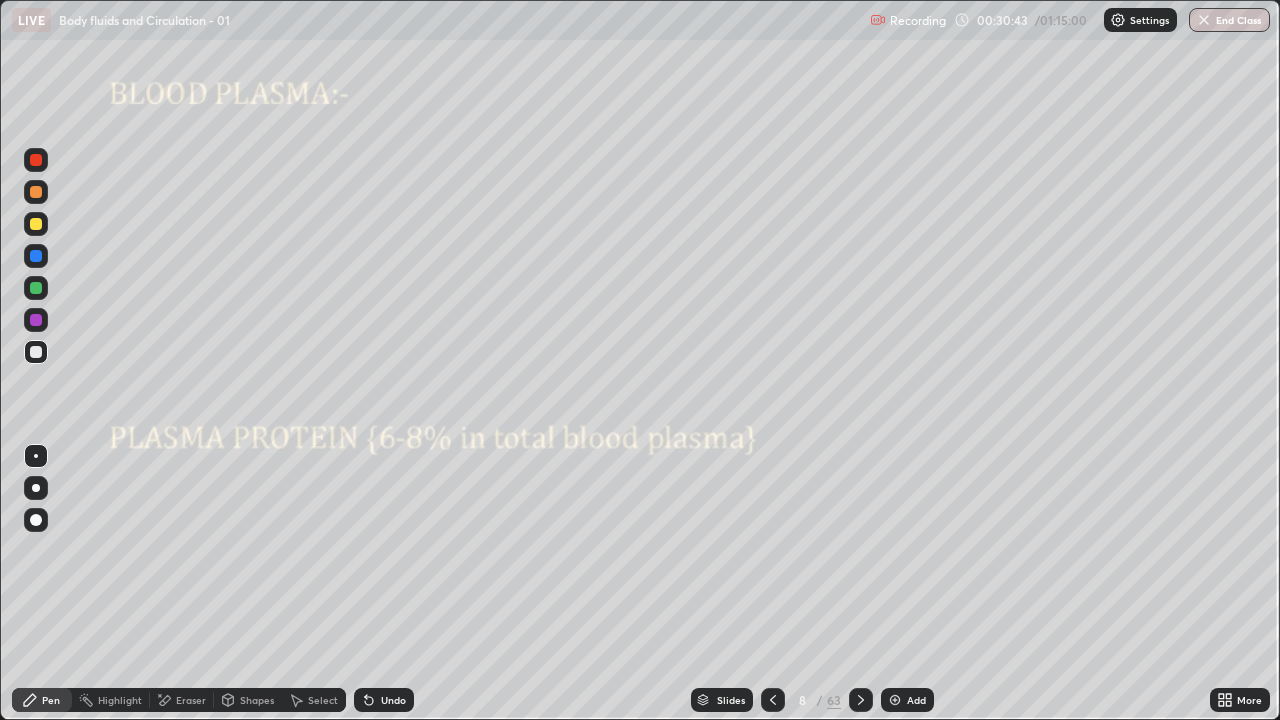 click at bounding box center [36, 256] 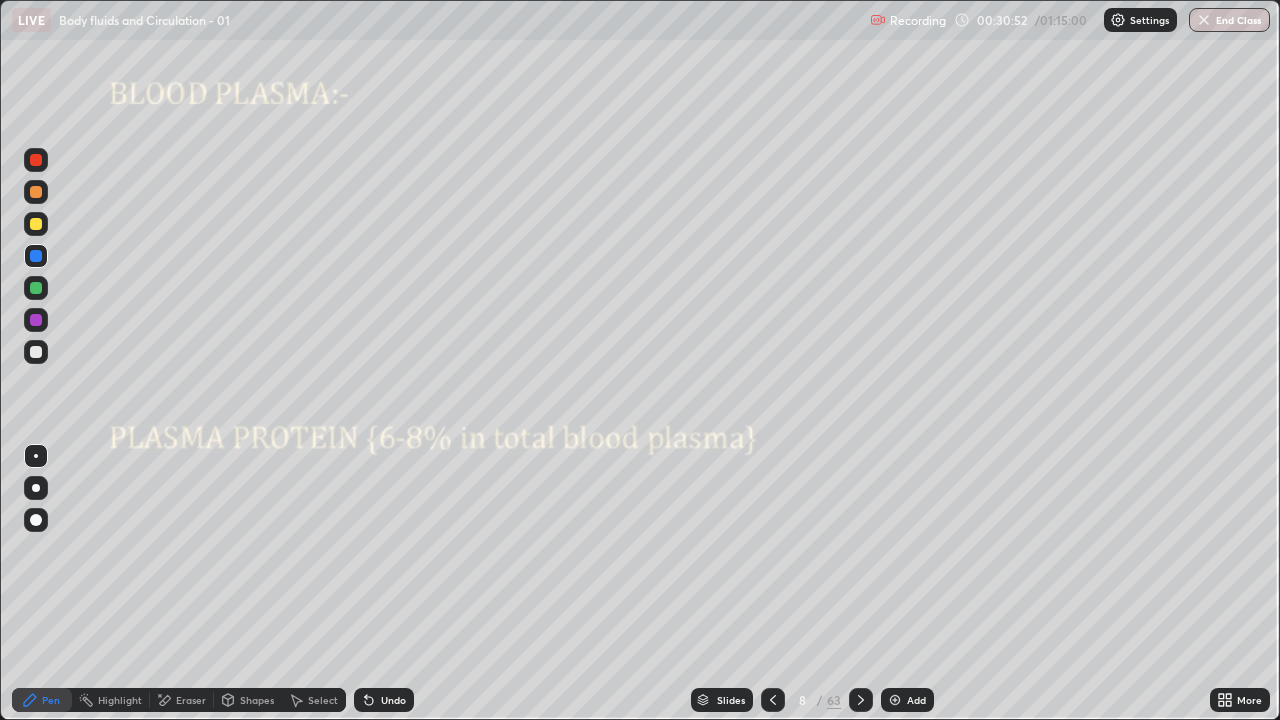 click on "Slides" at bounding box center [722, 700] 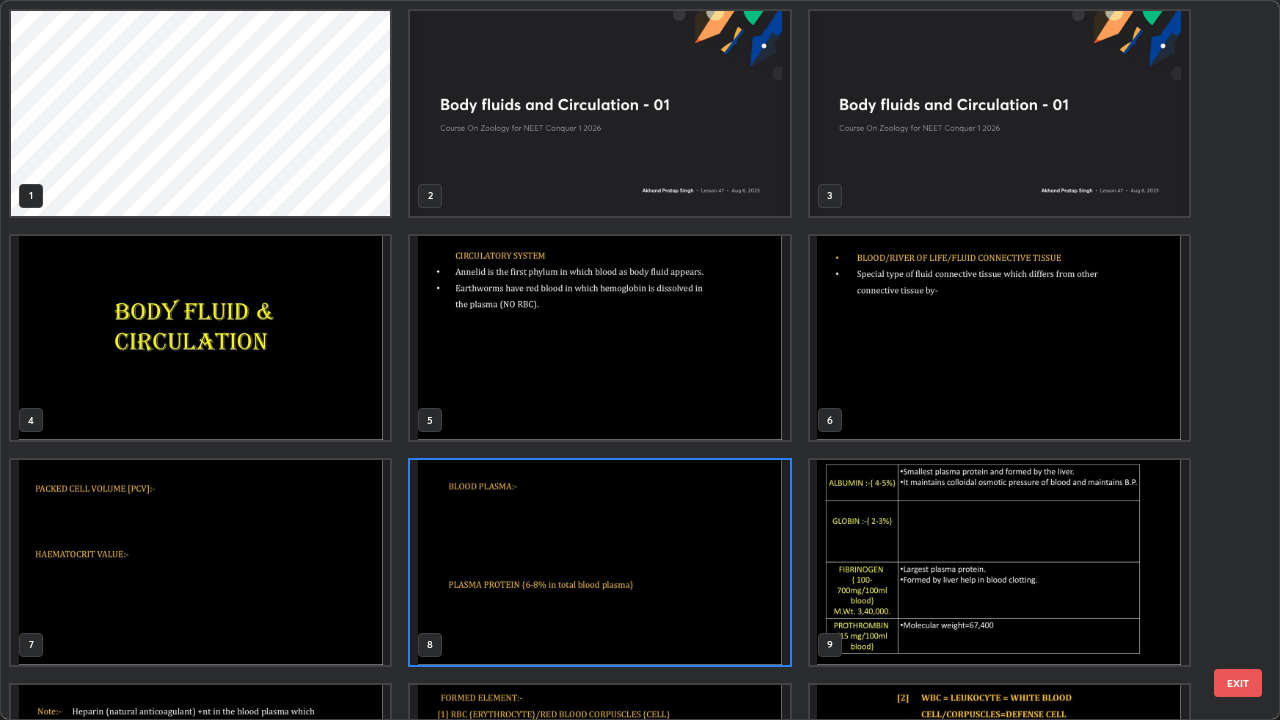 scroll, scrollTop: 7, scrollLeft: 11, axis: both 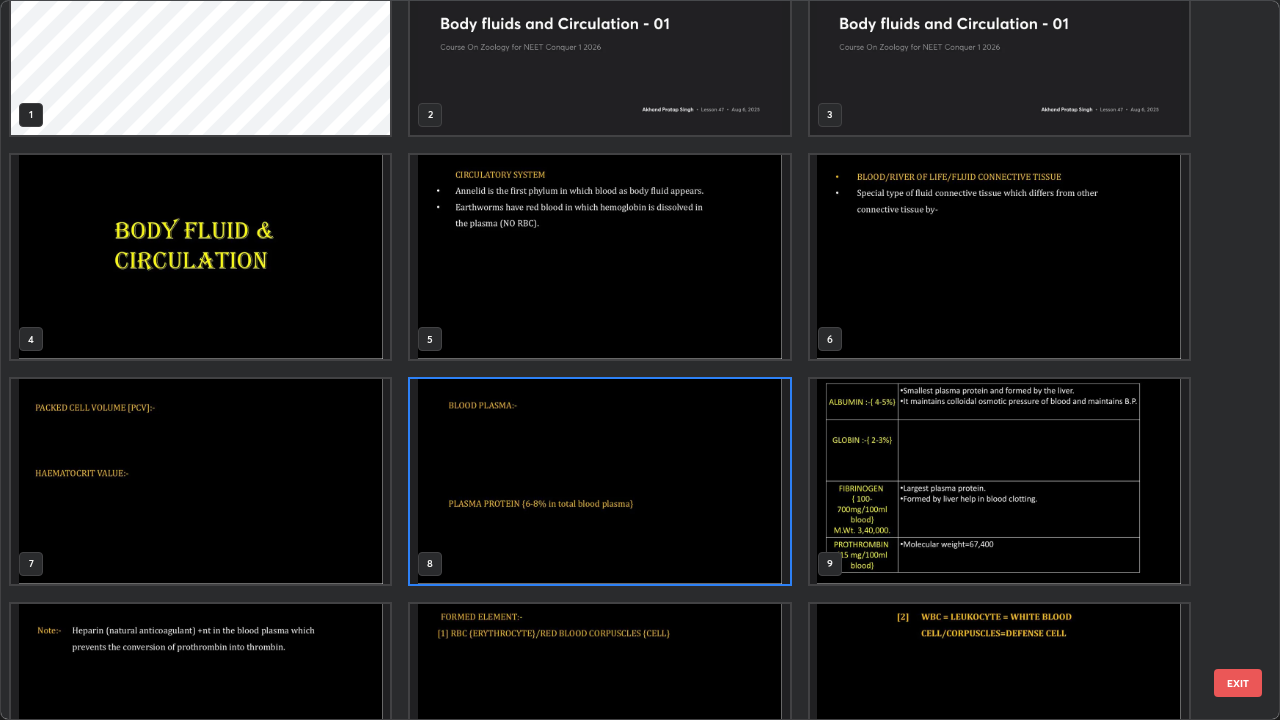 click at bounding box center (599, 481) 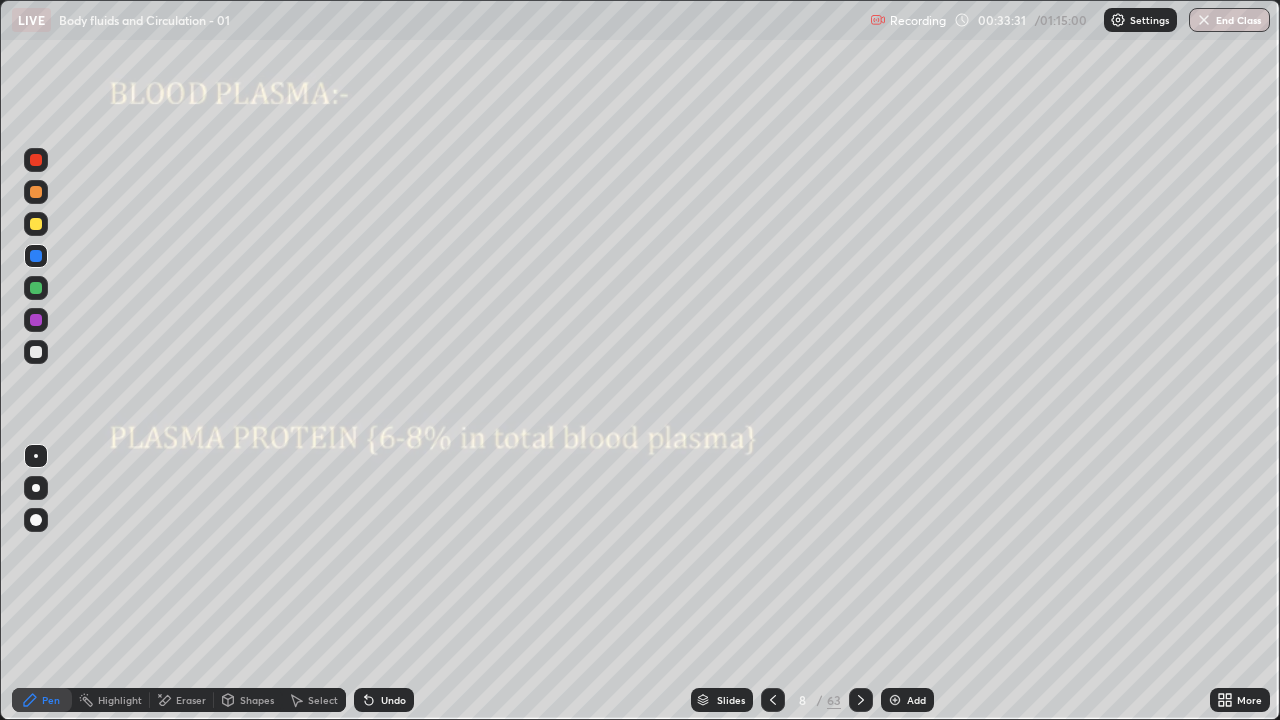 click 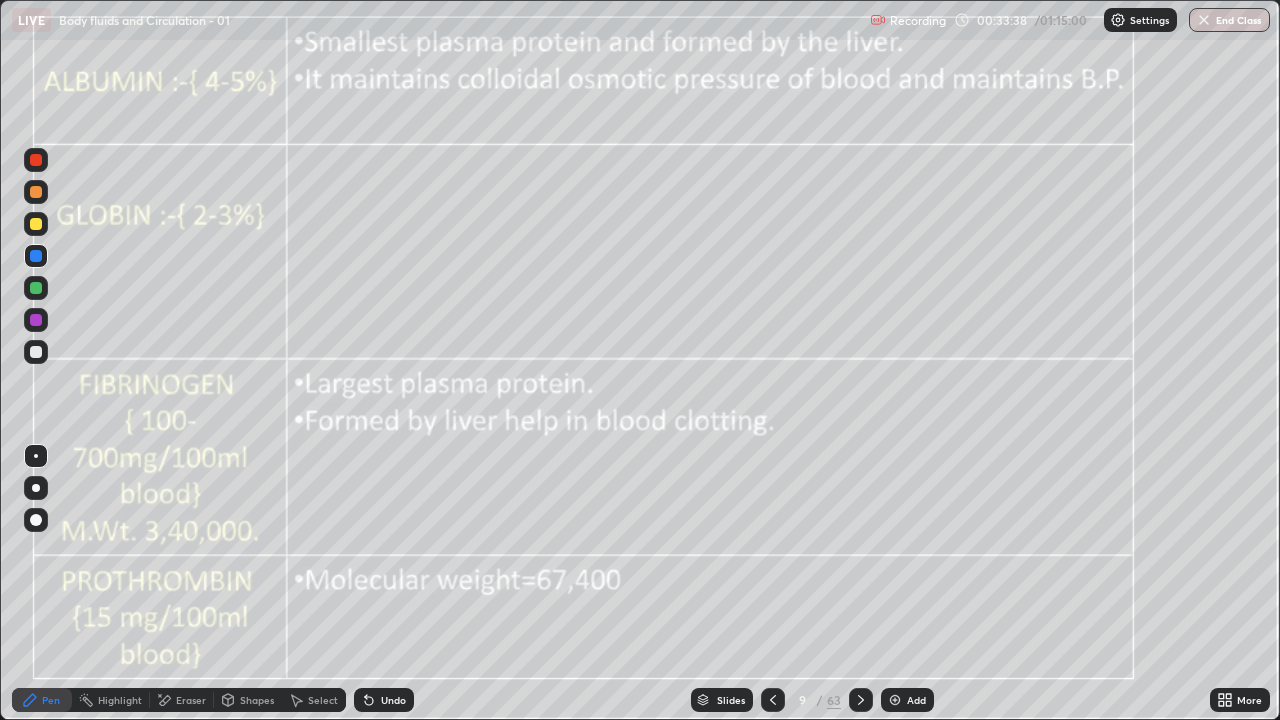 click at bounding box center (36, 192) 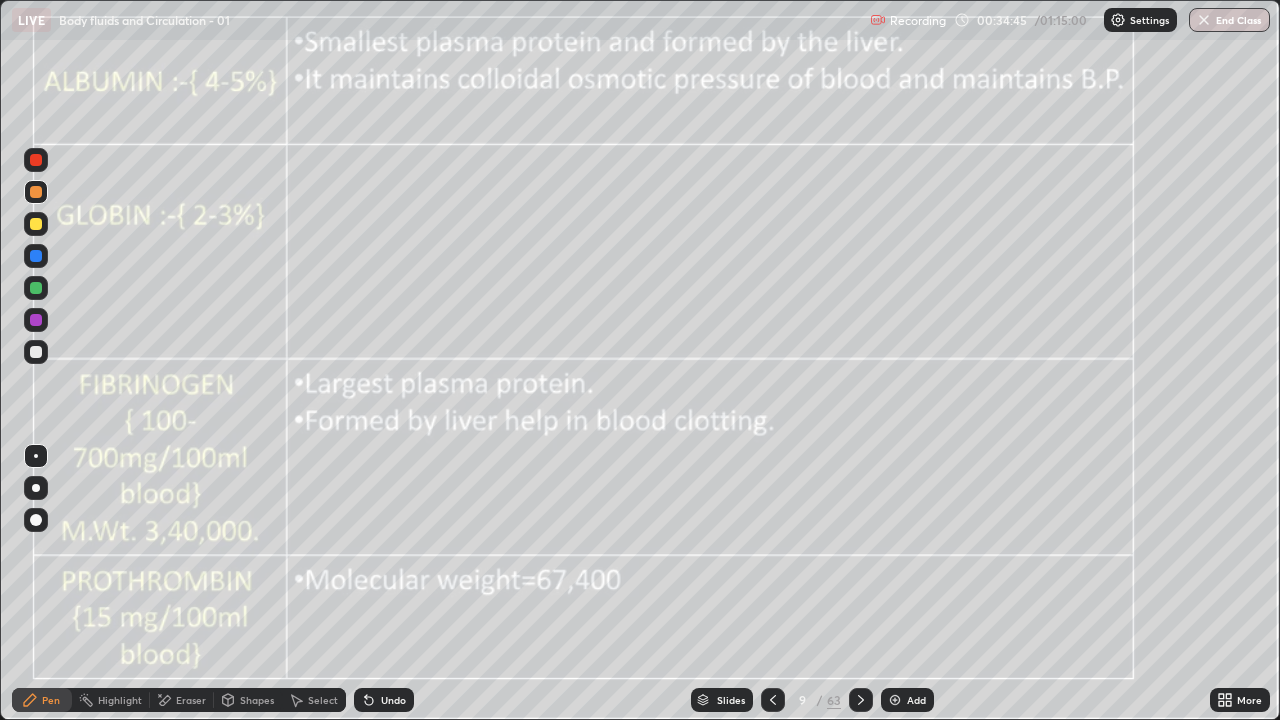 click at bounding box center (36, 352) 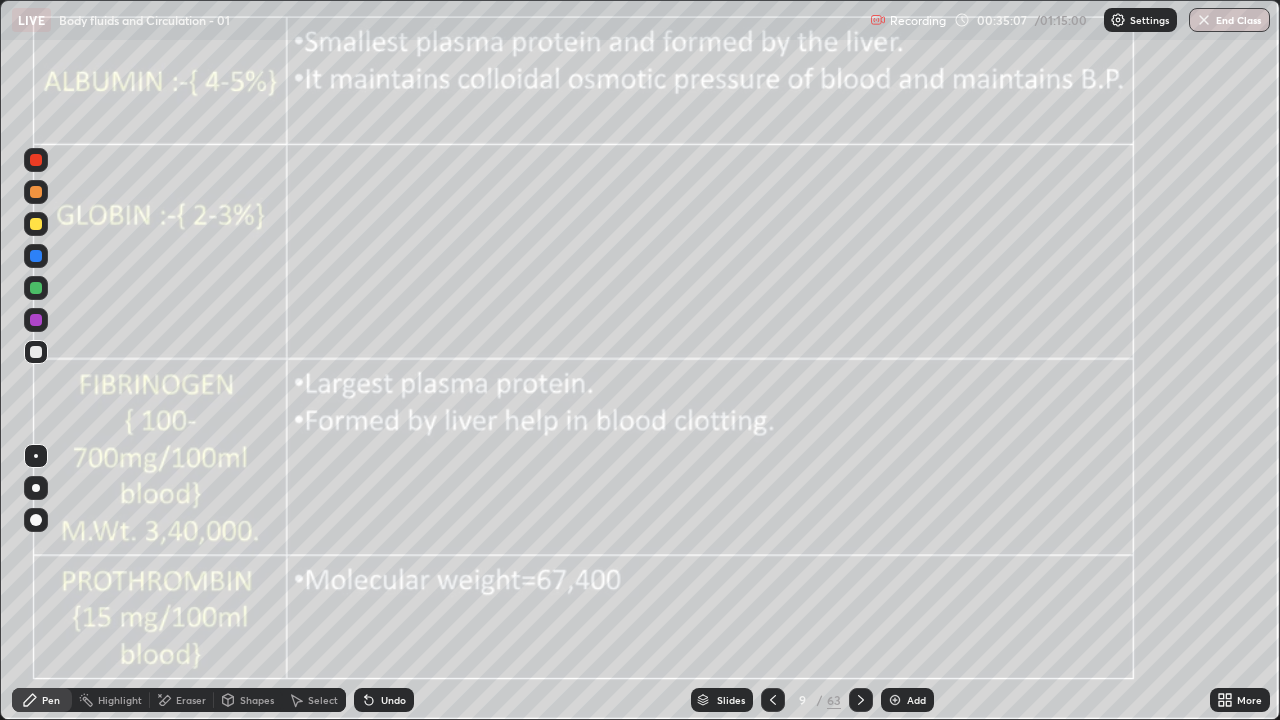 click on "Undo" at bounding box center (393, 700) 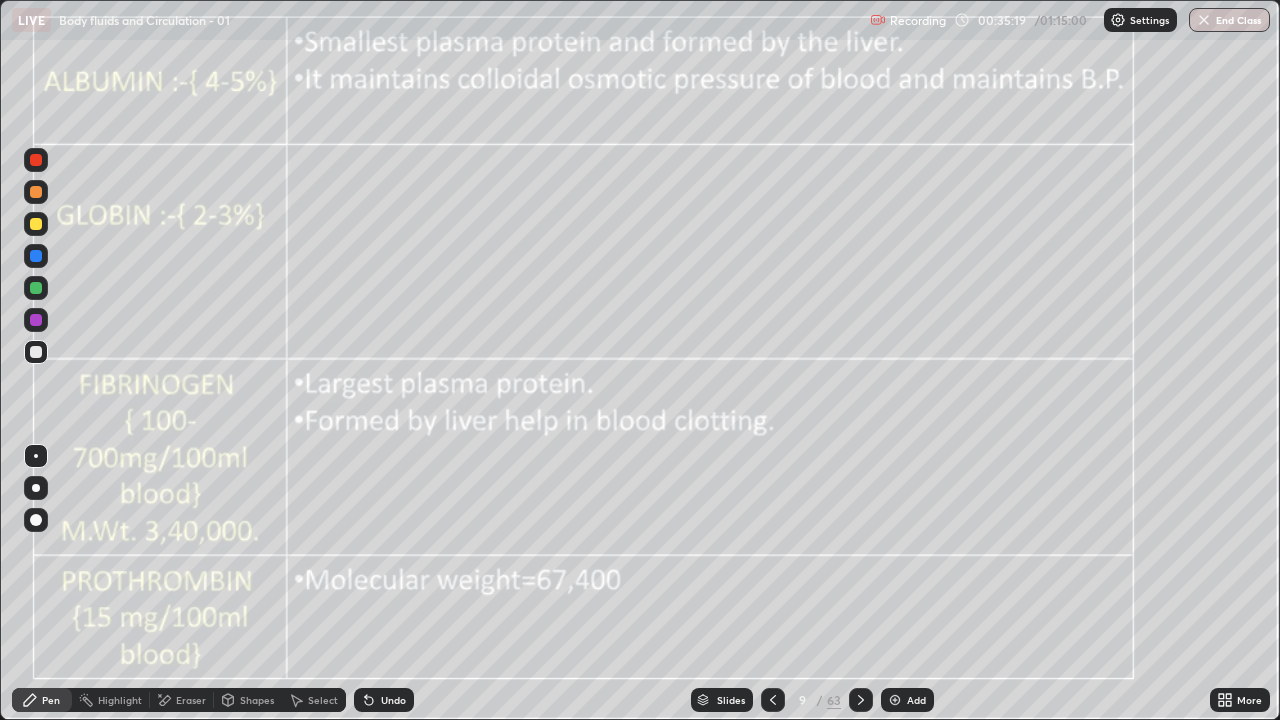 click at bounding box center [36, 288] 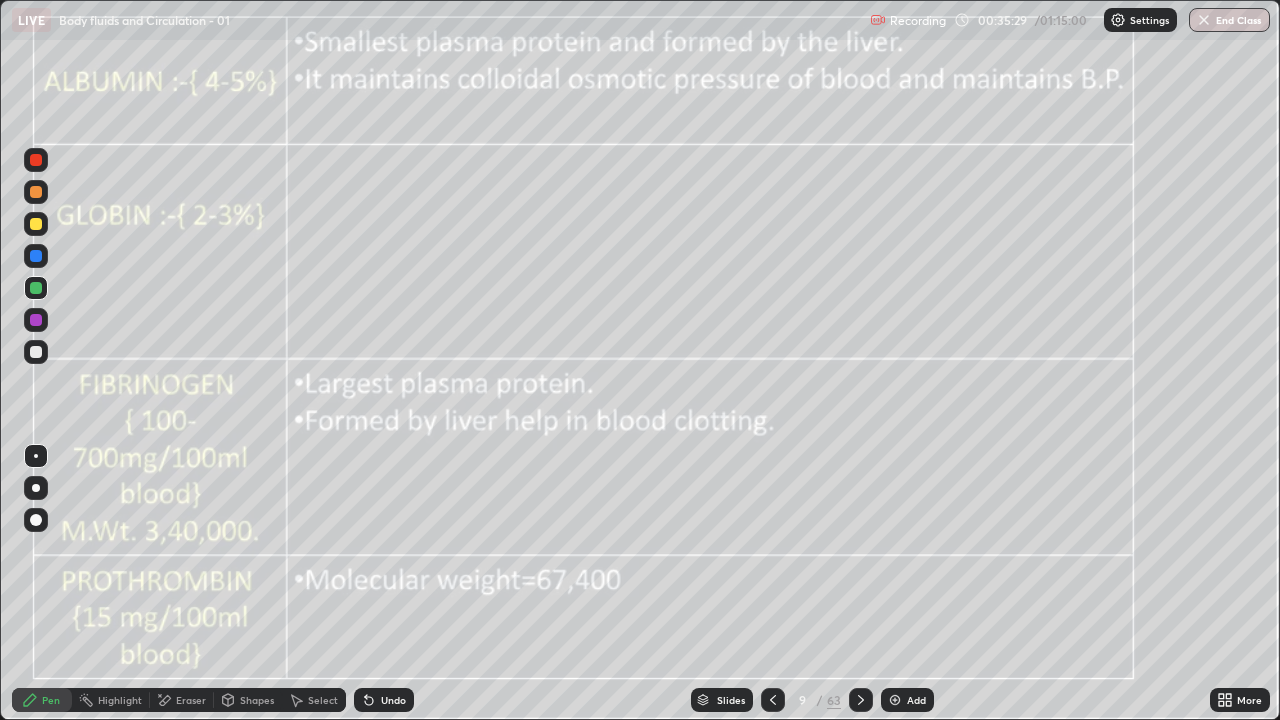 click at bounding box center [36, 192] 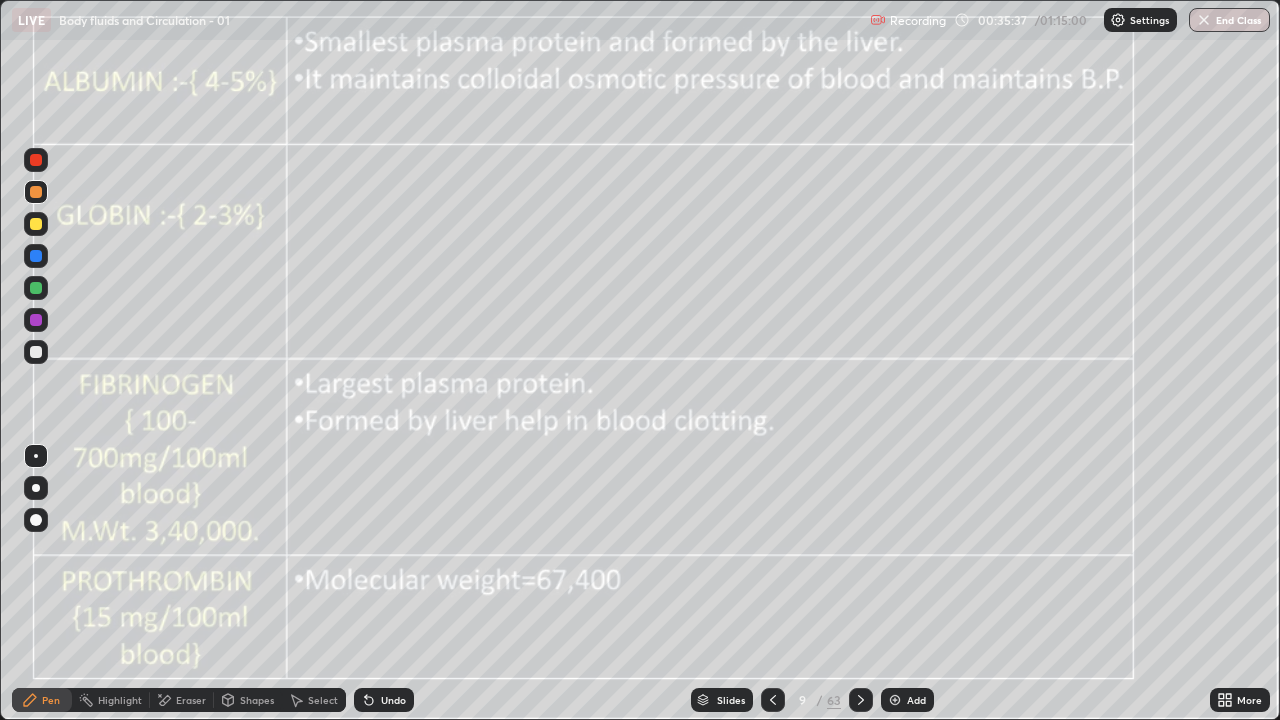 click at bounding box center [36, 352] 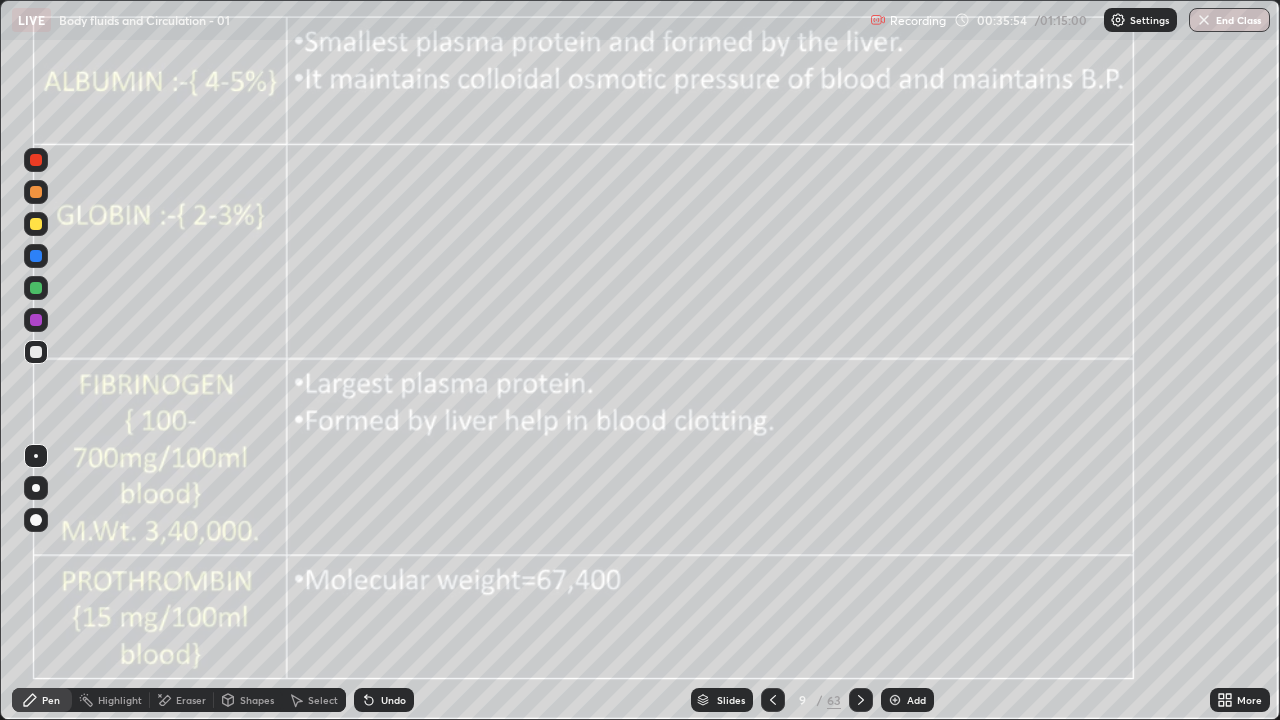 click 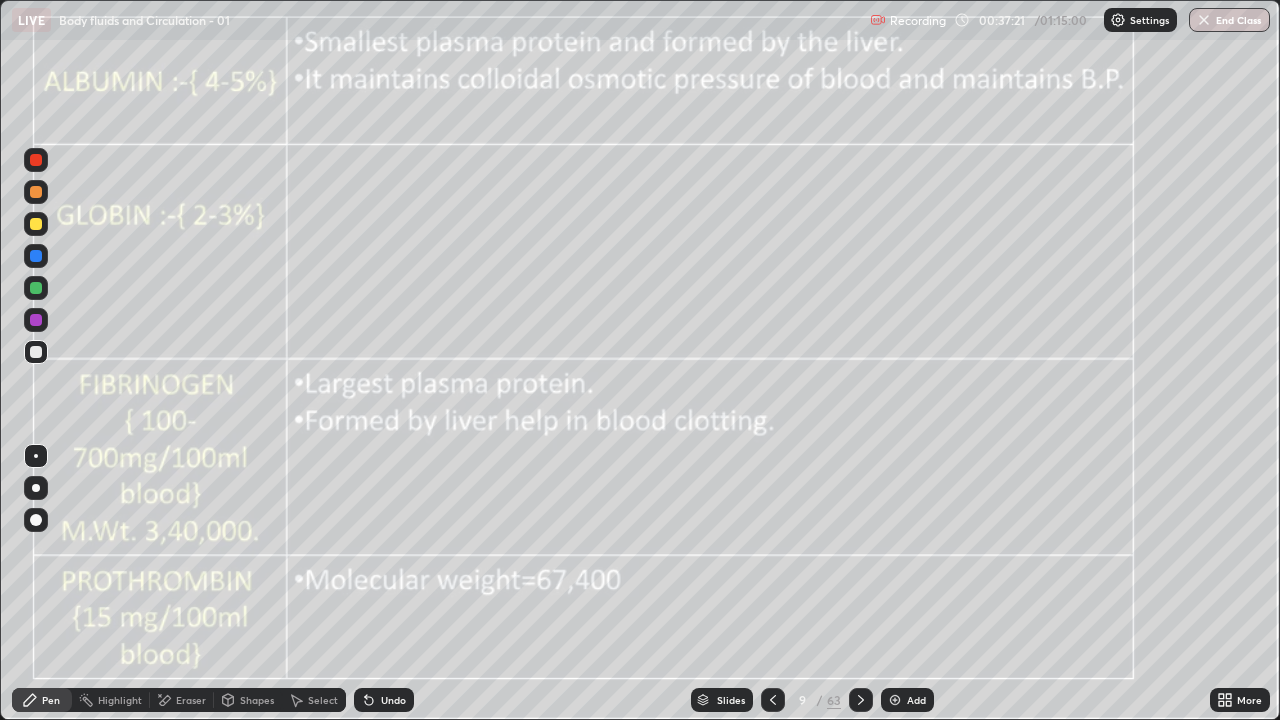 click at bounding box center [36, 256] 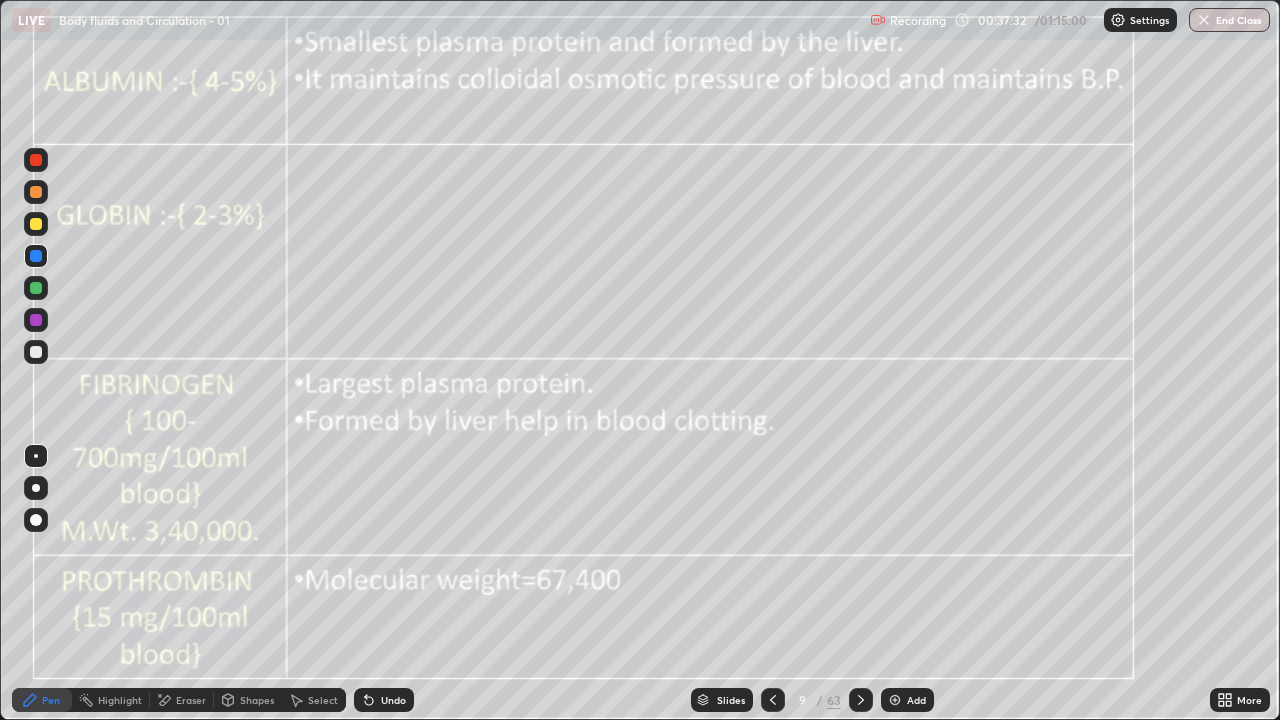 click at bounding box center [36, 224] 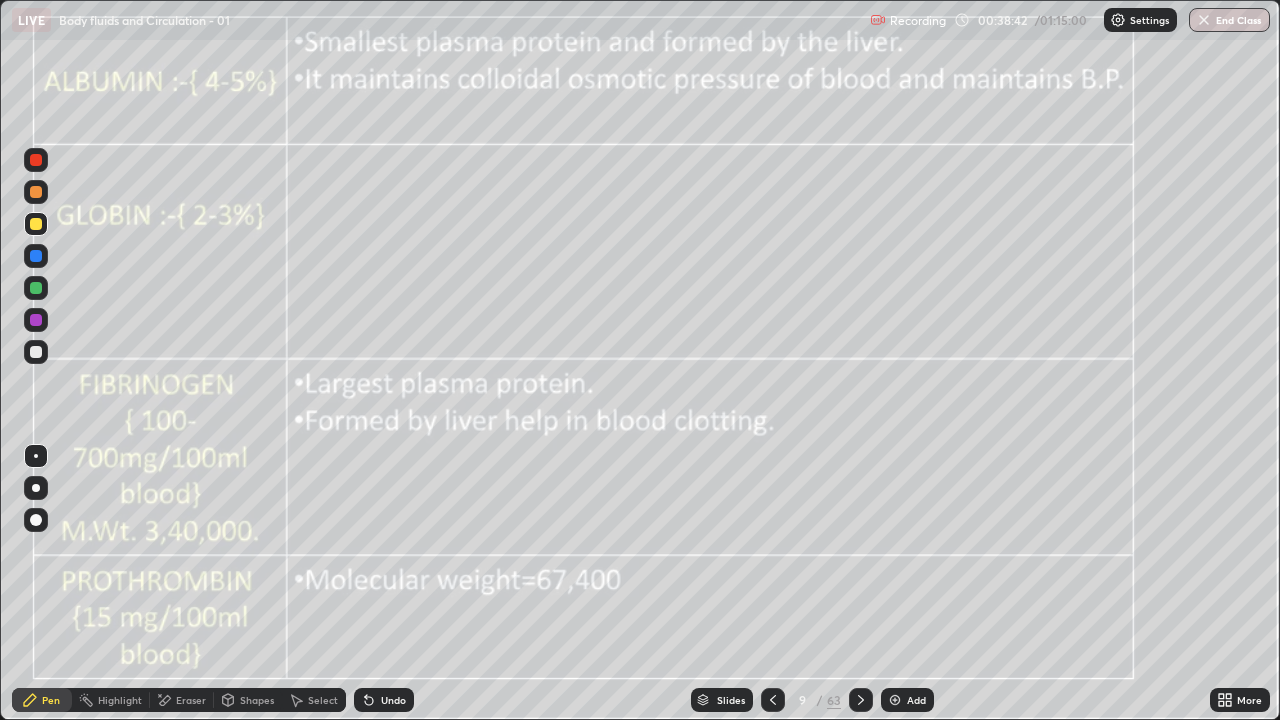 click at bounding box center [36, 352] 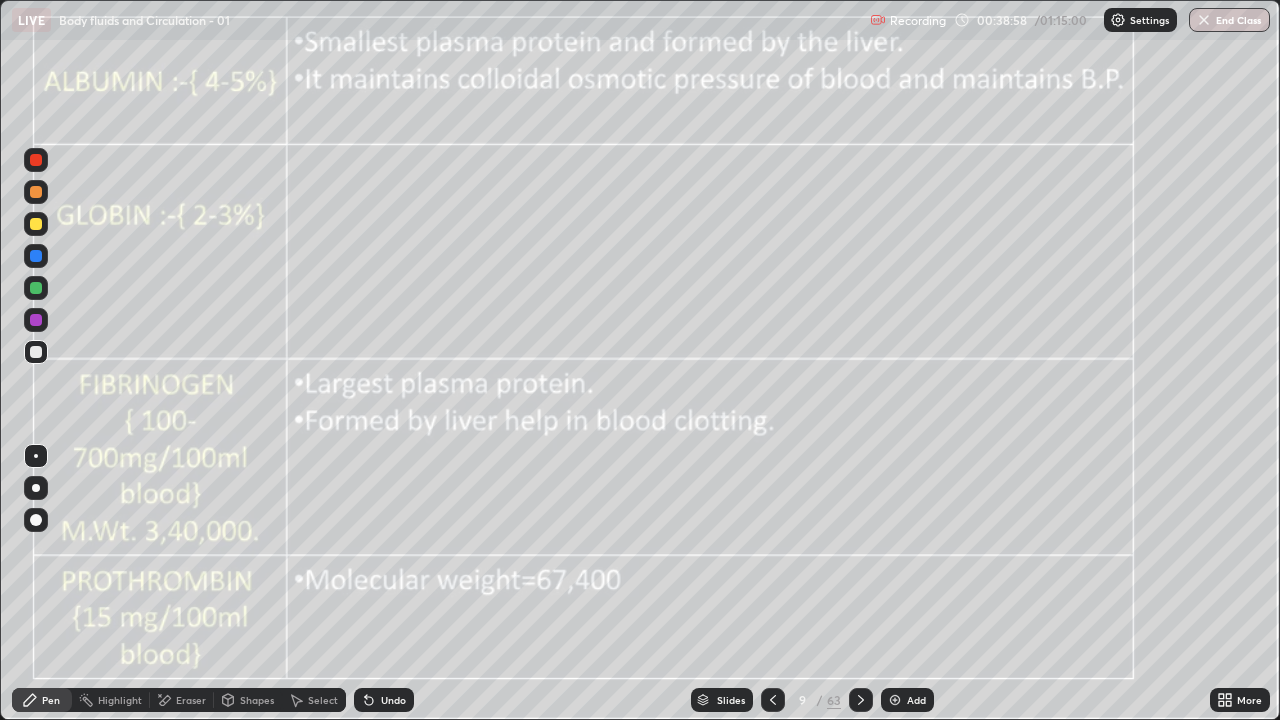 click on "Undo" at bounding box center [393, 700] 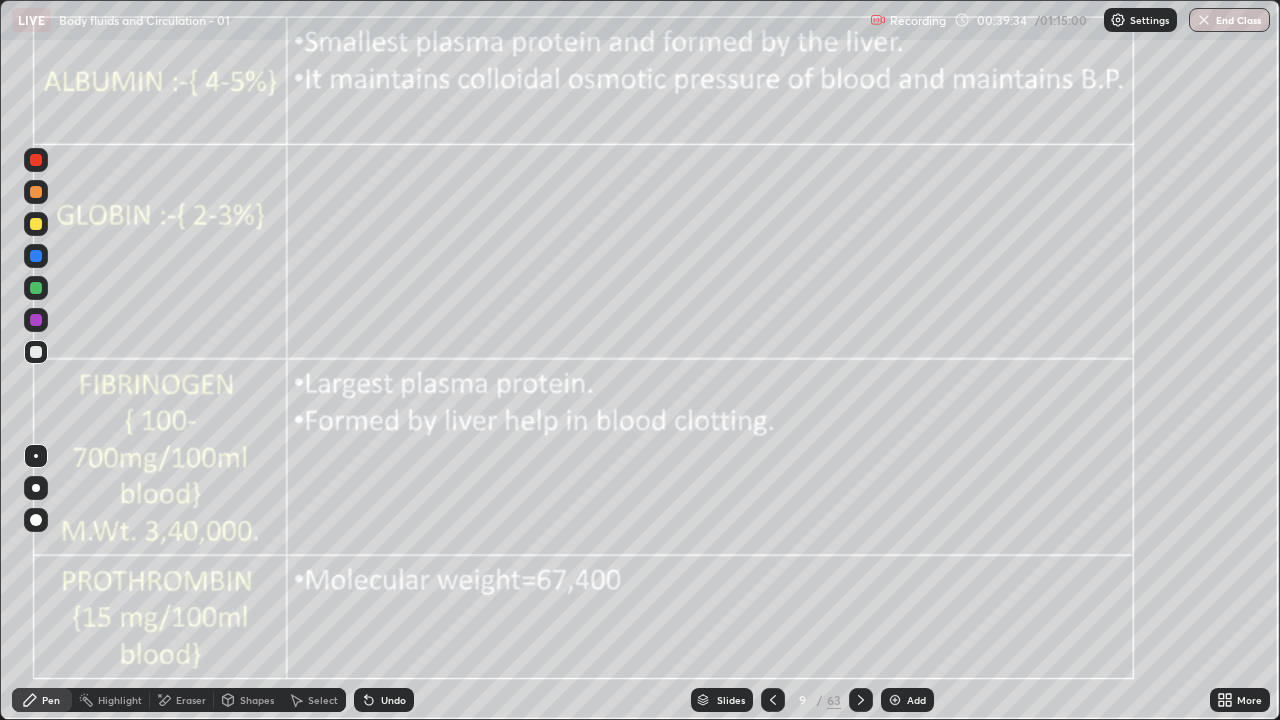 click at bounding box center (36, 160) 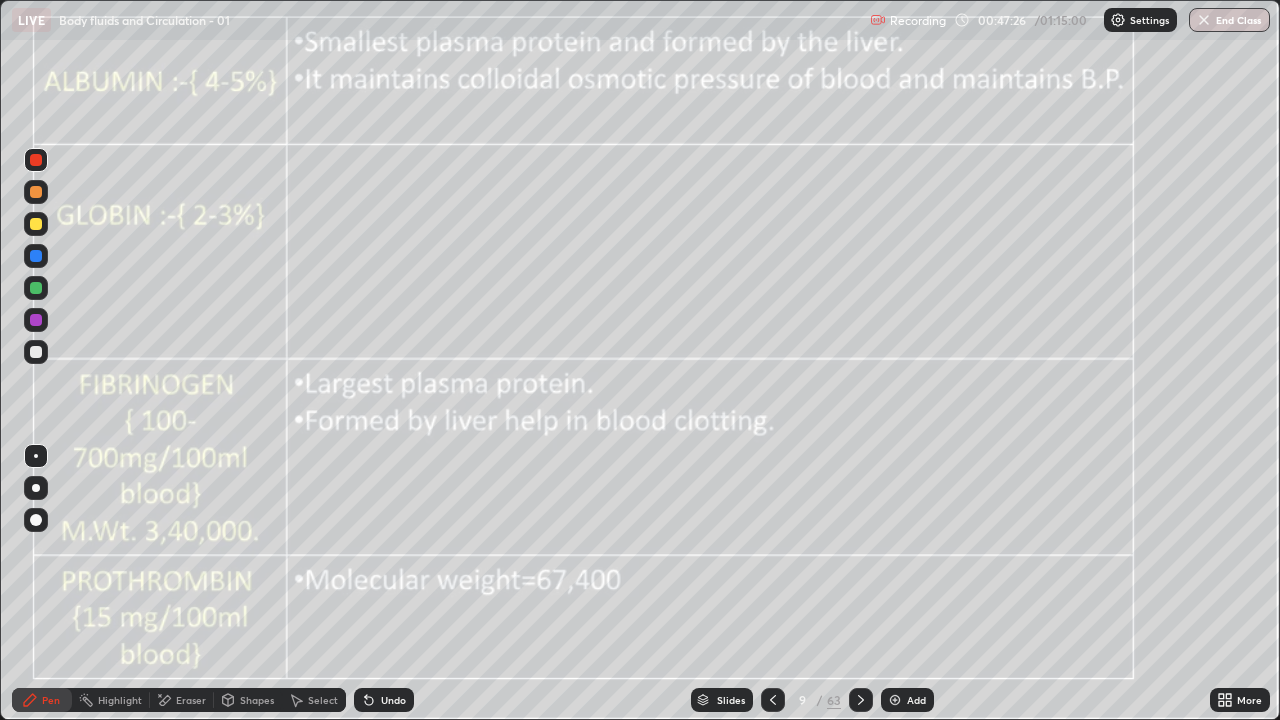 click 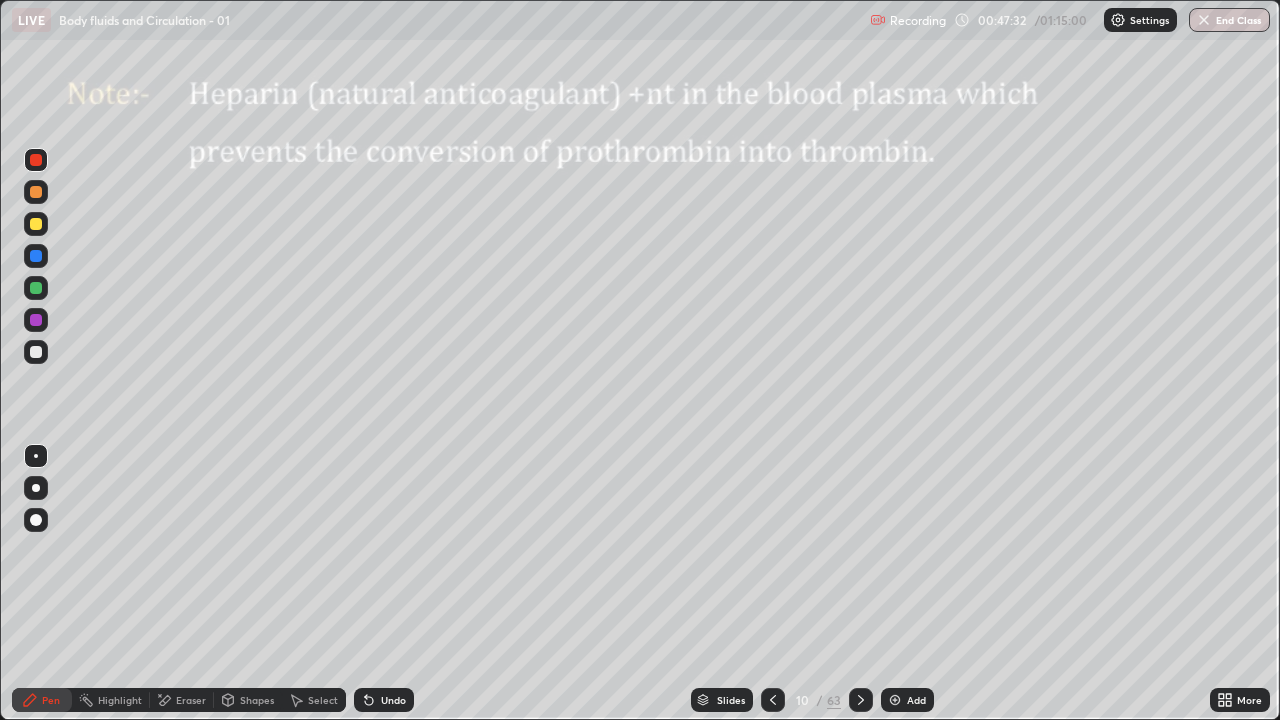click at bounding box center (861, 700) 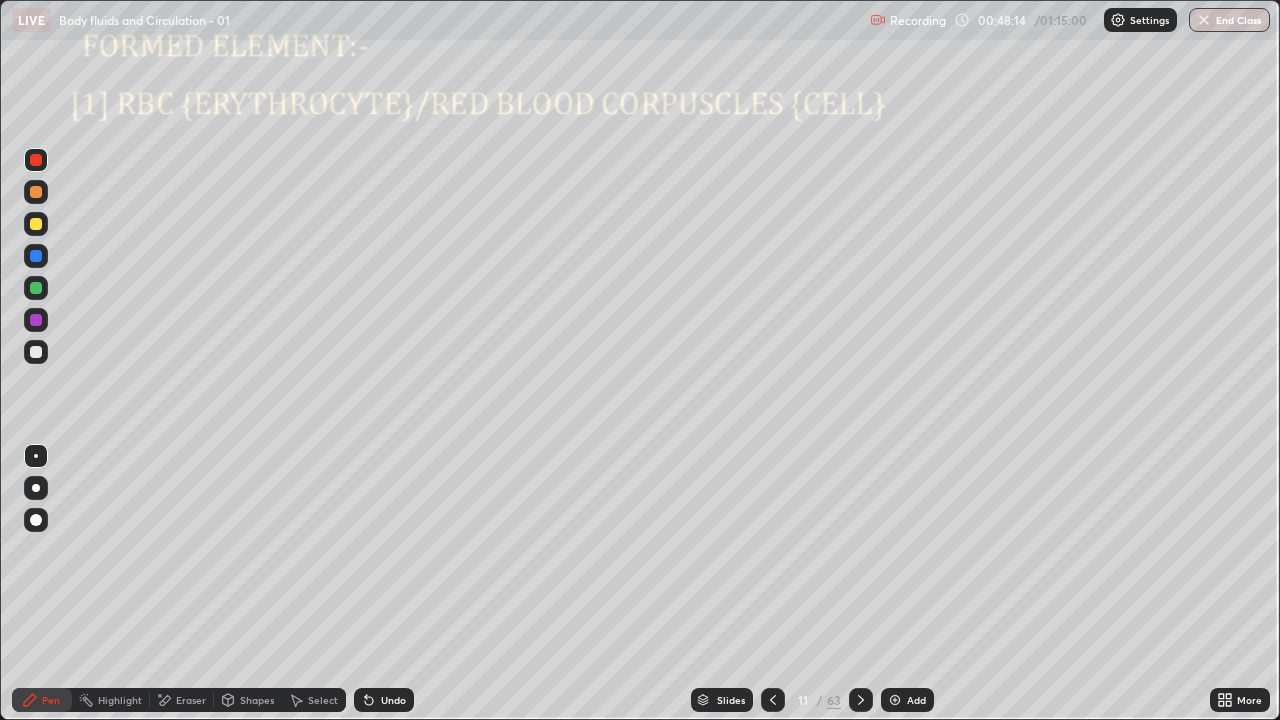 click at bounding box center (36, 520) 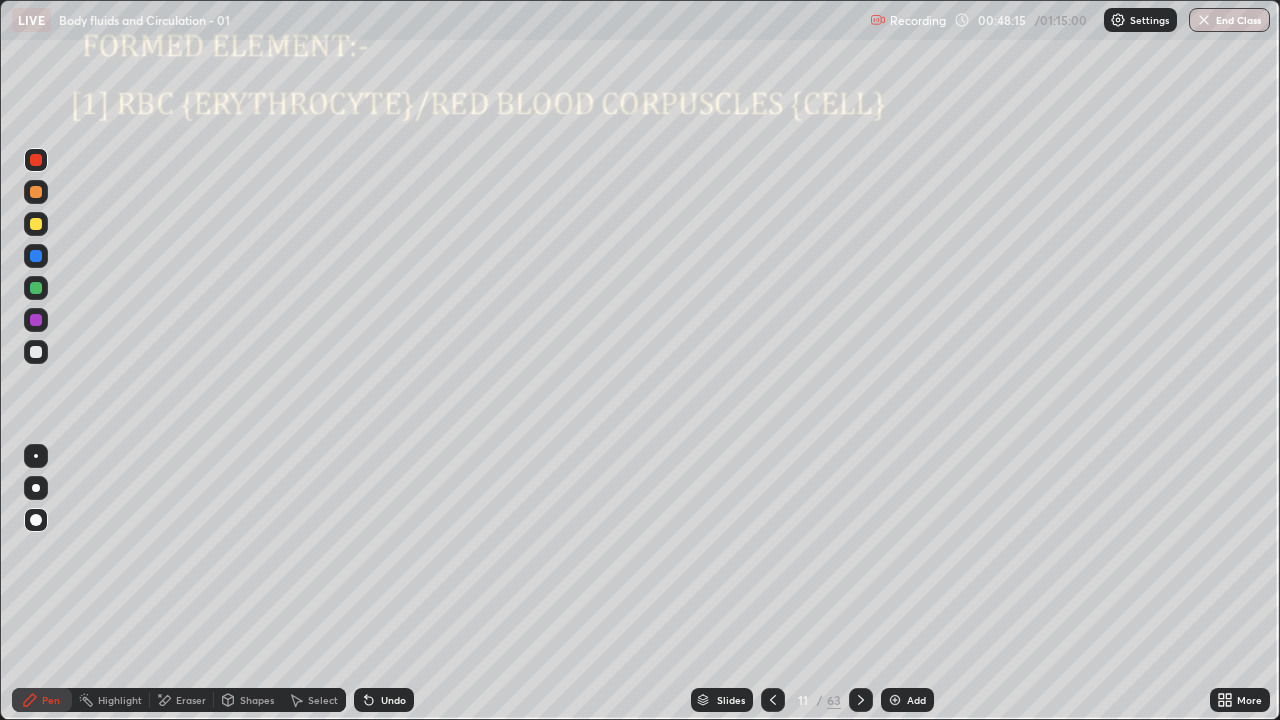 click at bounding box center (36, 160) 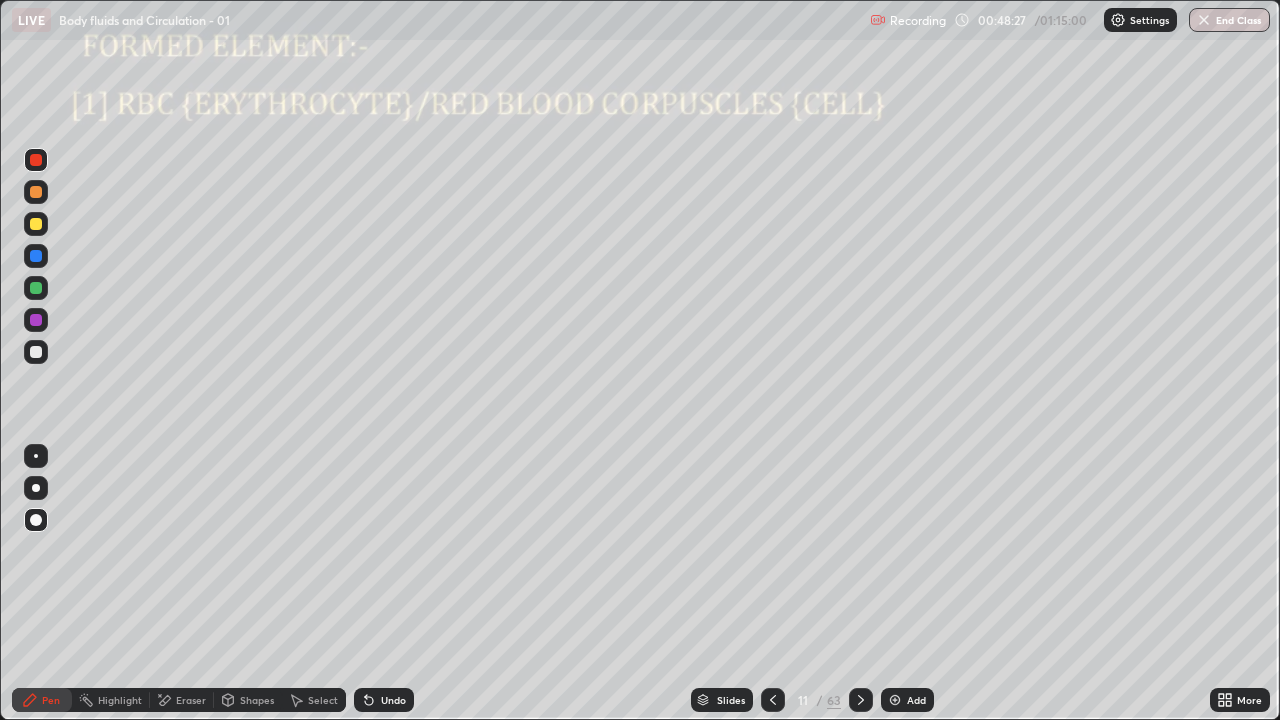 click at bounding box center [36, 352] 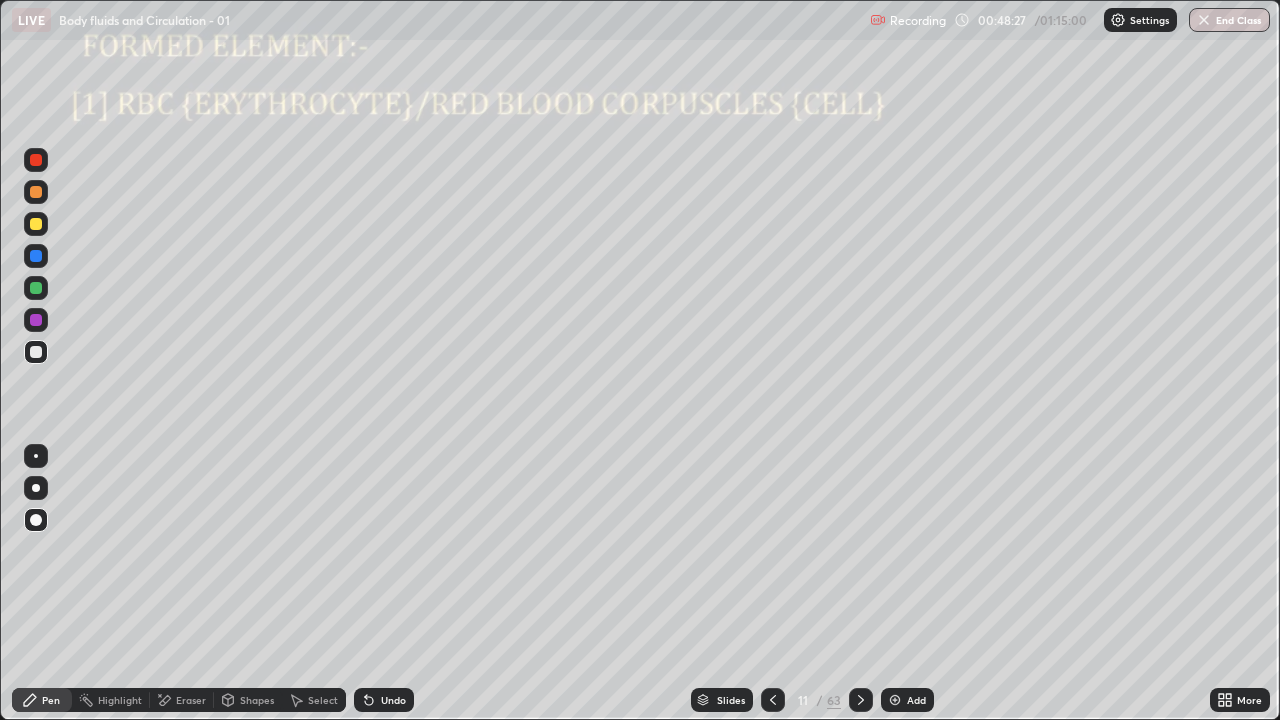 click at bounding box center (36, 256) 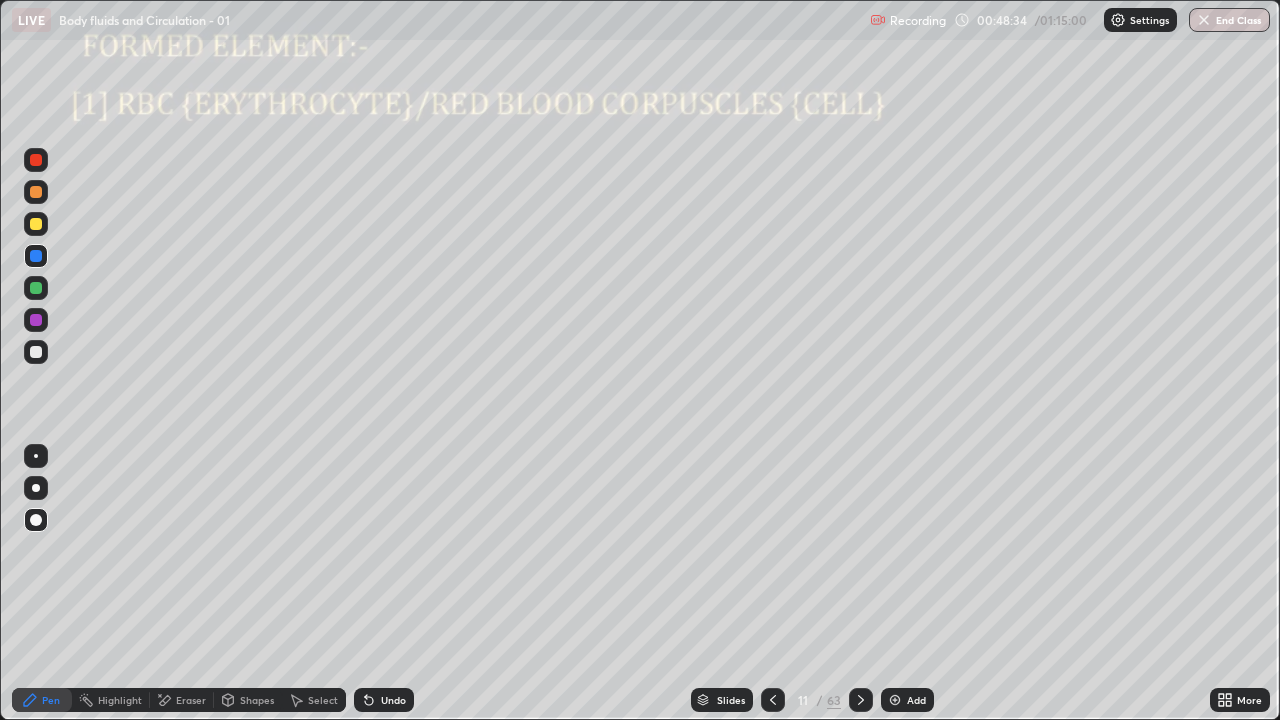 click at bounding box center [36, 352] 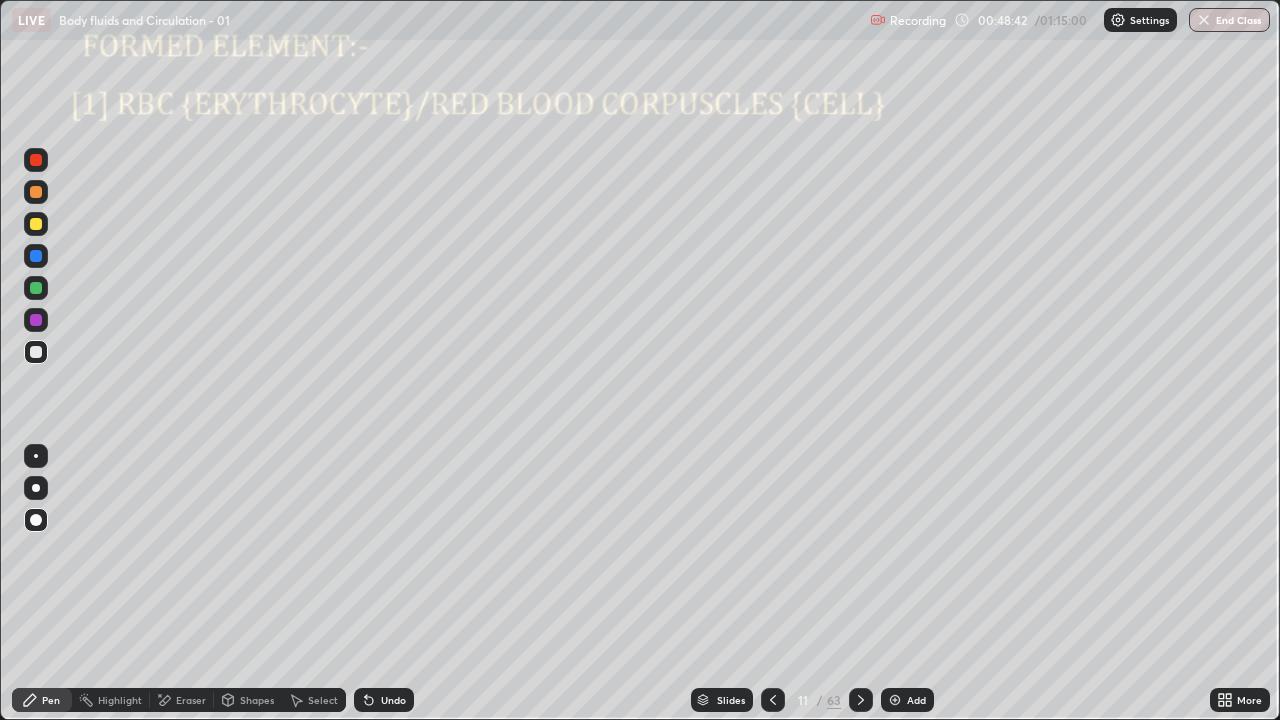 click at bounding box center (36, 456) 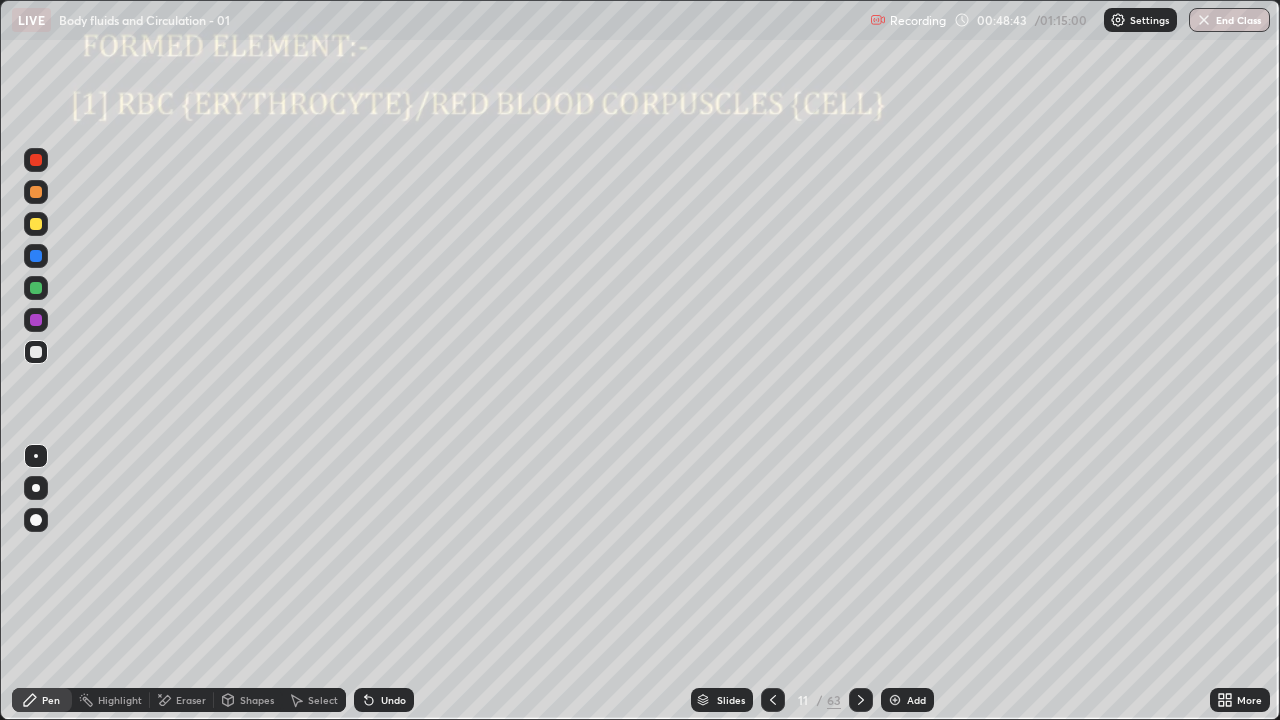 click at bounding box center [36, 352] 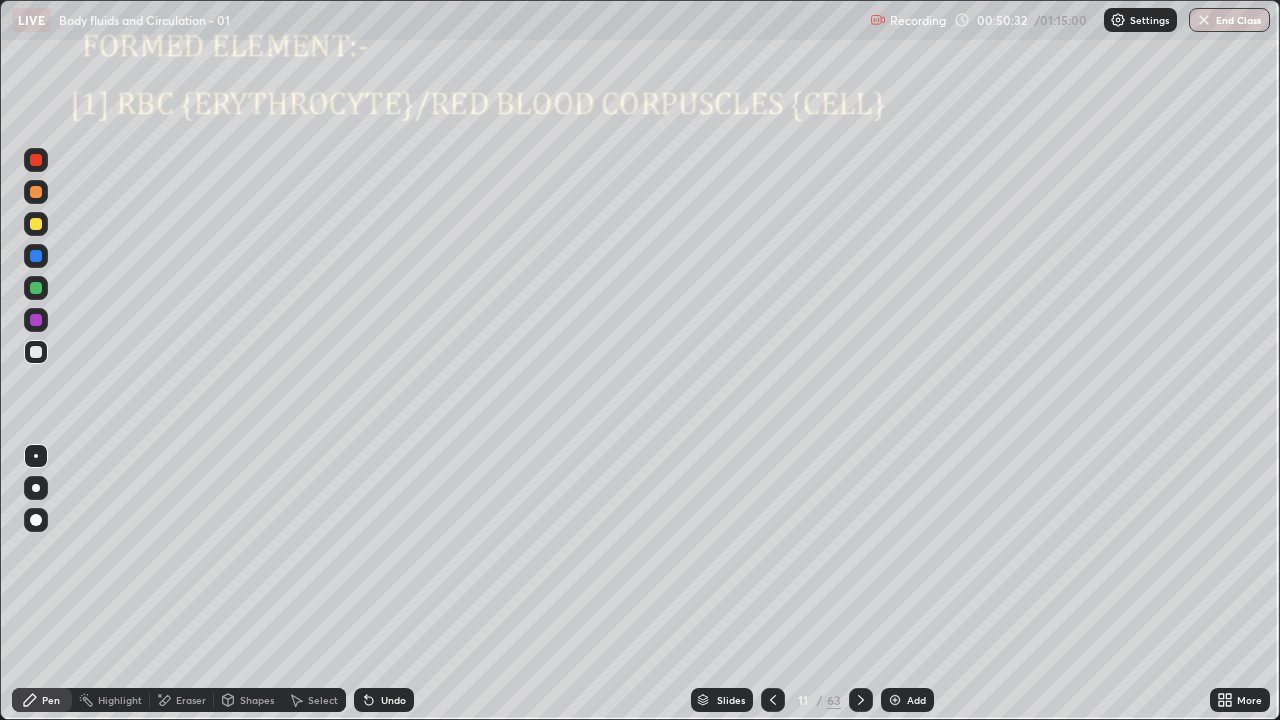 click 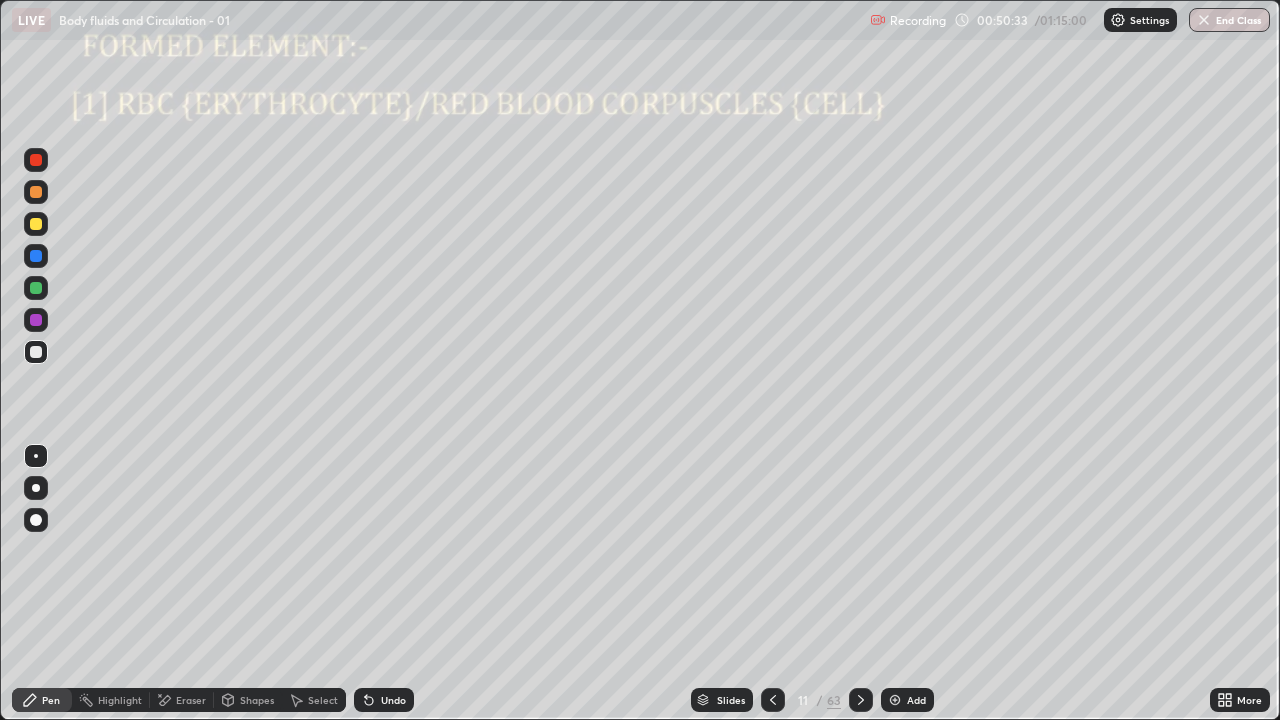 click 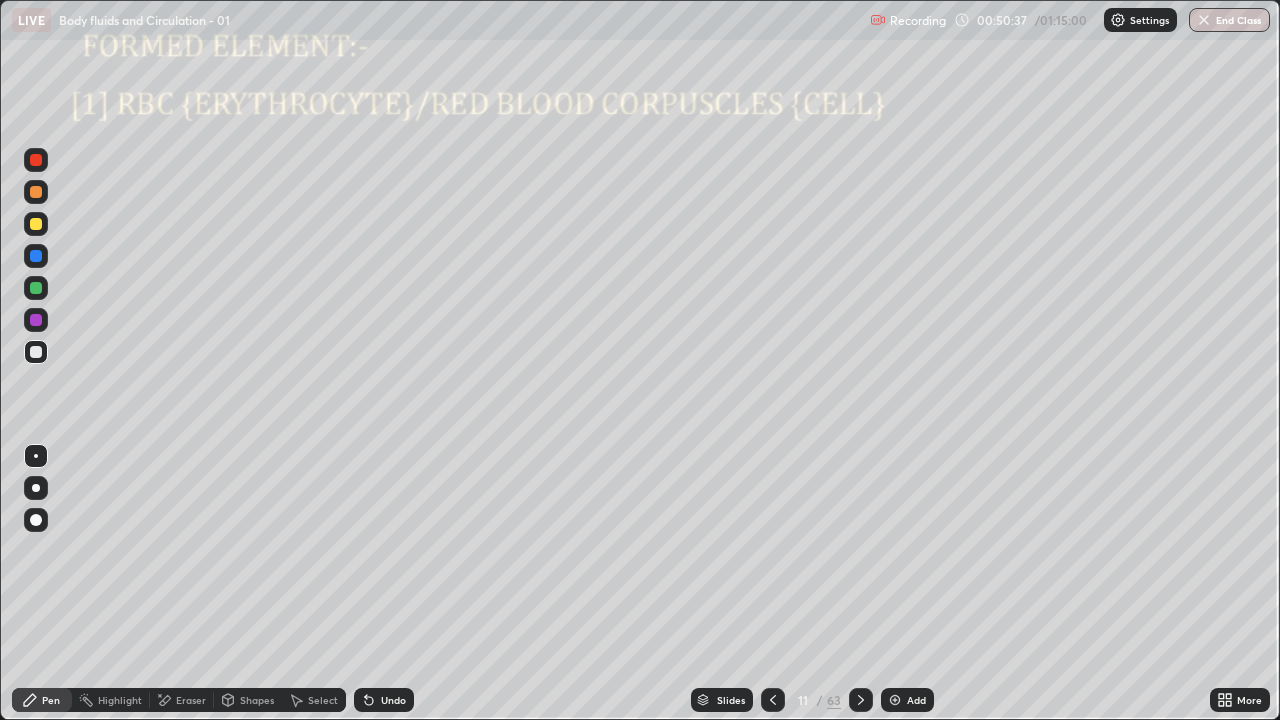 click 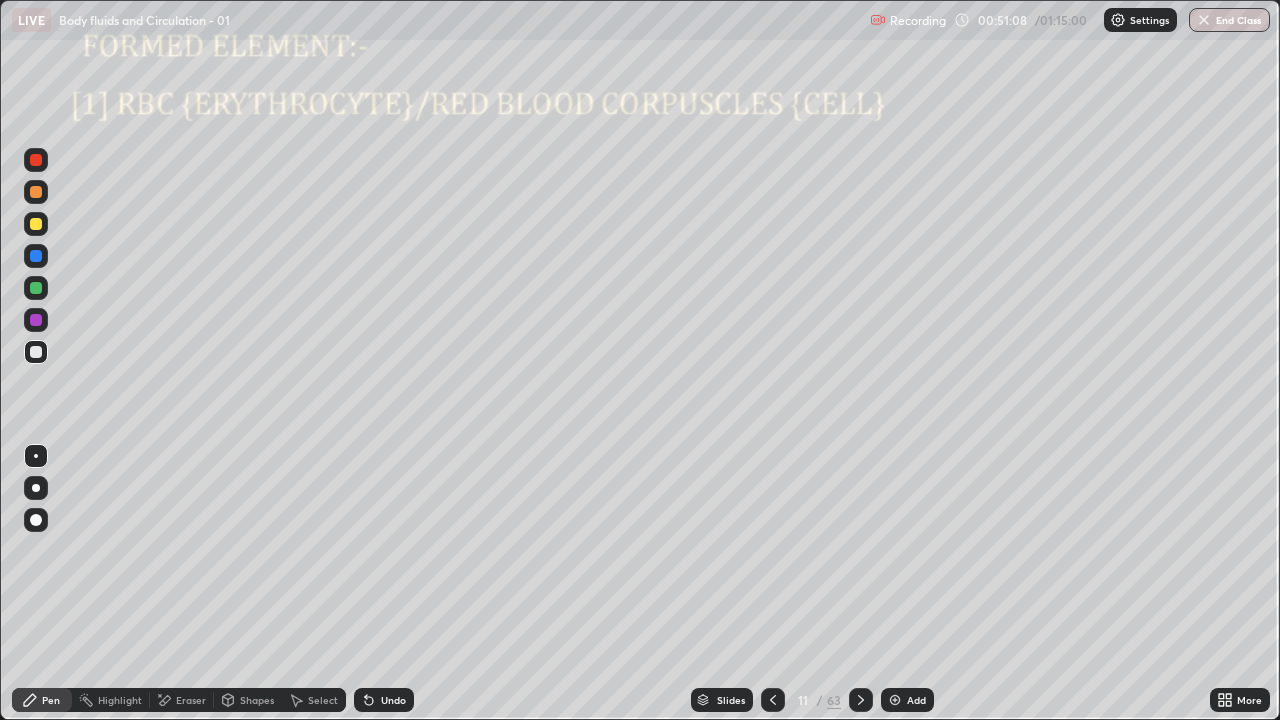 click on "Undo" at bounding box center (384, 700) 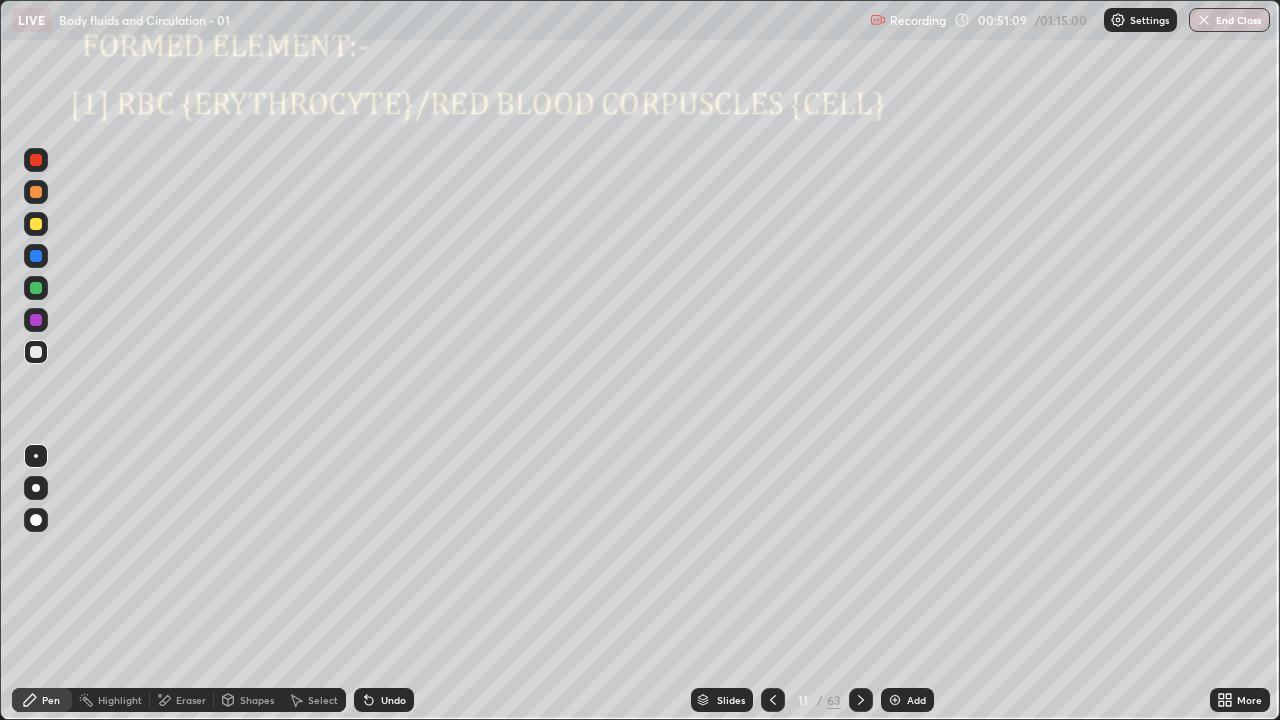click on "Undo" at bounding box center [393, 700] 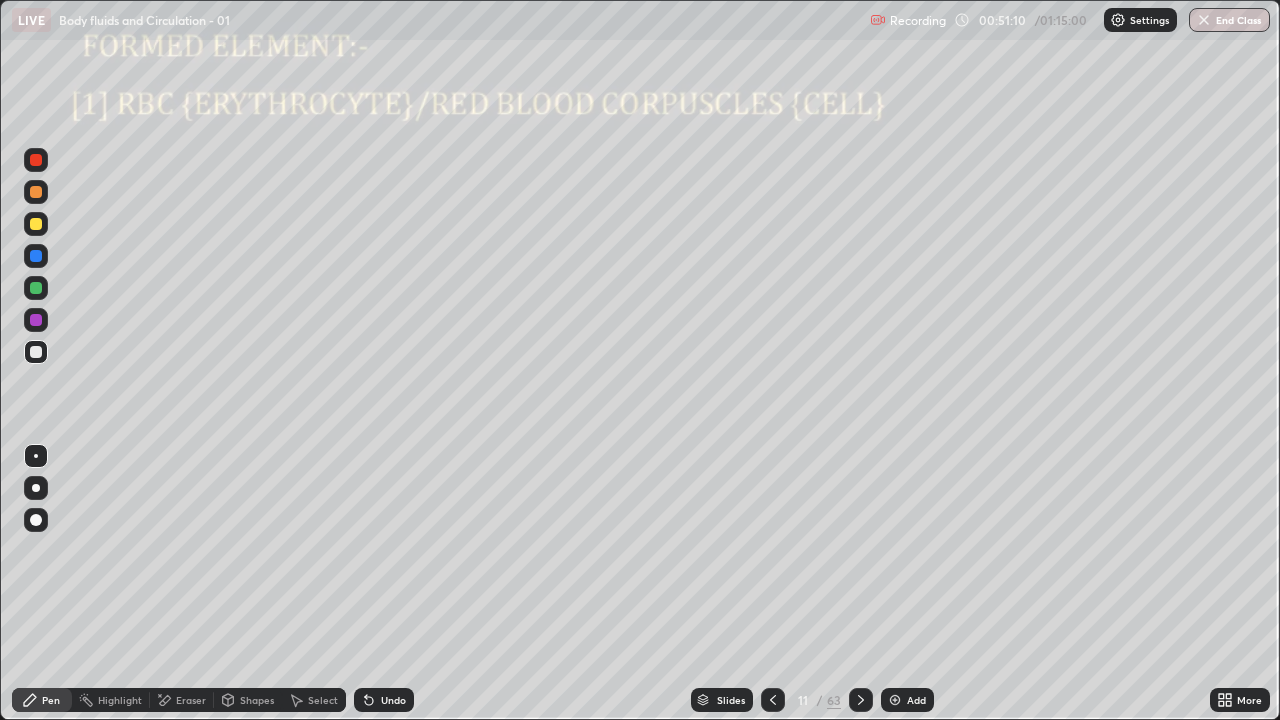 click on "Undo" at bounding box center [393, 700] 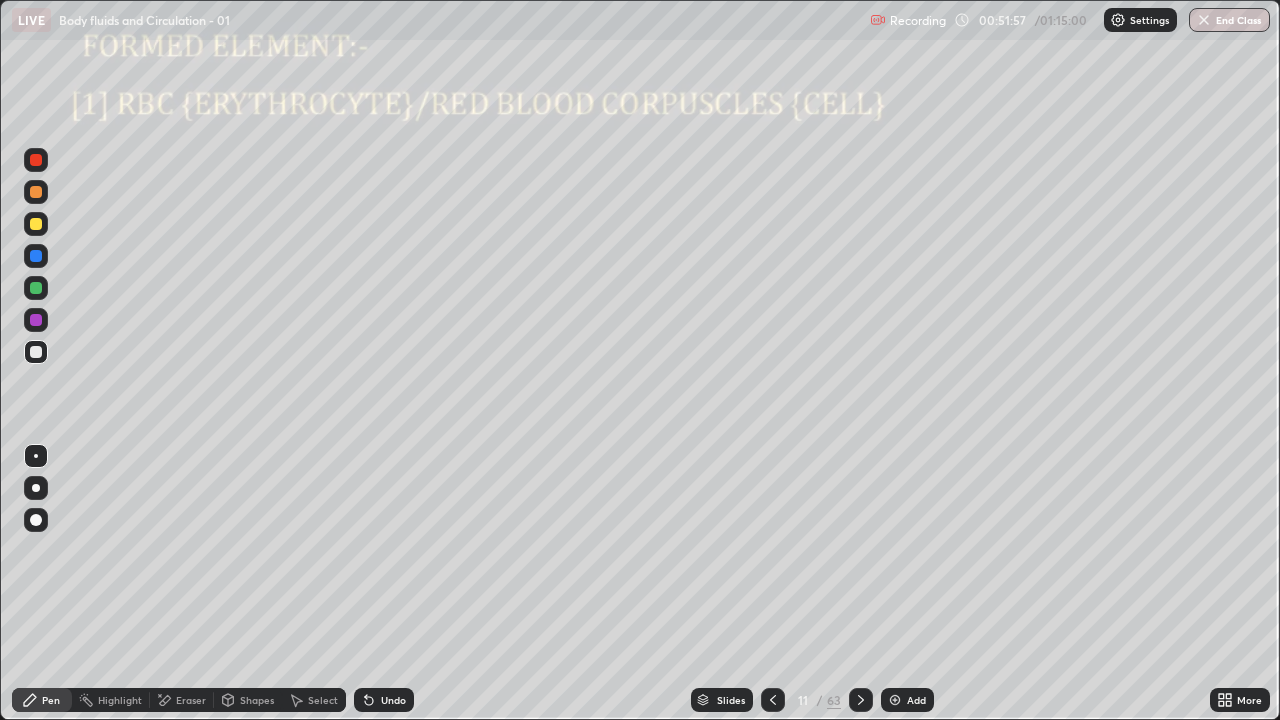 click on "Undo" at bounding box center (384, 700) 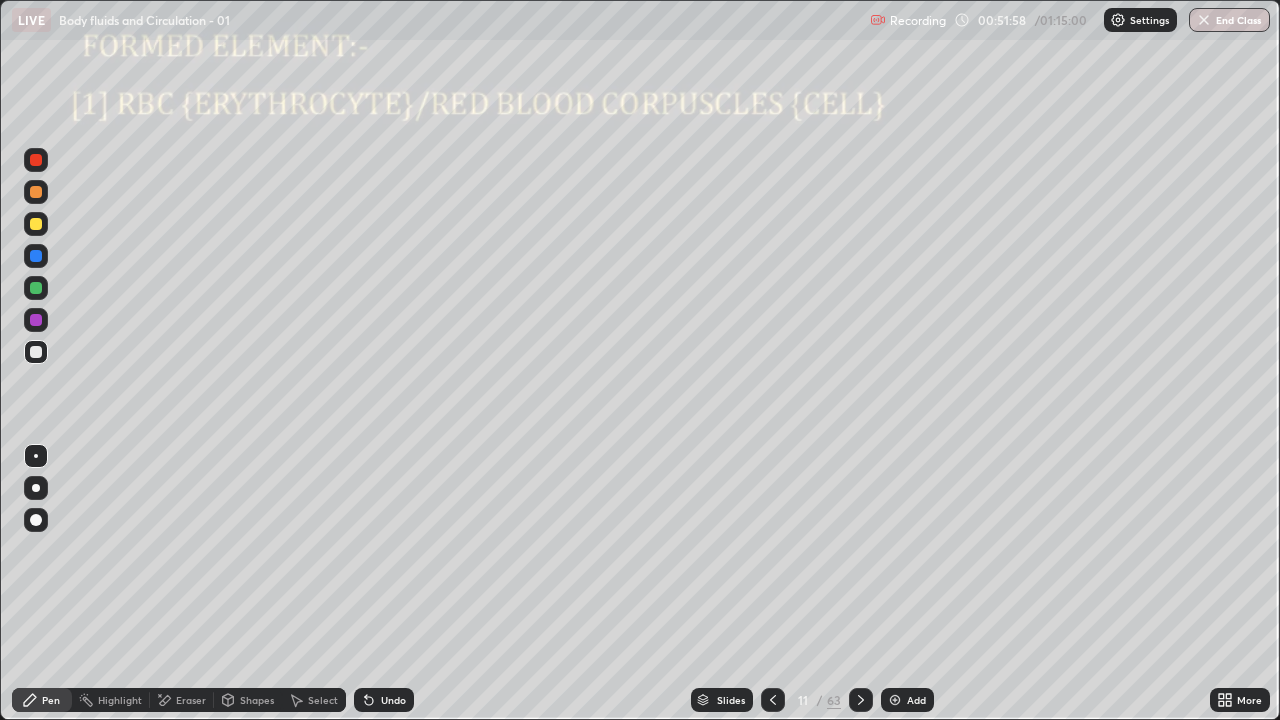 click 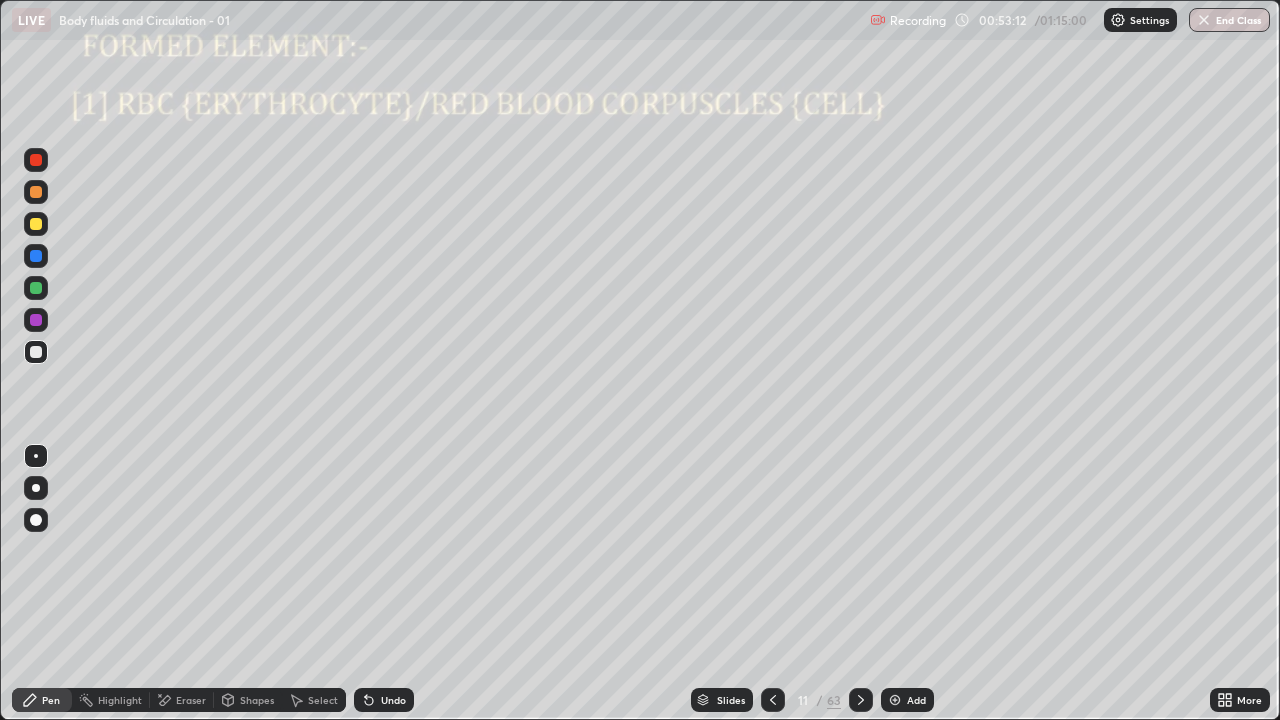 click at bounding box center [36, 256] 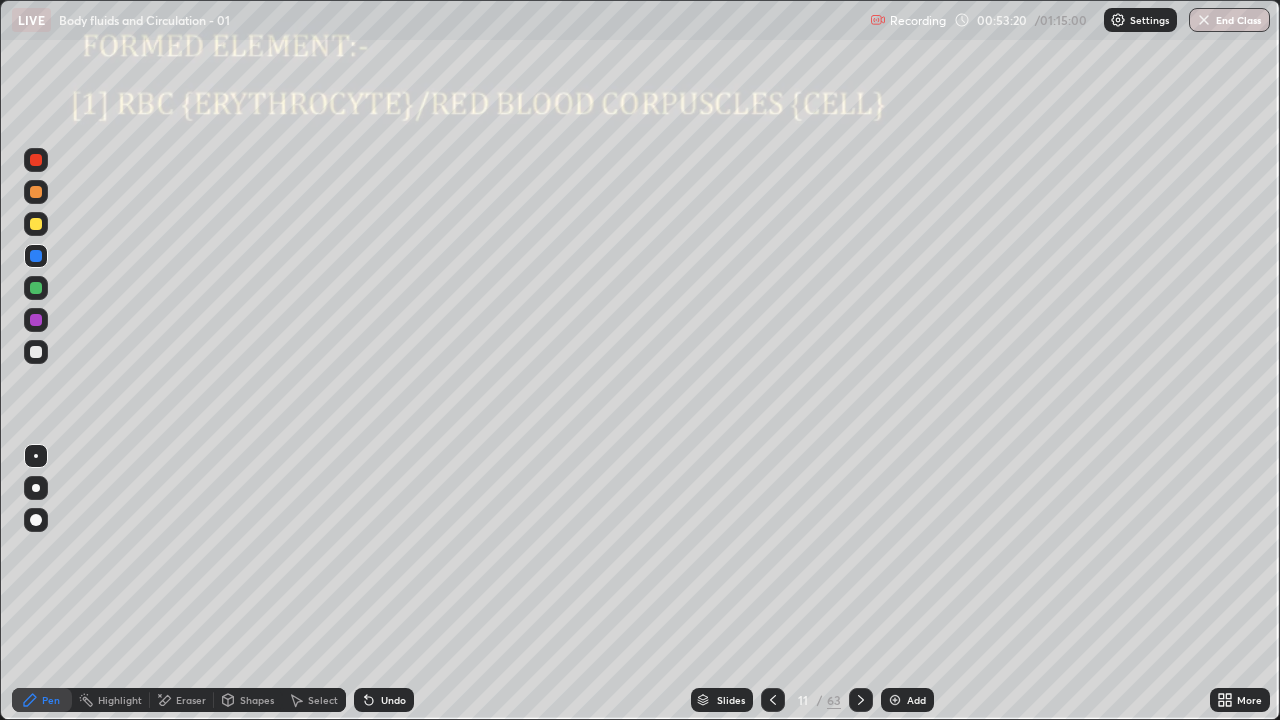 click at bounding box center (36, 352) 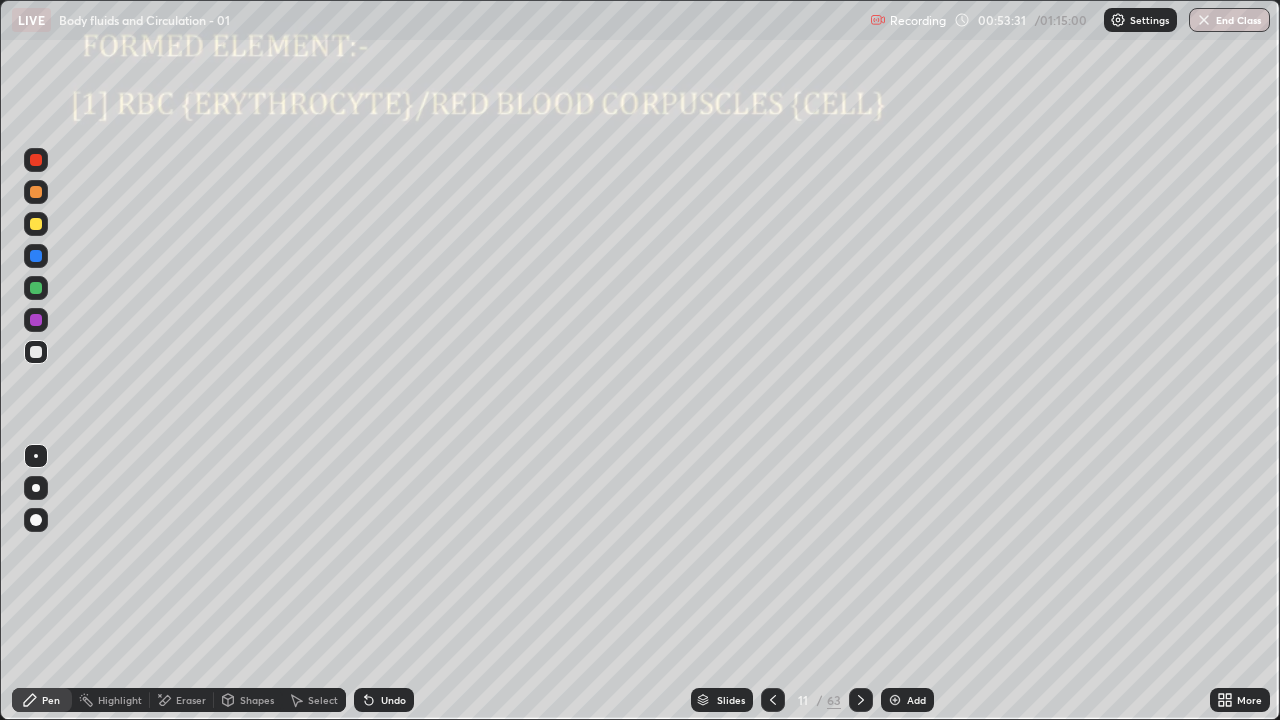 click at bounding box center (36, 288) 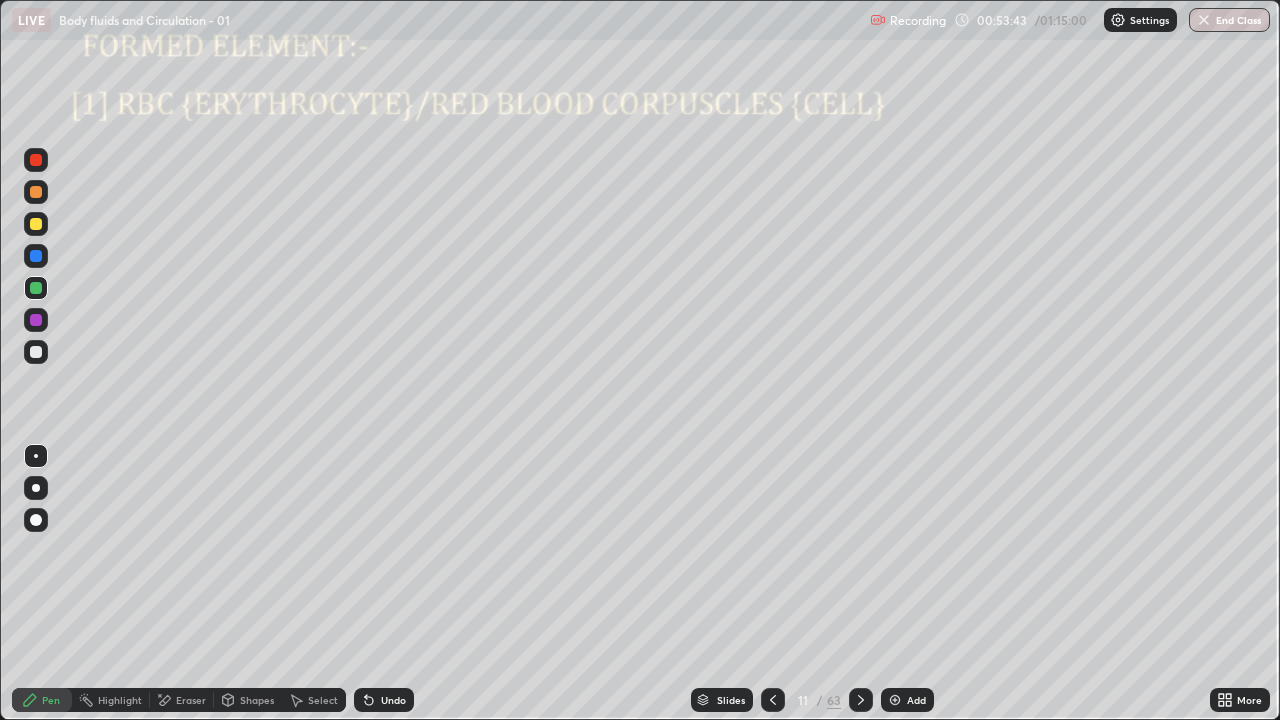 click at bounding box center (36, 320) 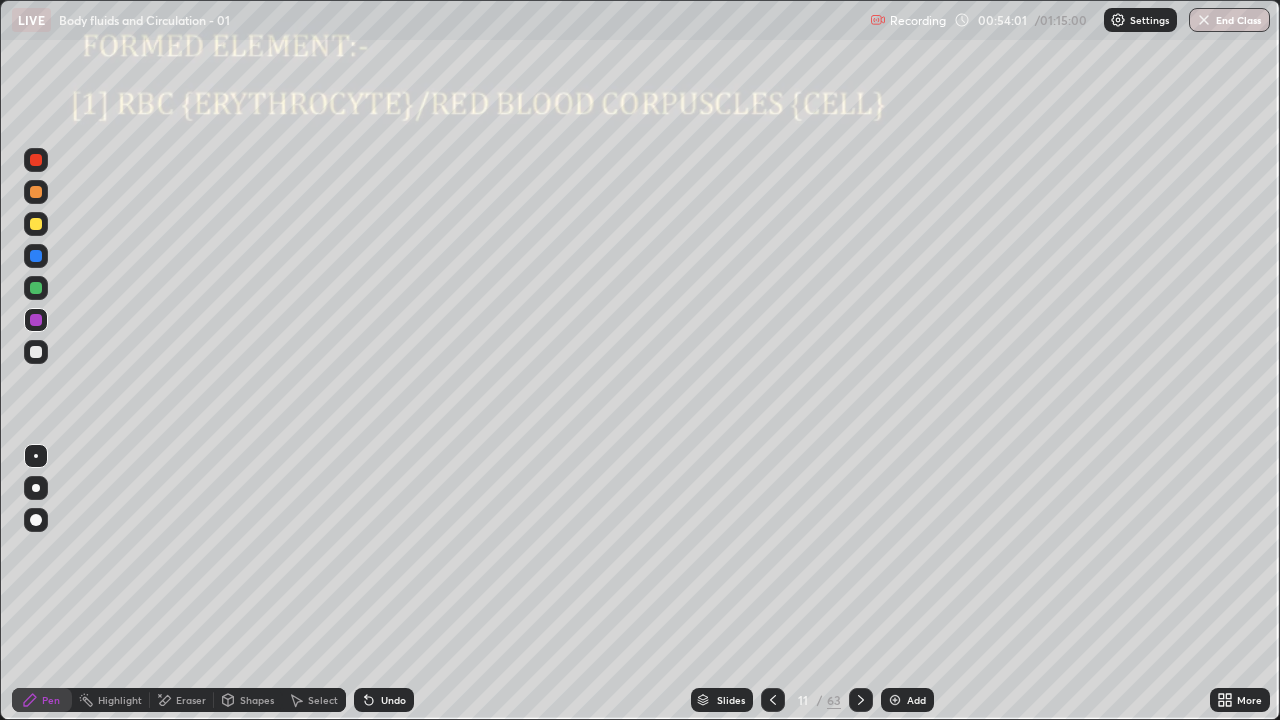 click at bounding box center [36, 256] 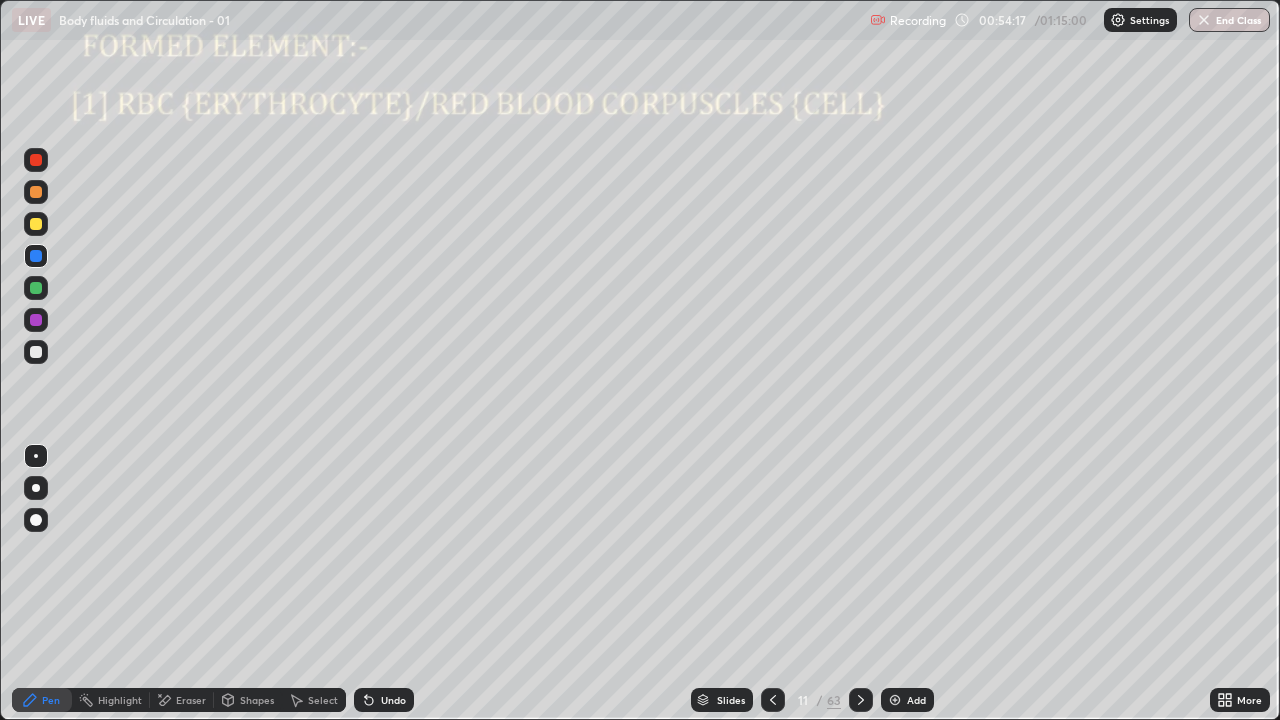 click at bounding box center [36, 288] 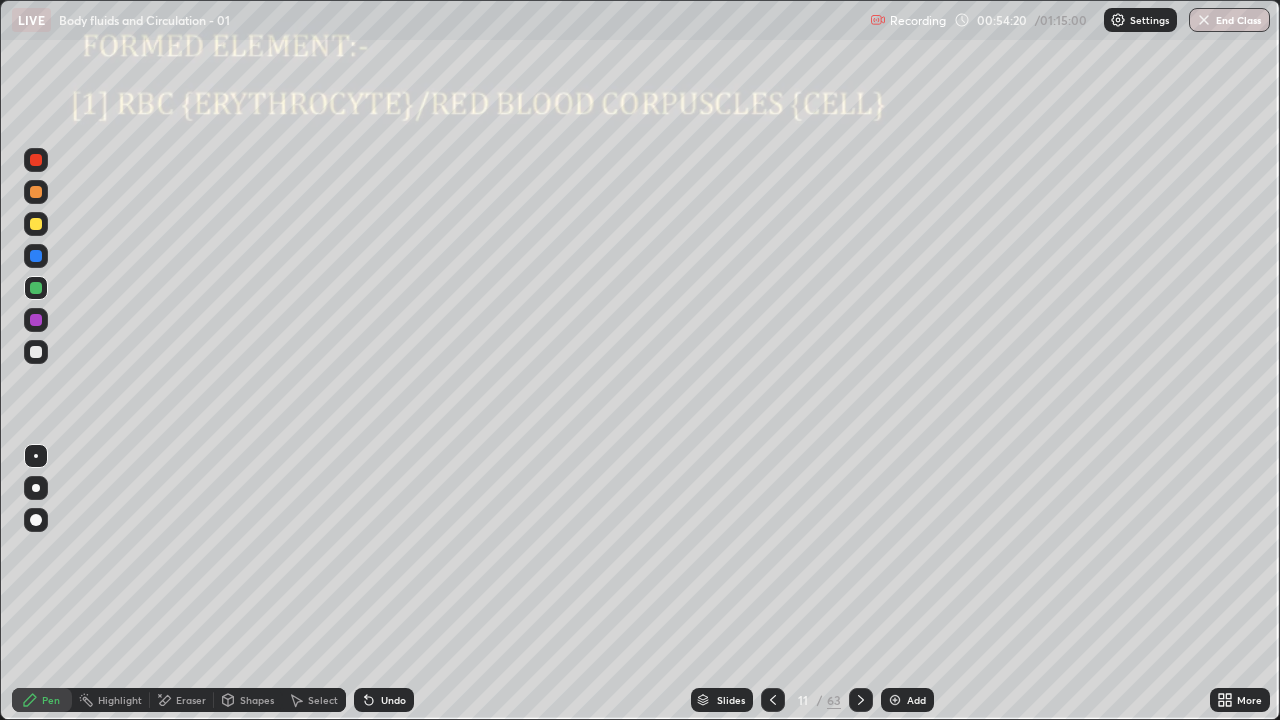 click at bounding box center [36, 160] 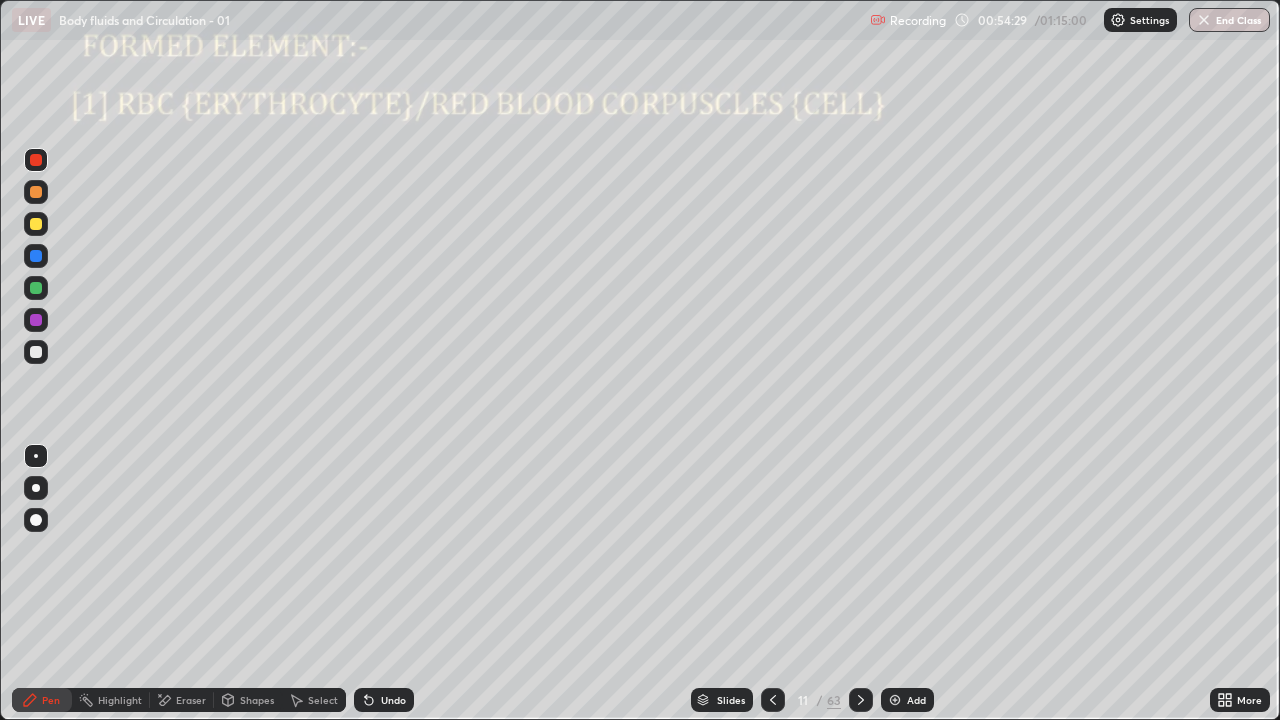 click at bounding box center (36, 352) 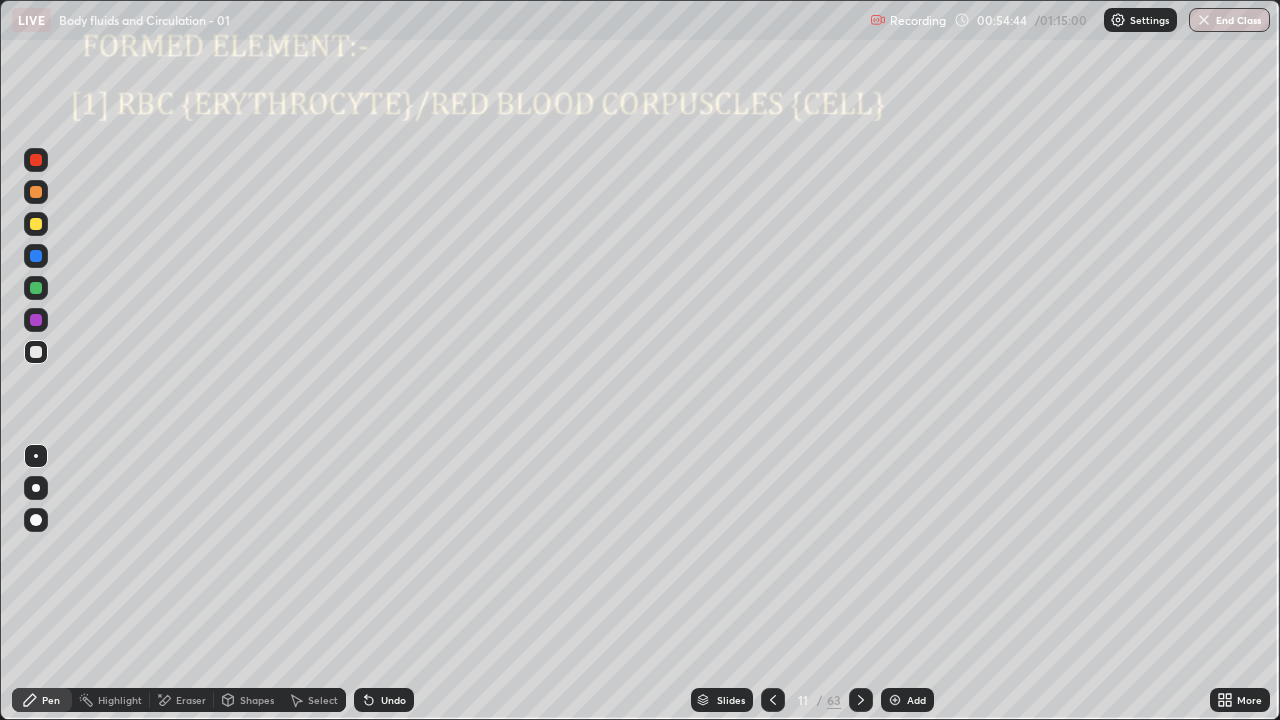 click at bounding box center (36, 256) 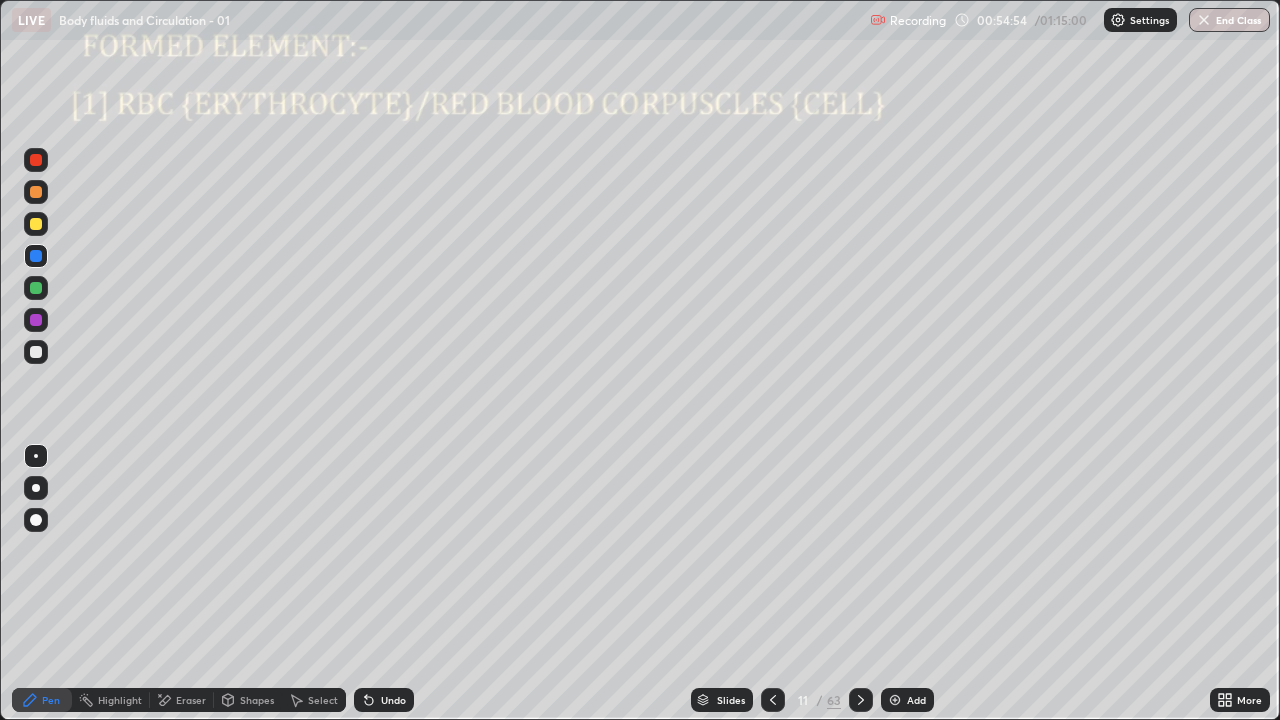click at bounding box center [36, 160] 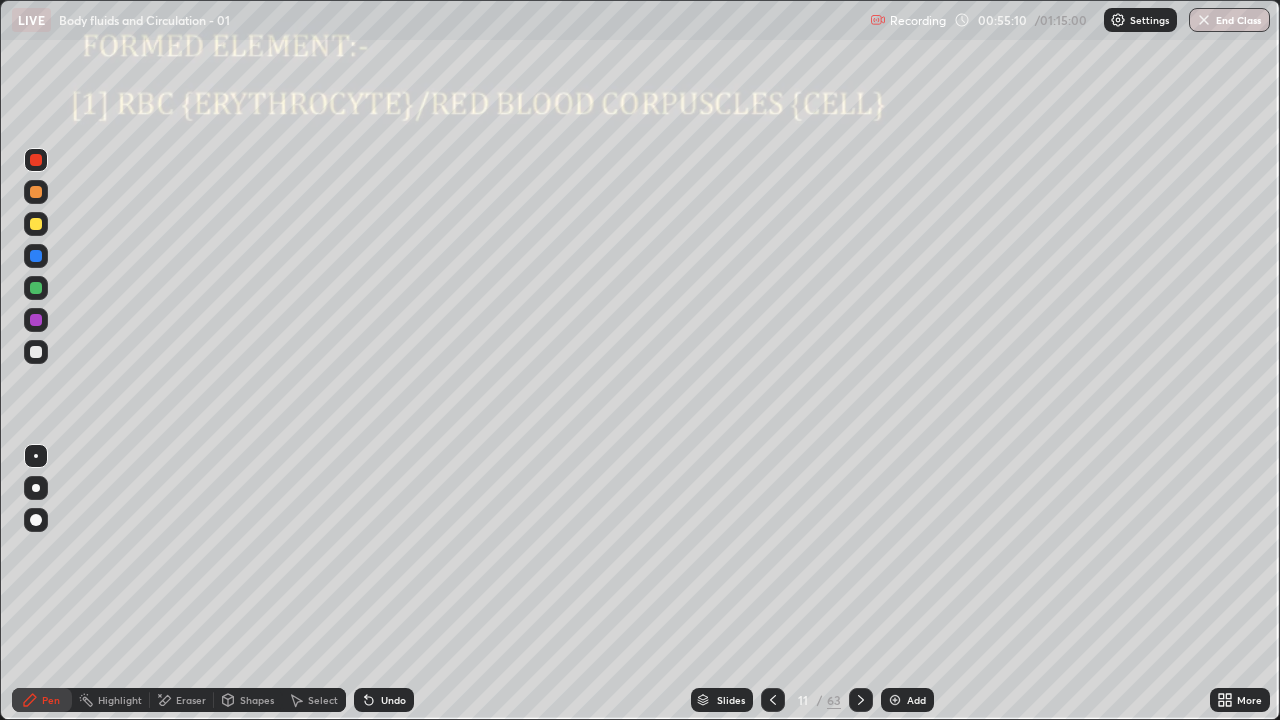 click at bounding box center (36, 192) 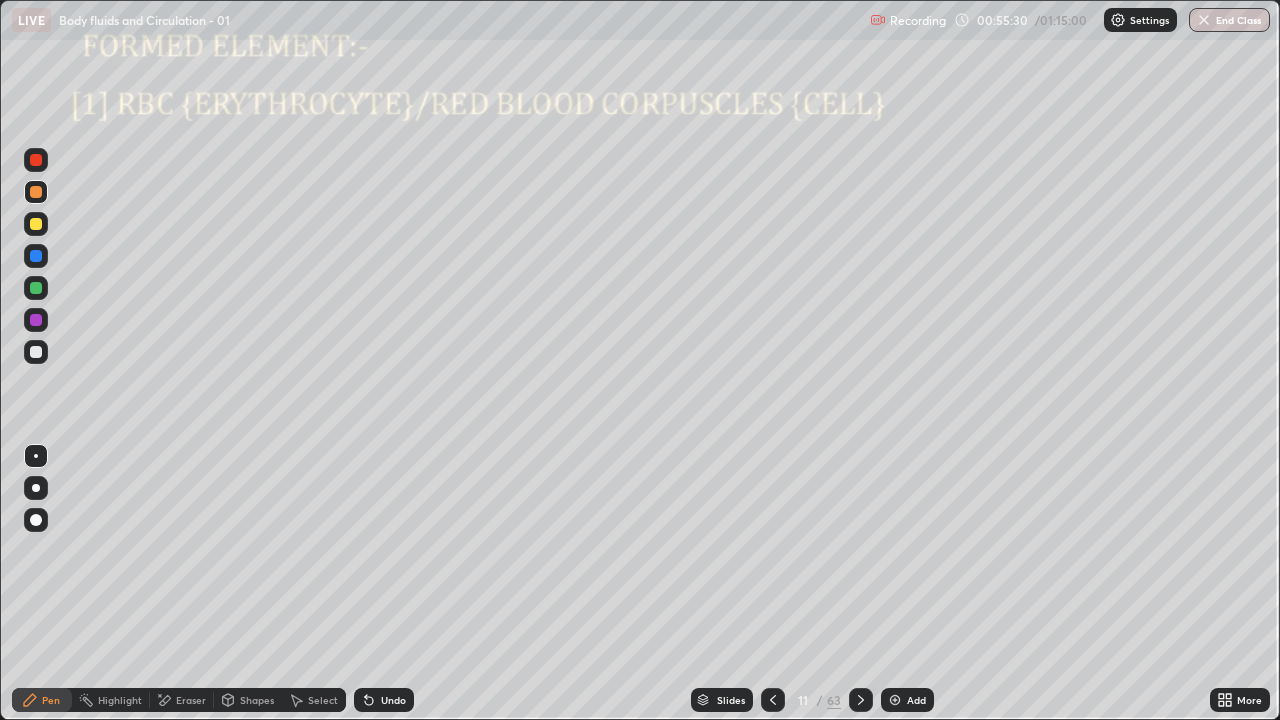 click at bounding box center [36, 352] 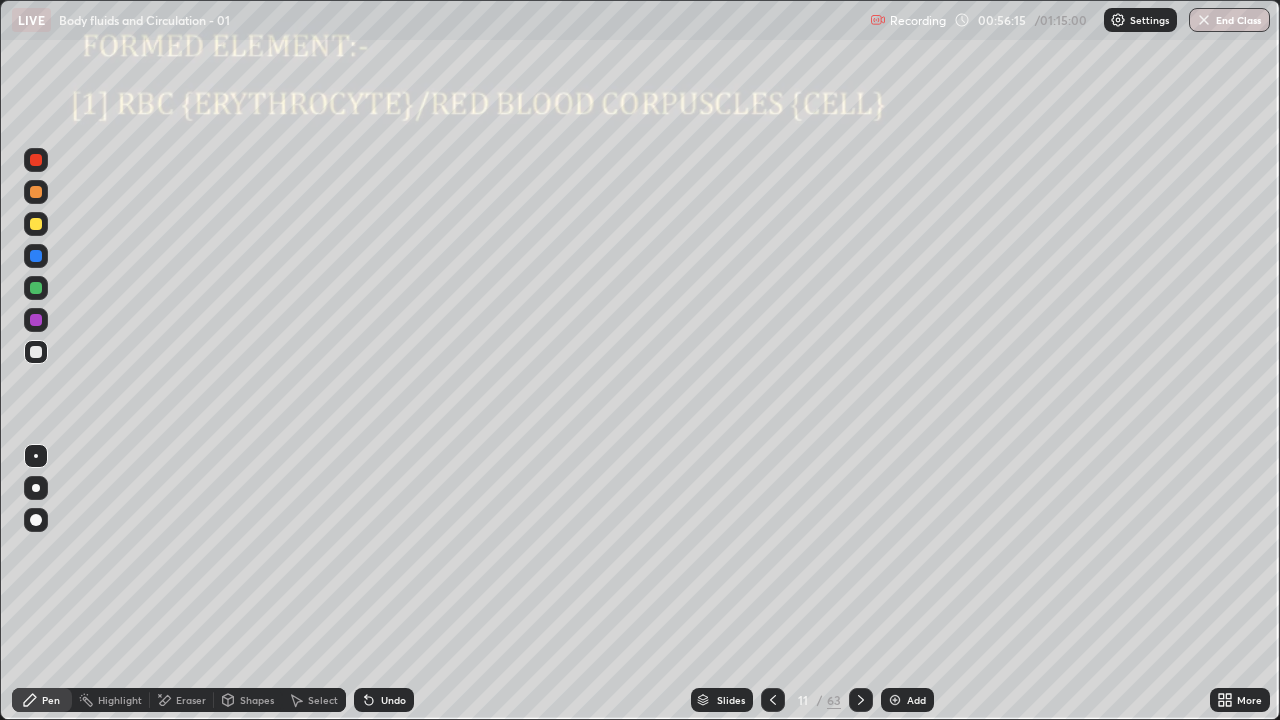 click at bounding box center [36, 256] 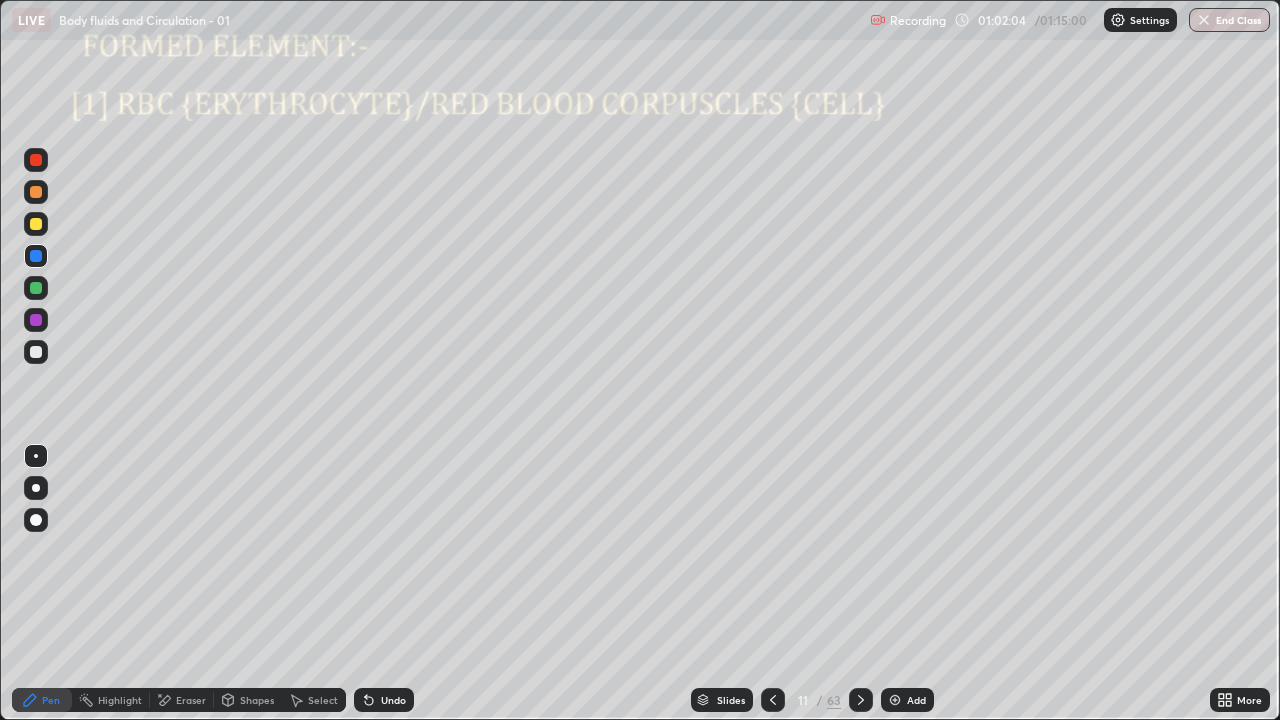 click 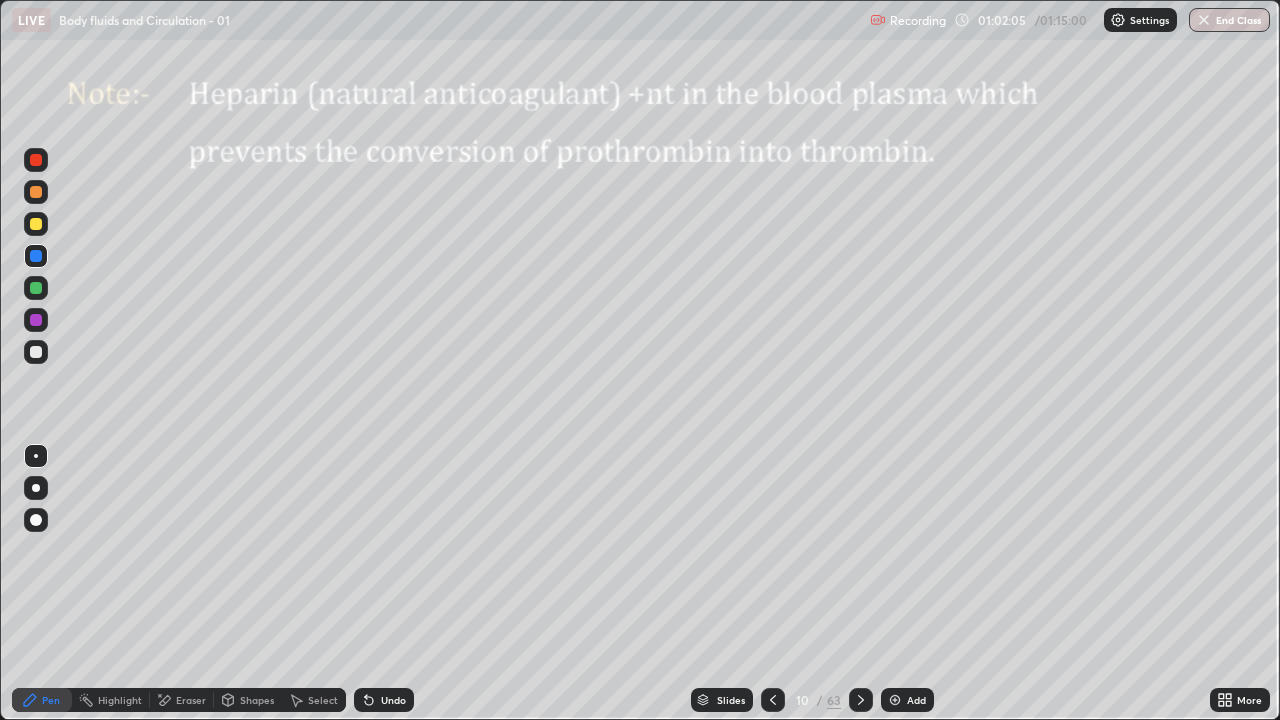 click at bounding box center (773, 700) 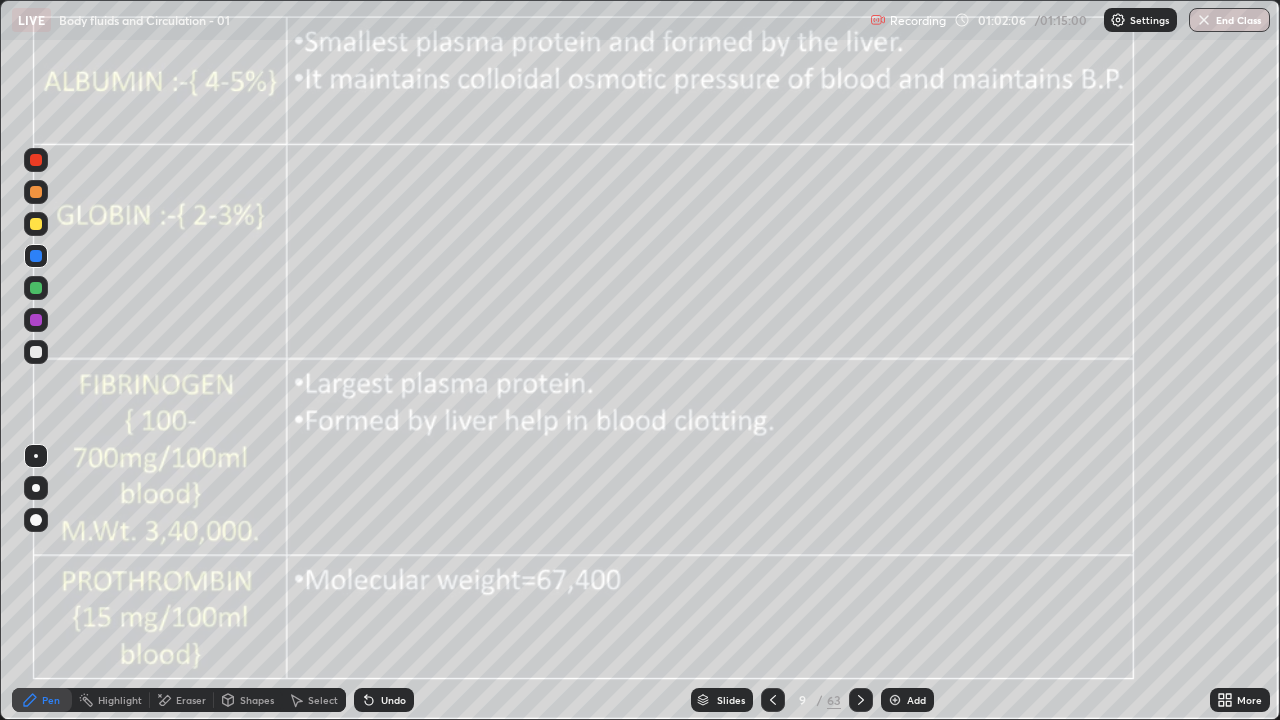 click 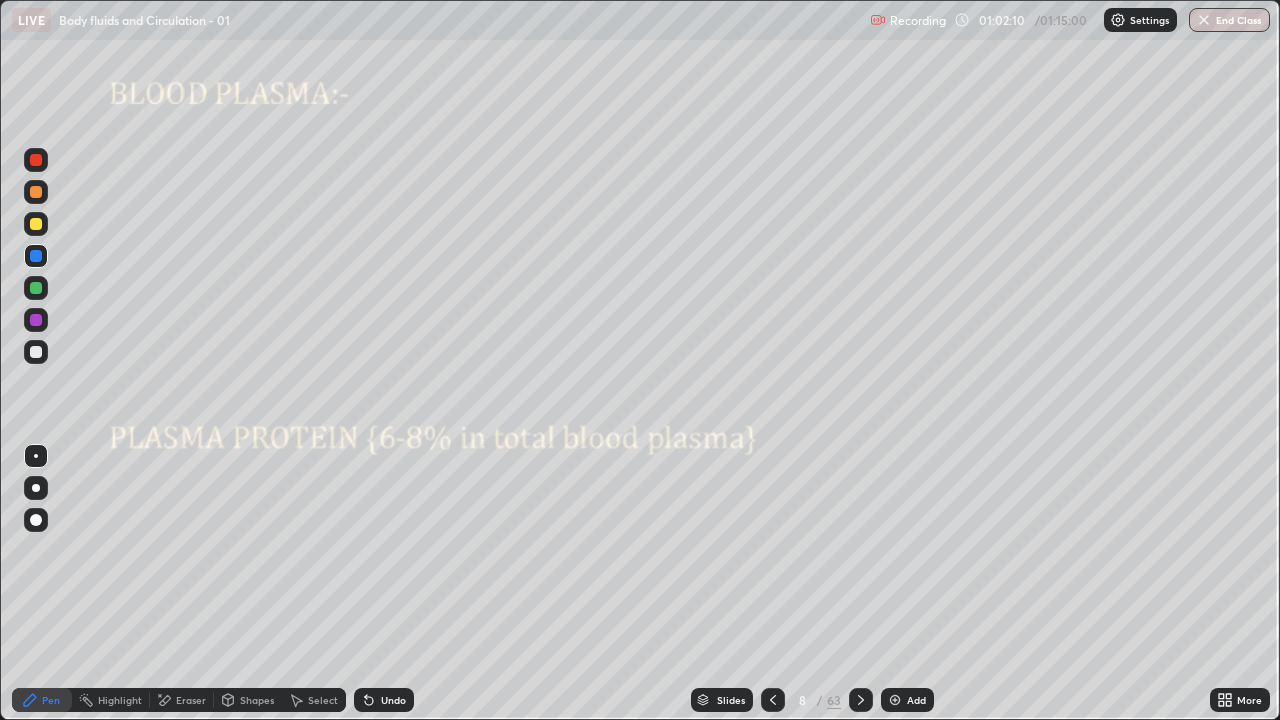 click at bounding box center (36, 256) 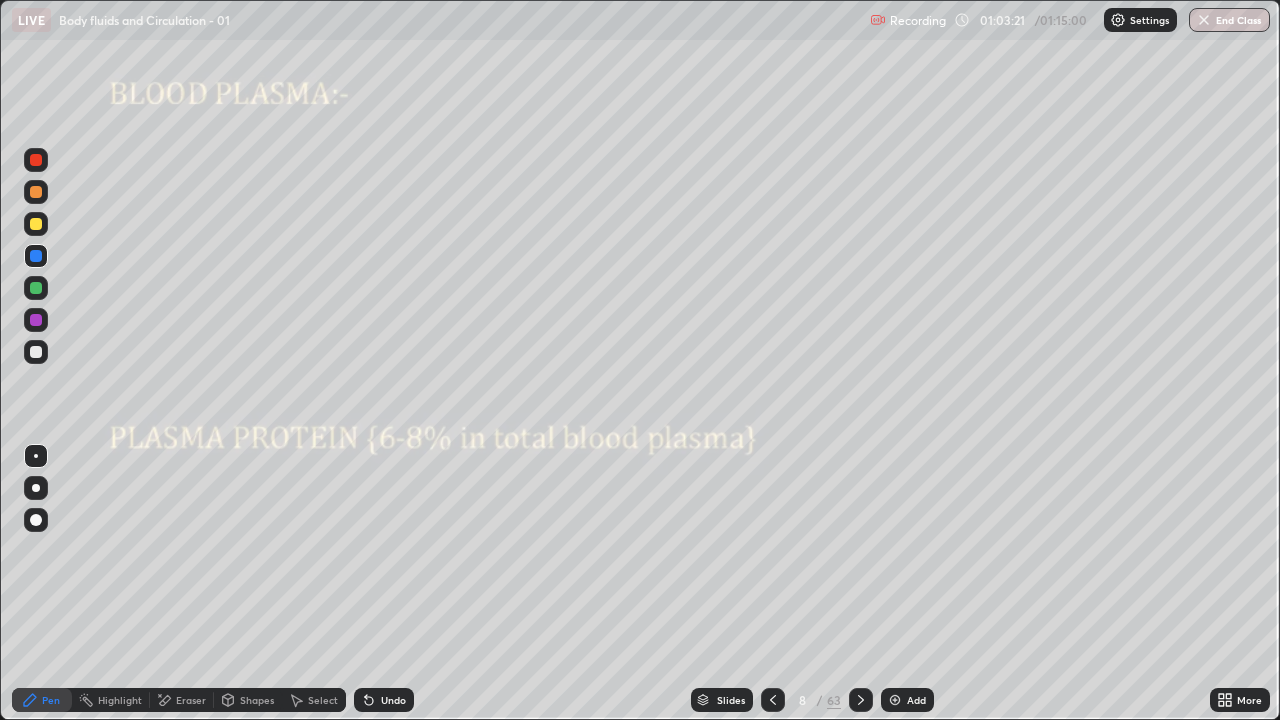 click on "Add" at bounding box center (907, 700) 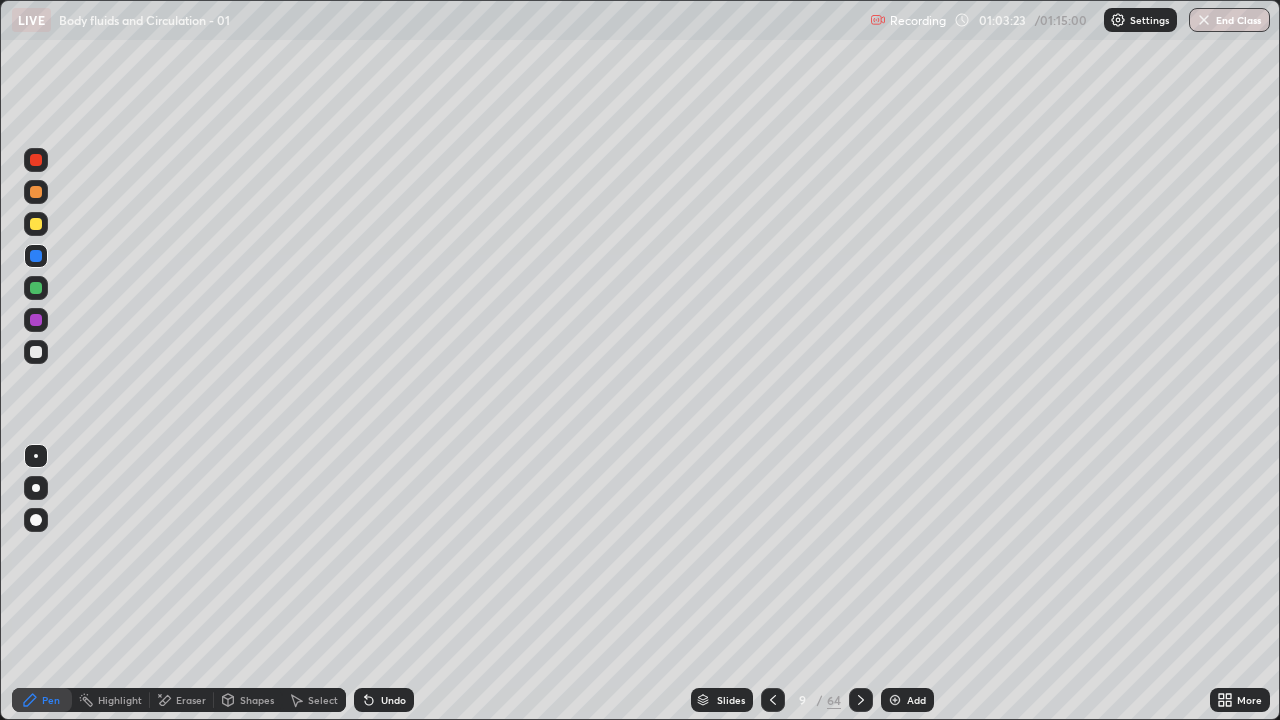 click at bounding box center (36, 320) 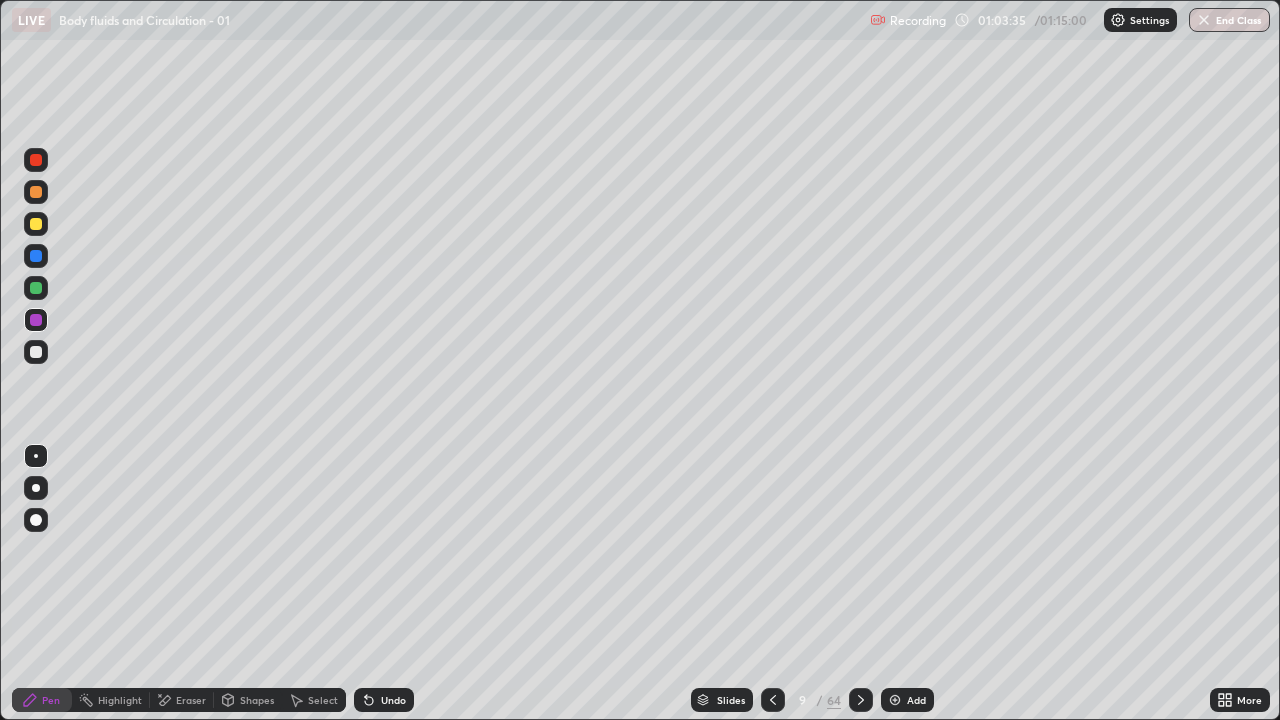 click at bounding box center [36, 256] 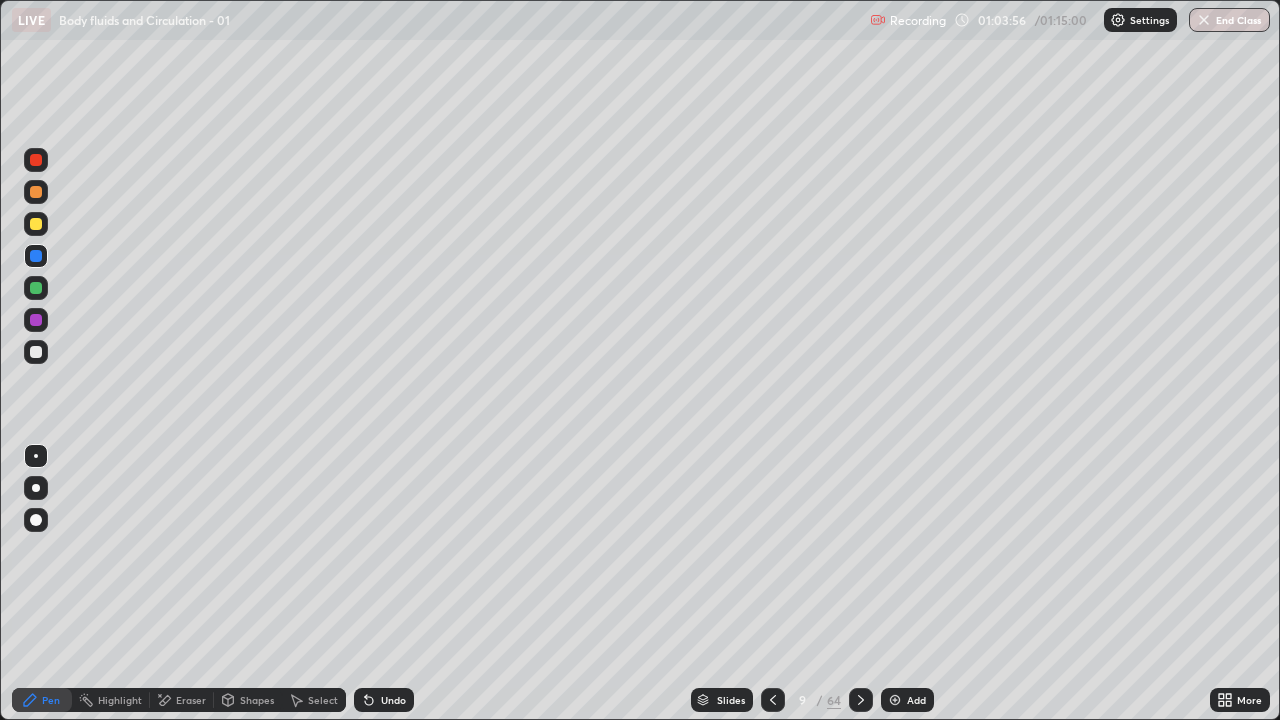 click at bounding box center [36, 288] 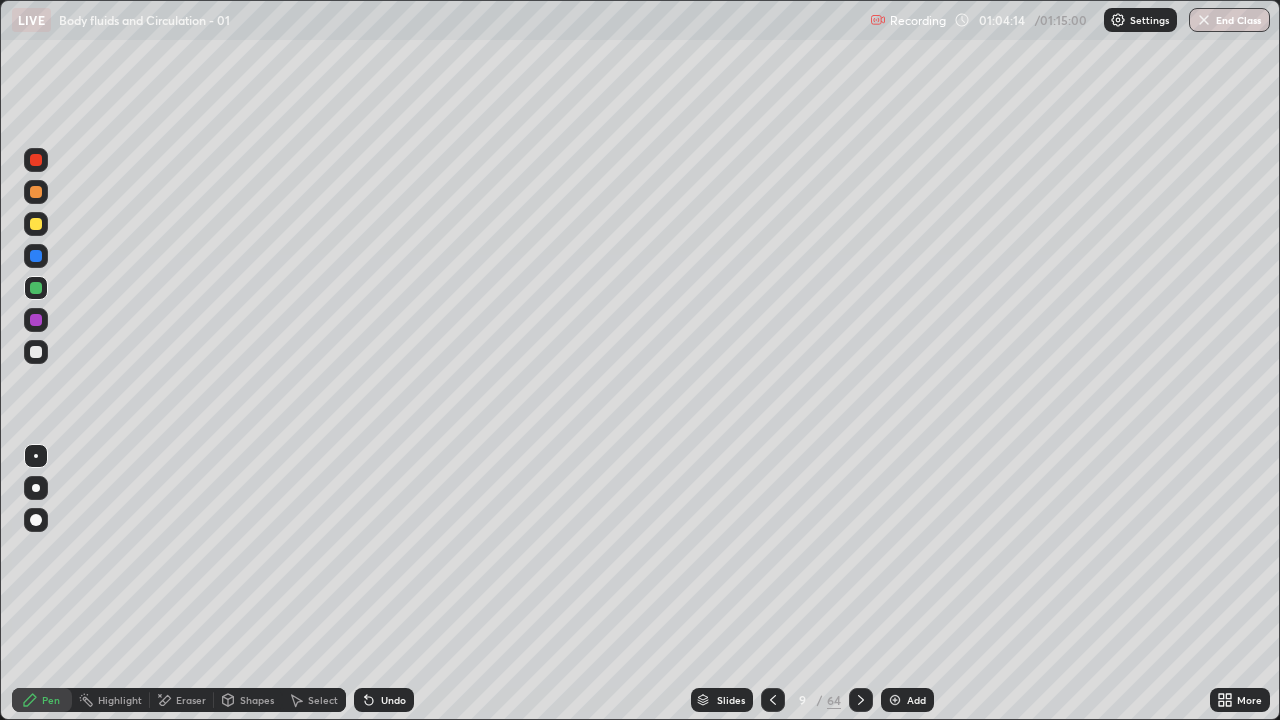 click at bounding box center [36, 160] 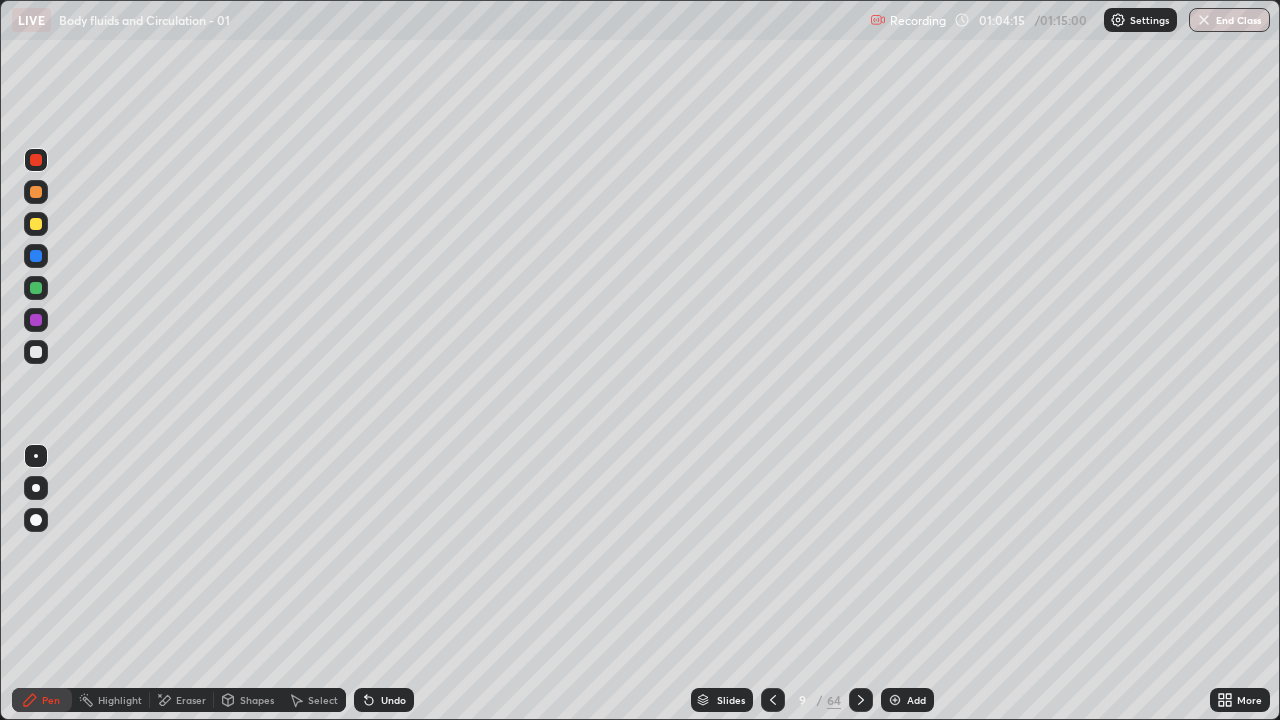 click at bounding box center (36, 520) 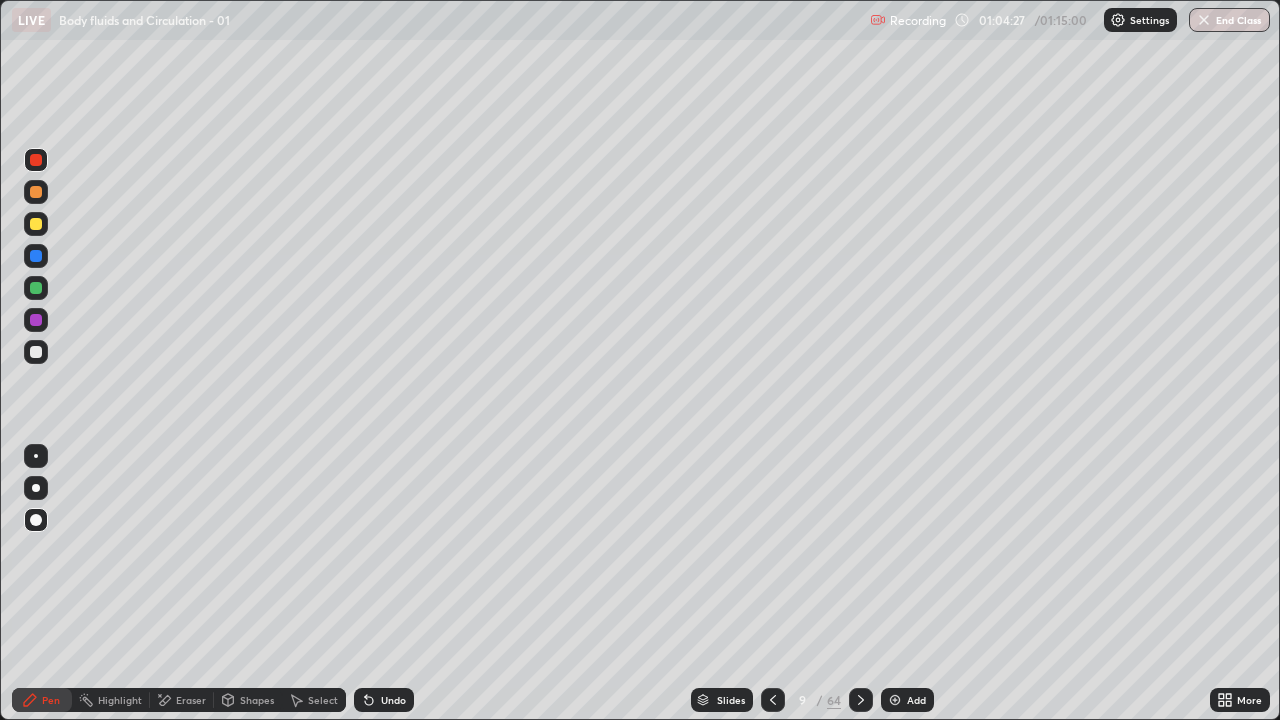 click at bounding box center (36, 352) 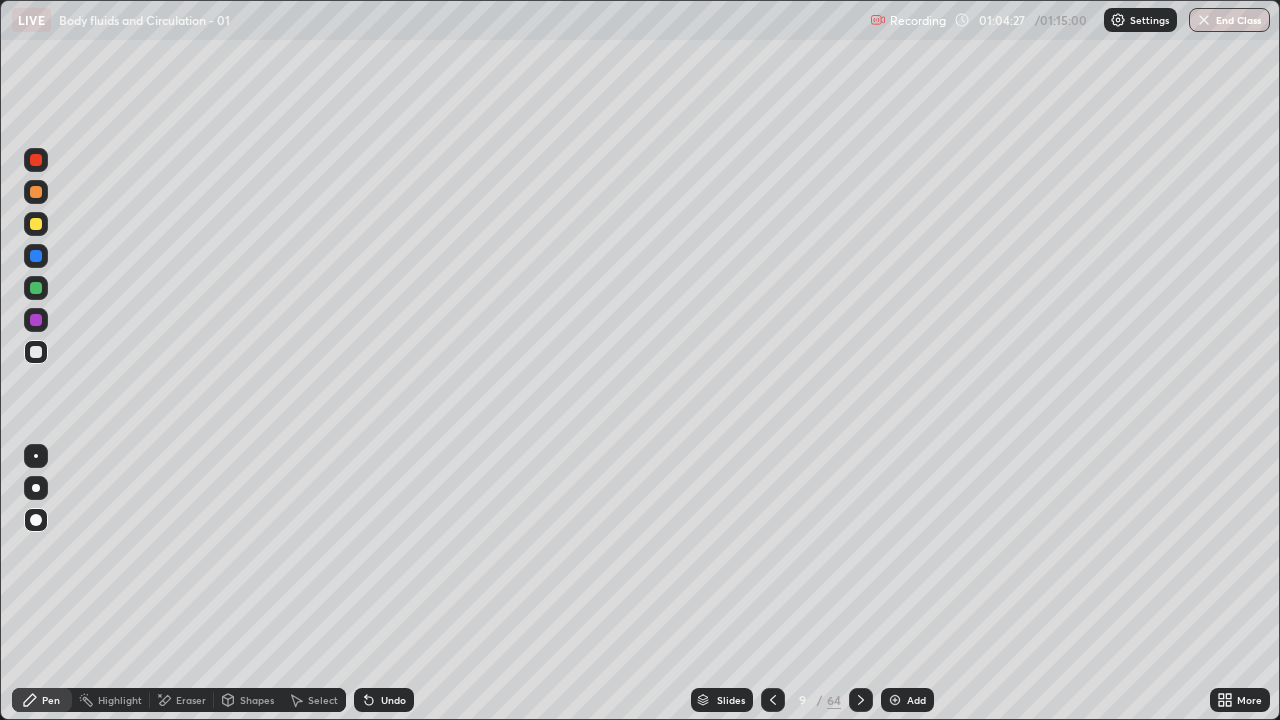 click at bounding box center [36, 456] 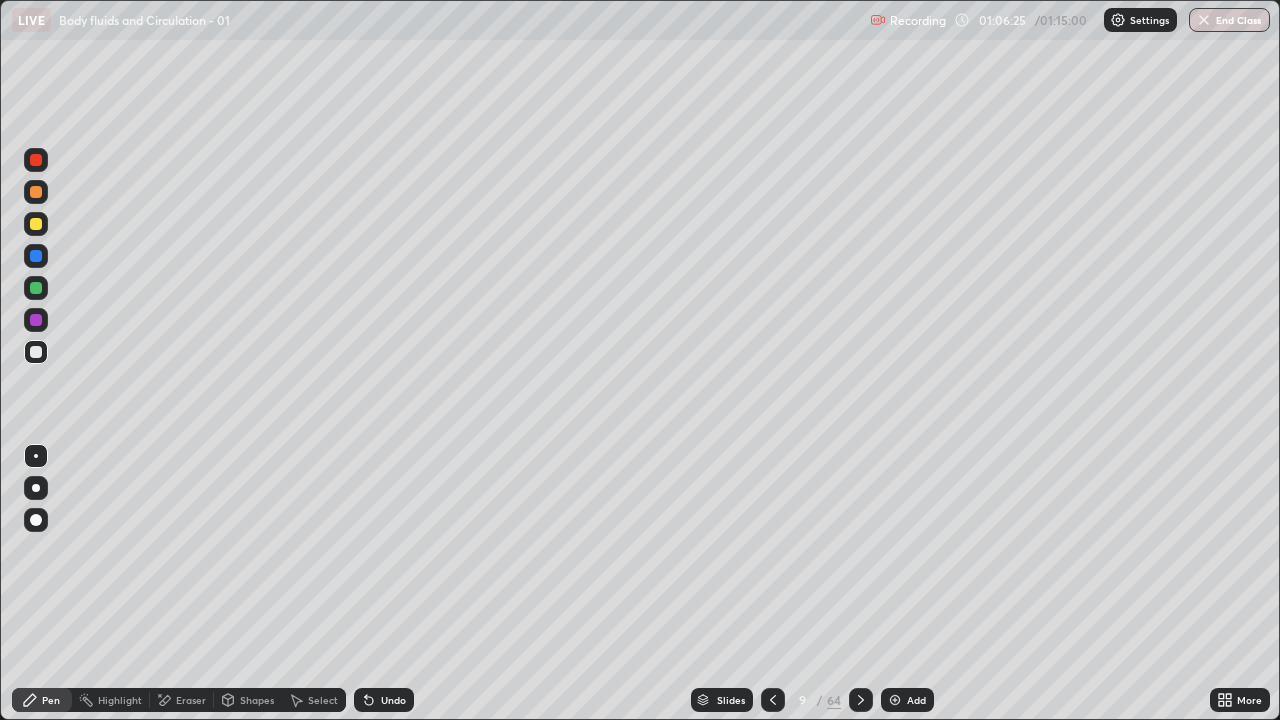 click at bounding box center [36, 288] 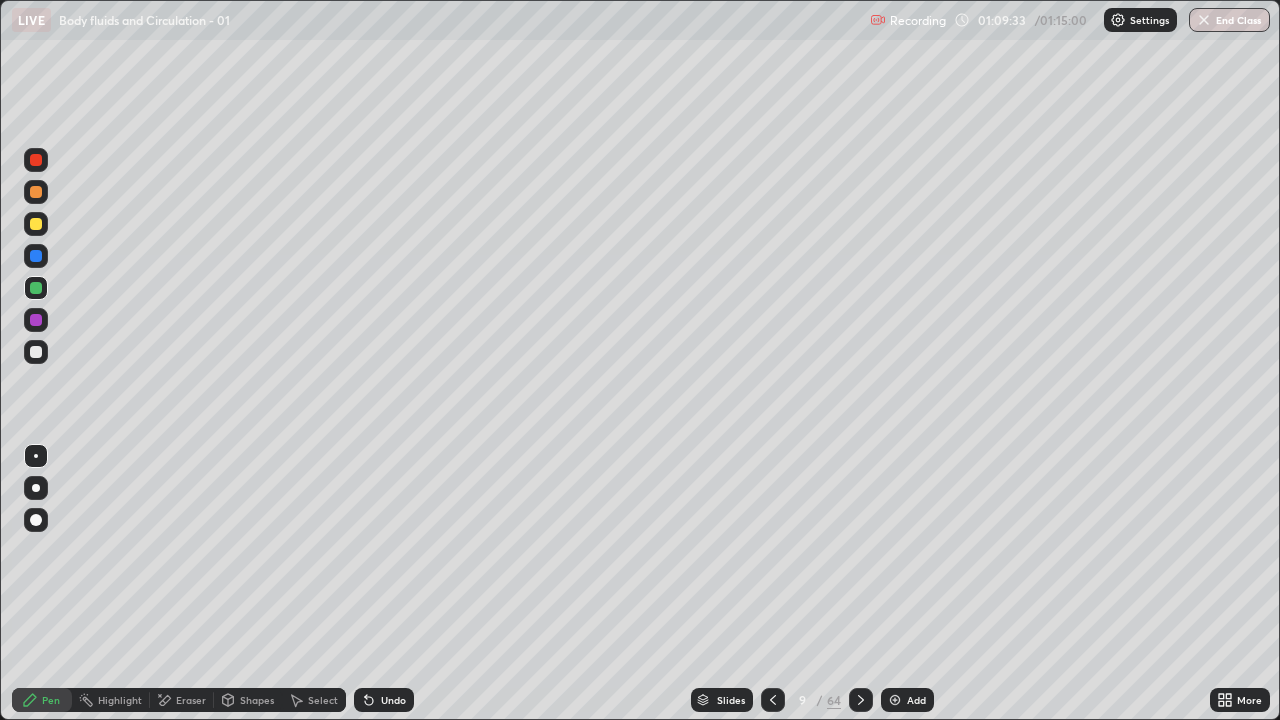 click at bounding box center (36, 160) 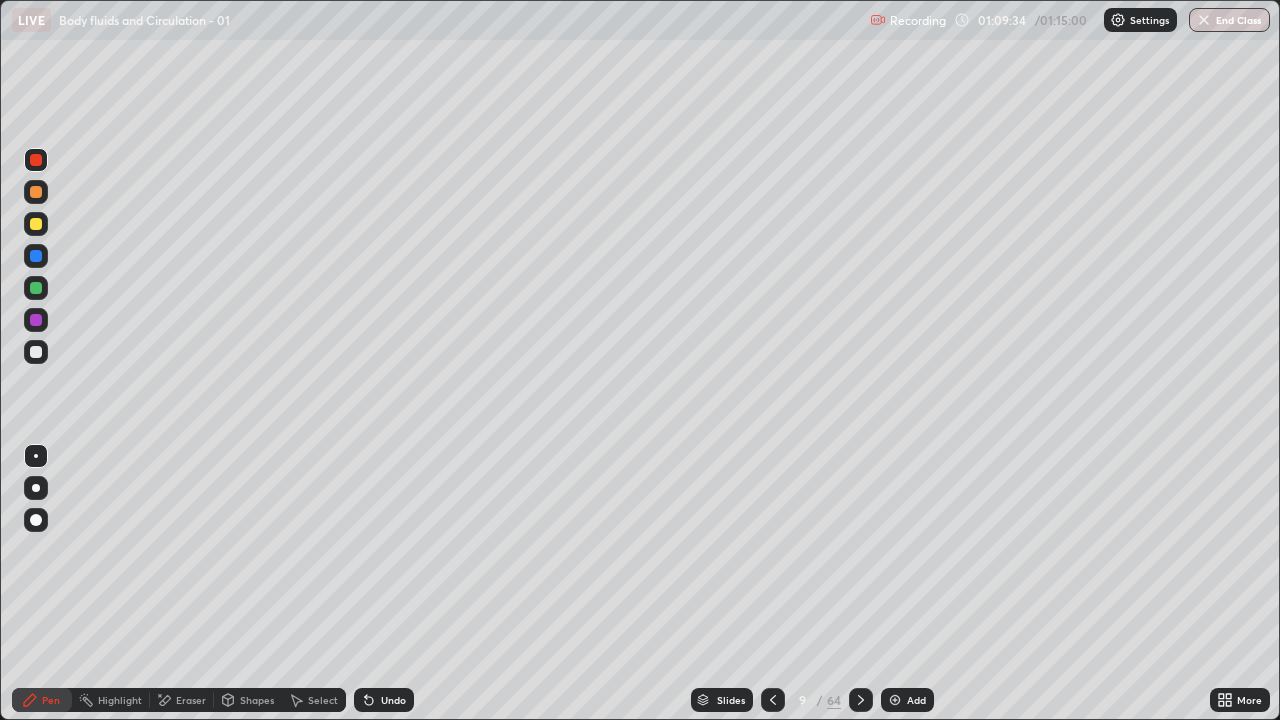 click at bounding box center [36, 520] 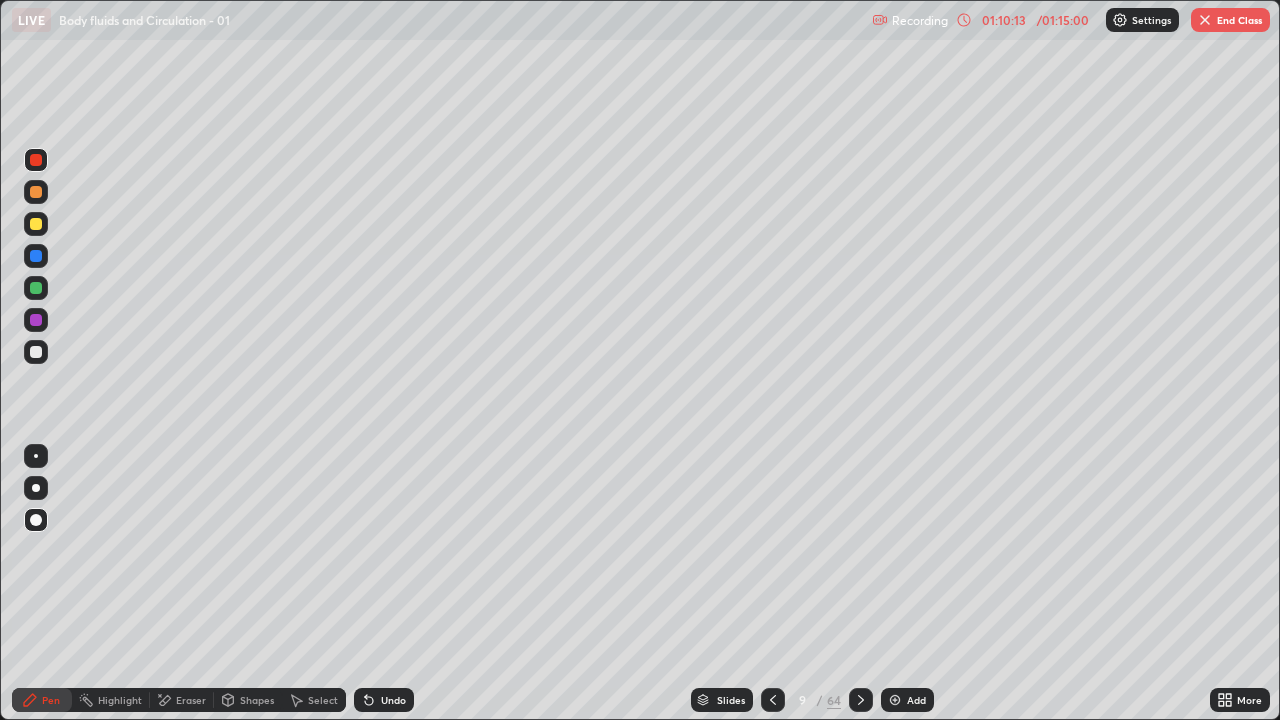 click at bounding box center [36, 256] 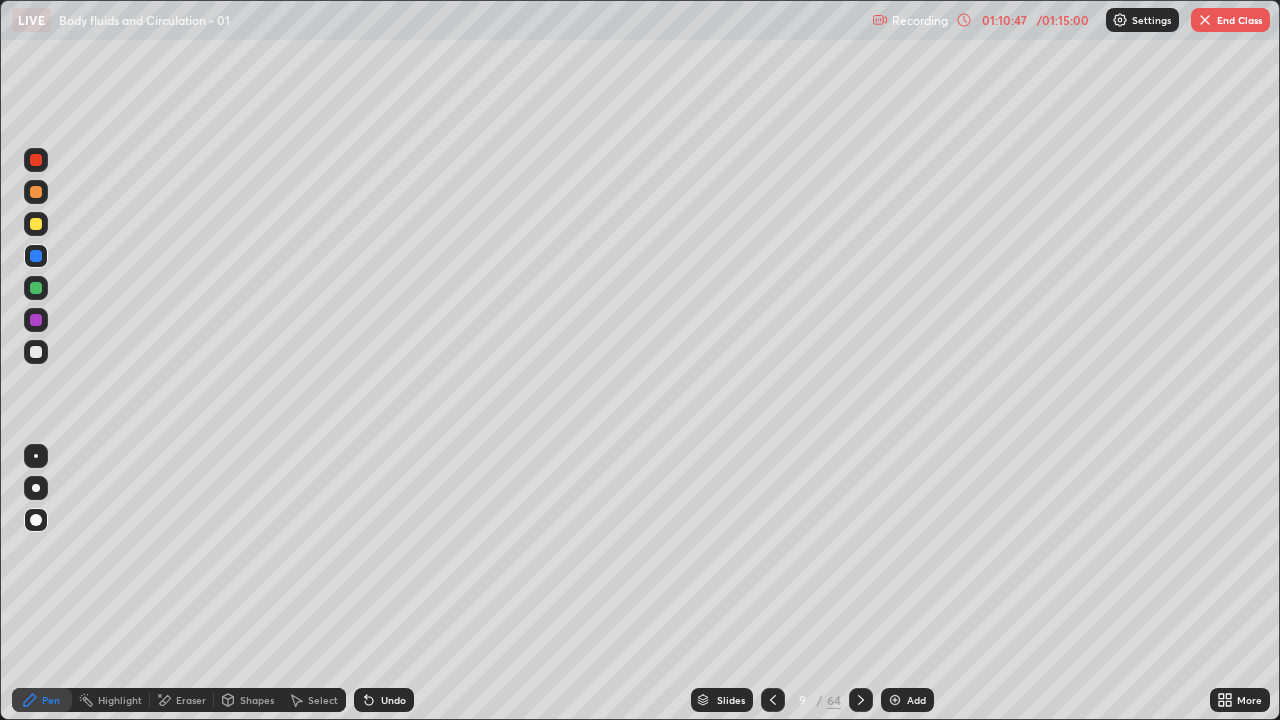 click 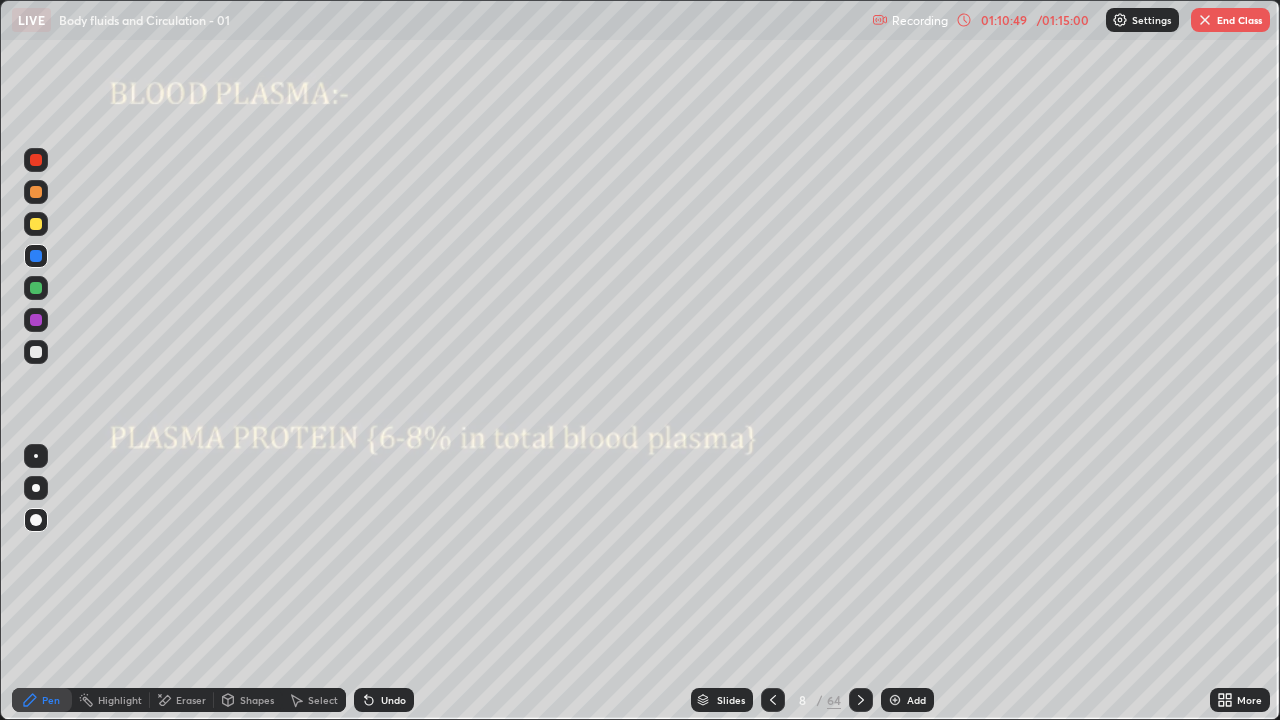 click 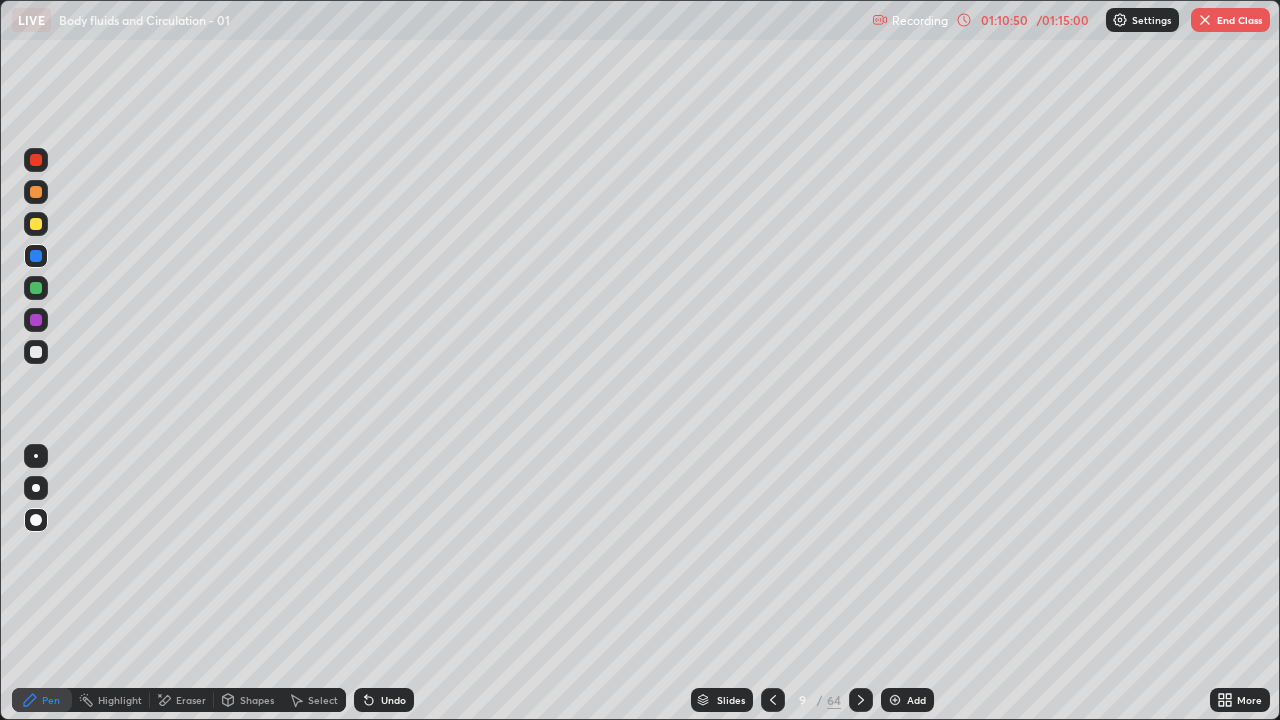click at bounding box center [861, 700] 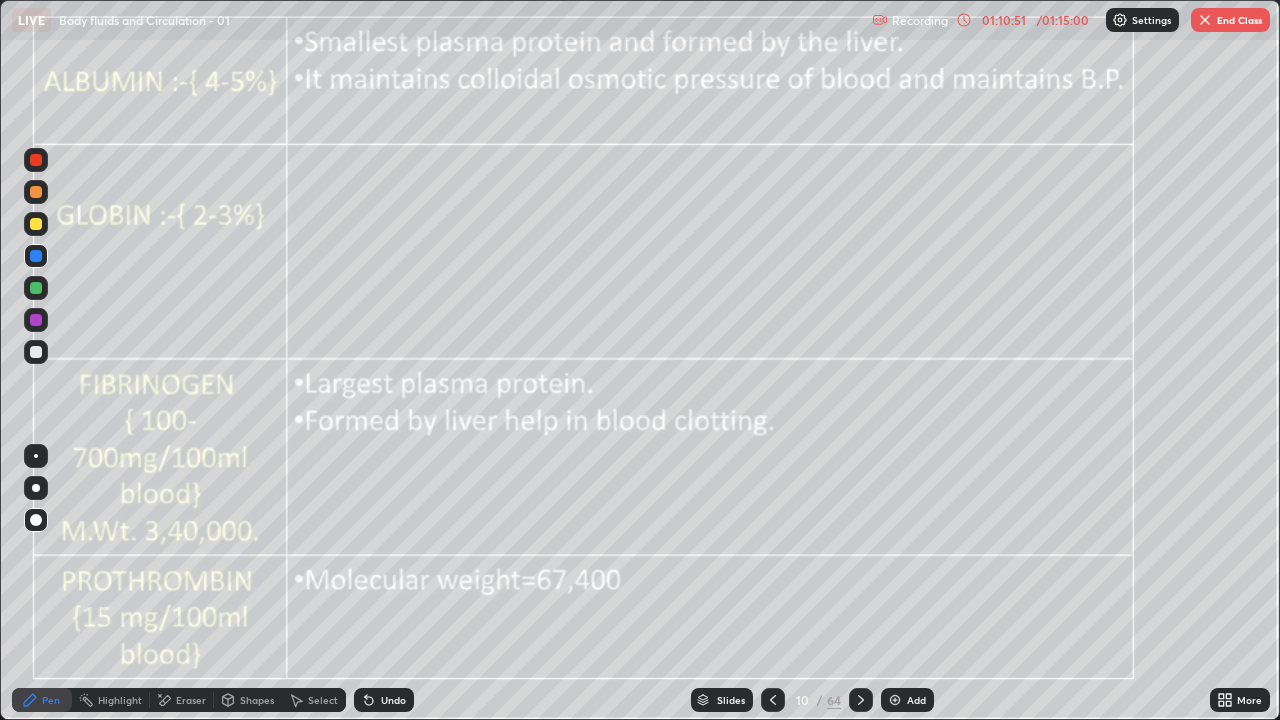 click 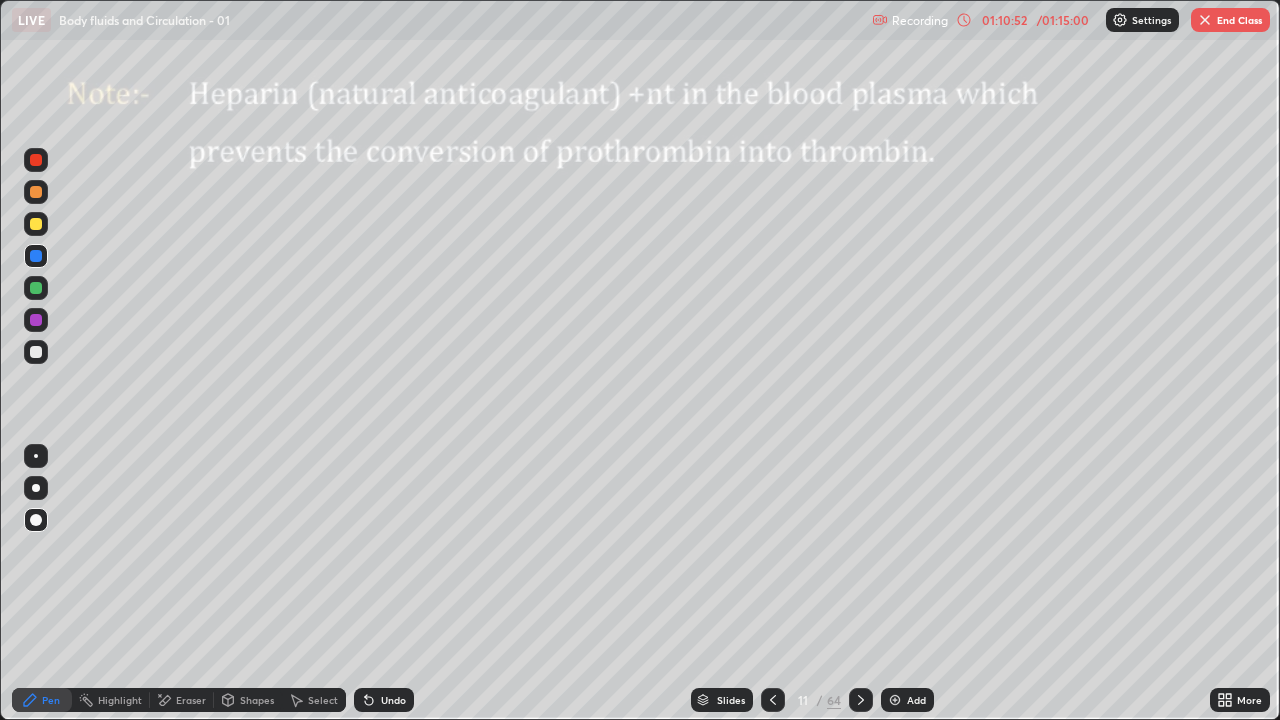 click 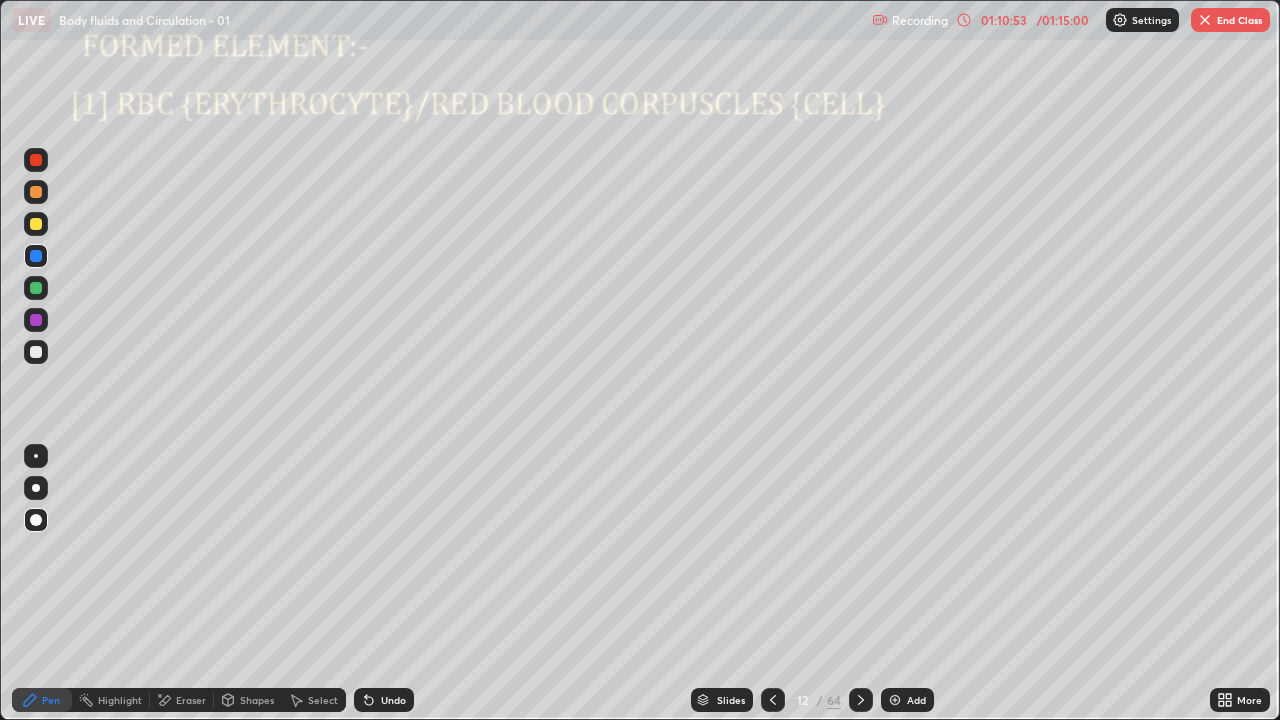 click 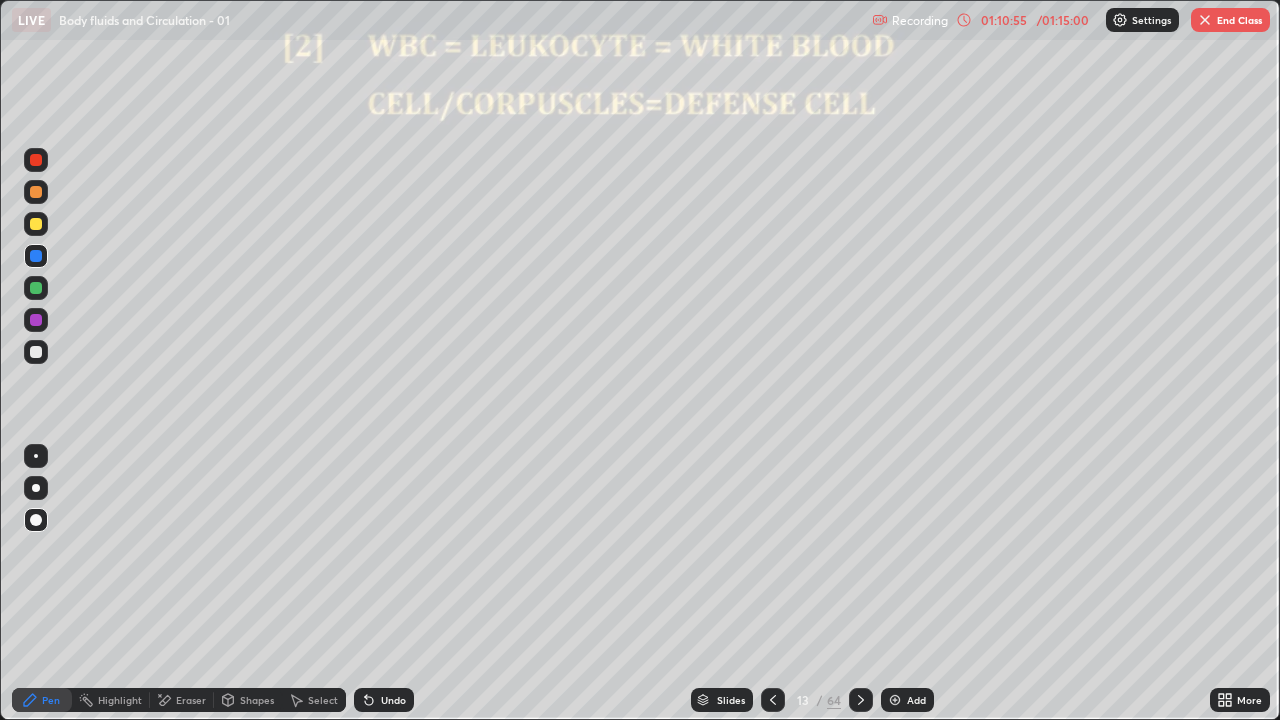 click at bounding box center [1205, 20] 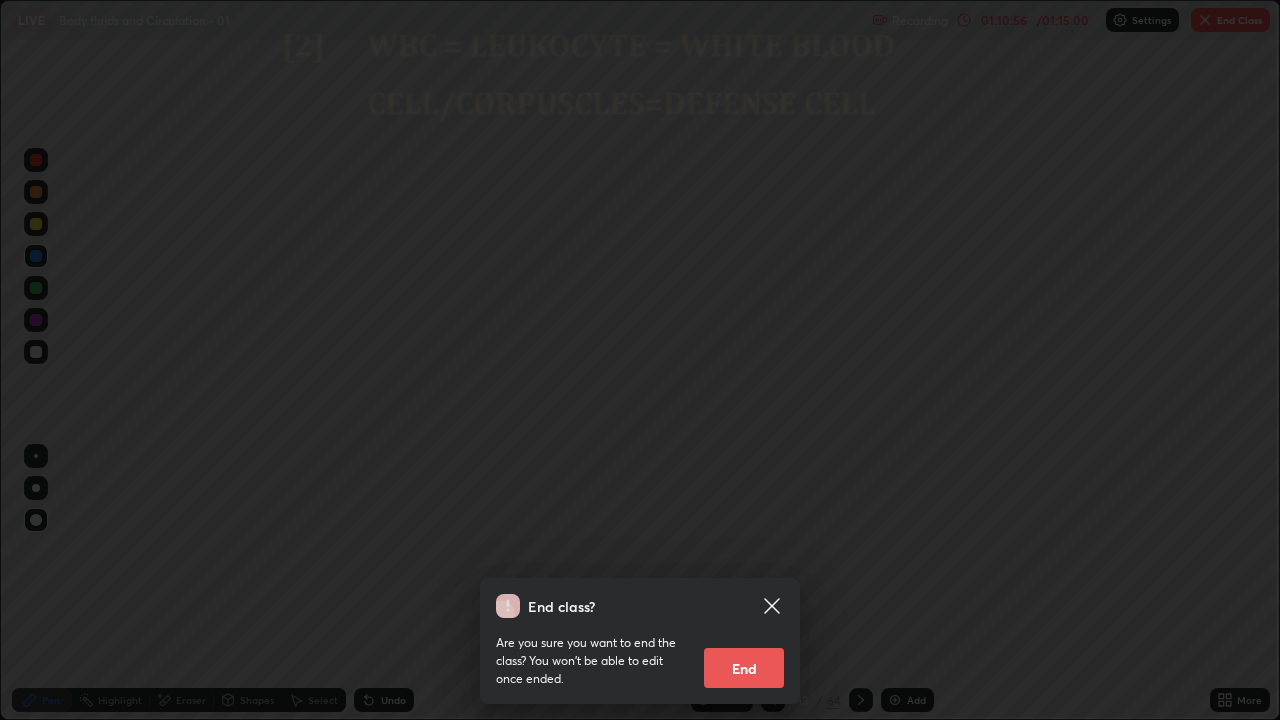 click on "End" at bounding box center (744, 668) 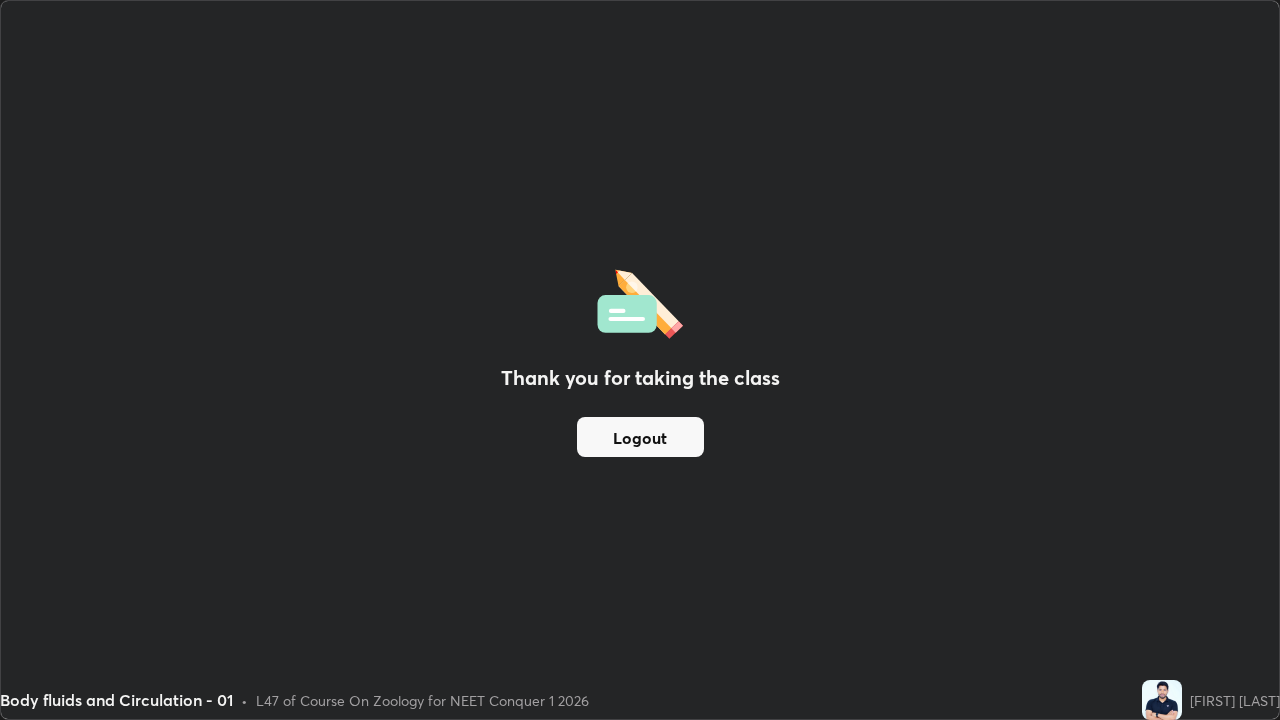 click on "Logout" at bounding box center (640, 437) 